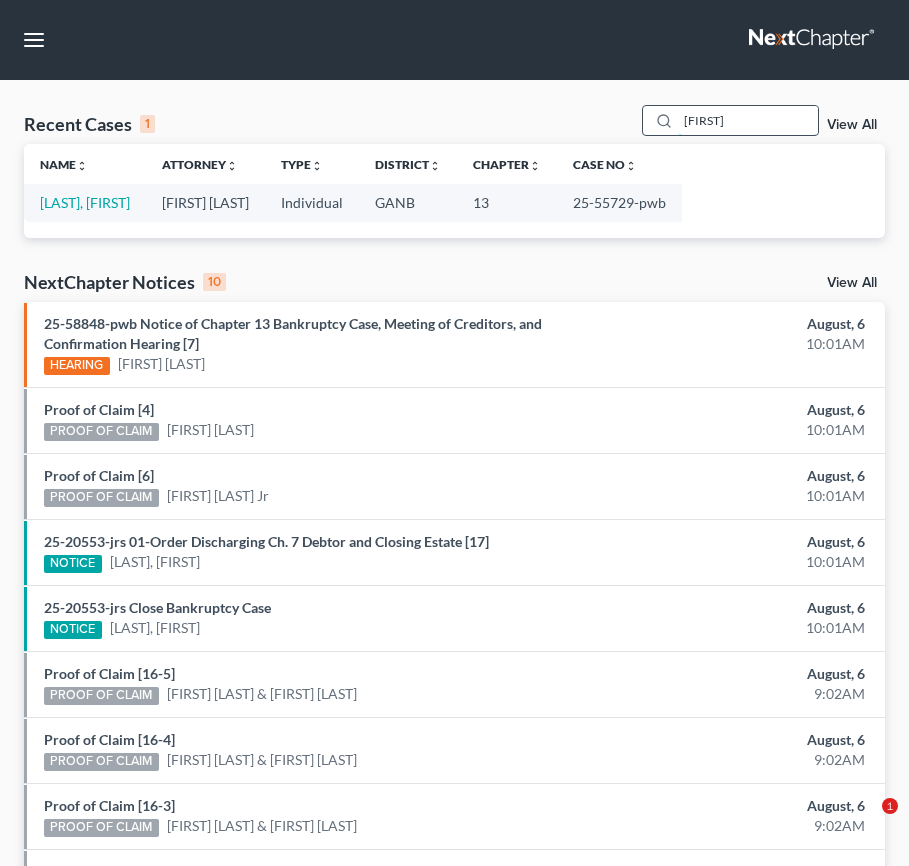 drag, startPoint x: 0, startPoint y: 0, endPoint x: 756, endPoint y: 127, distance: 766.59314 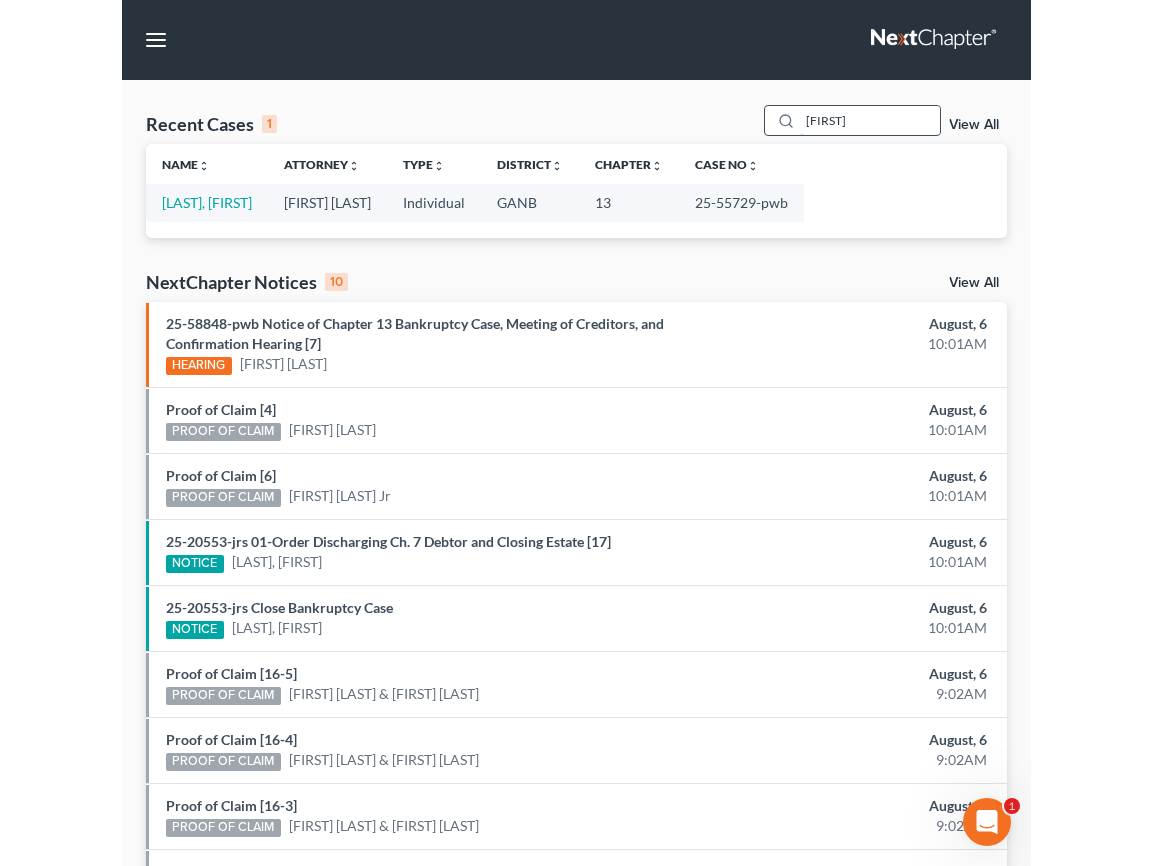 scroll, scrollTop: 0, scrollLeft: 0, axis: both 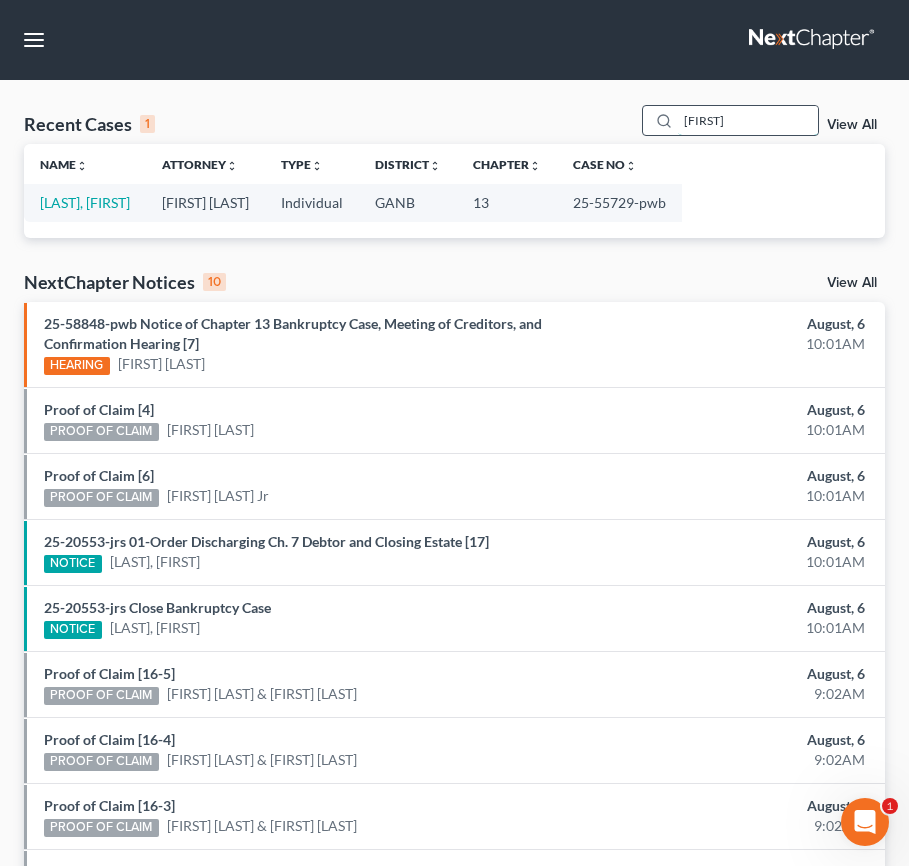 drag, startPoint x: 755, startPoint y: 127, endPoint x: 638, endPoint y: 126, distance: 117.00427 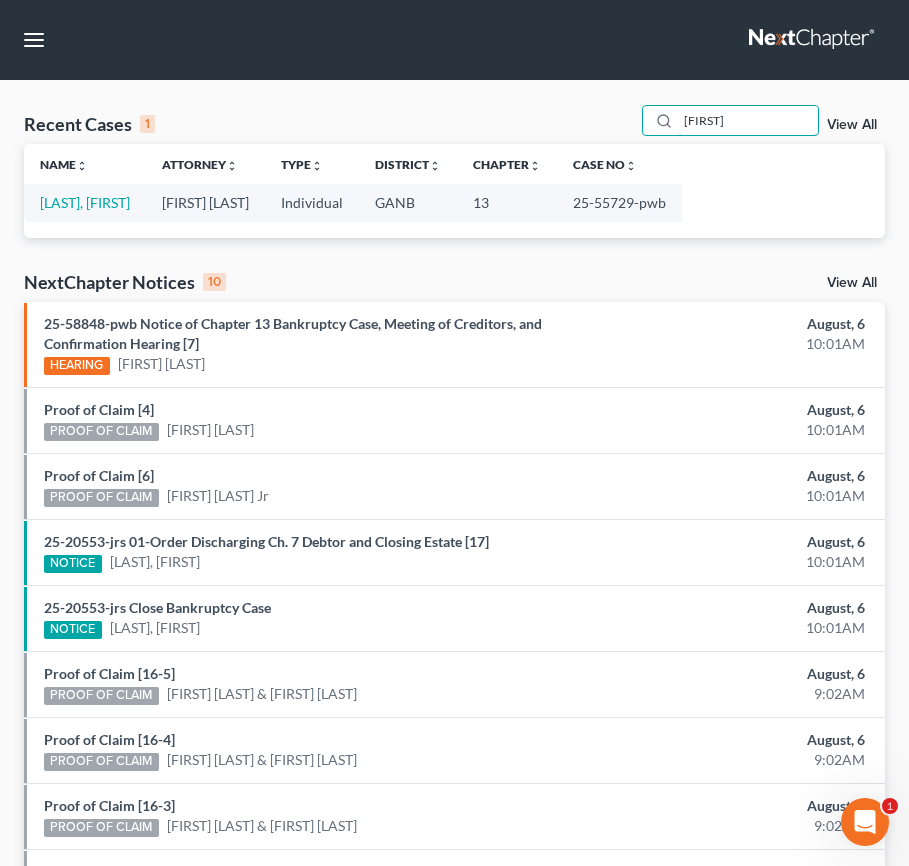 type on "[FIRST]" 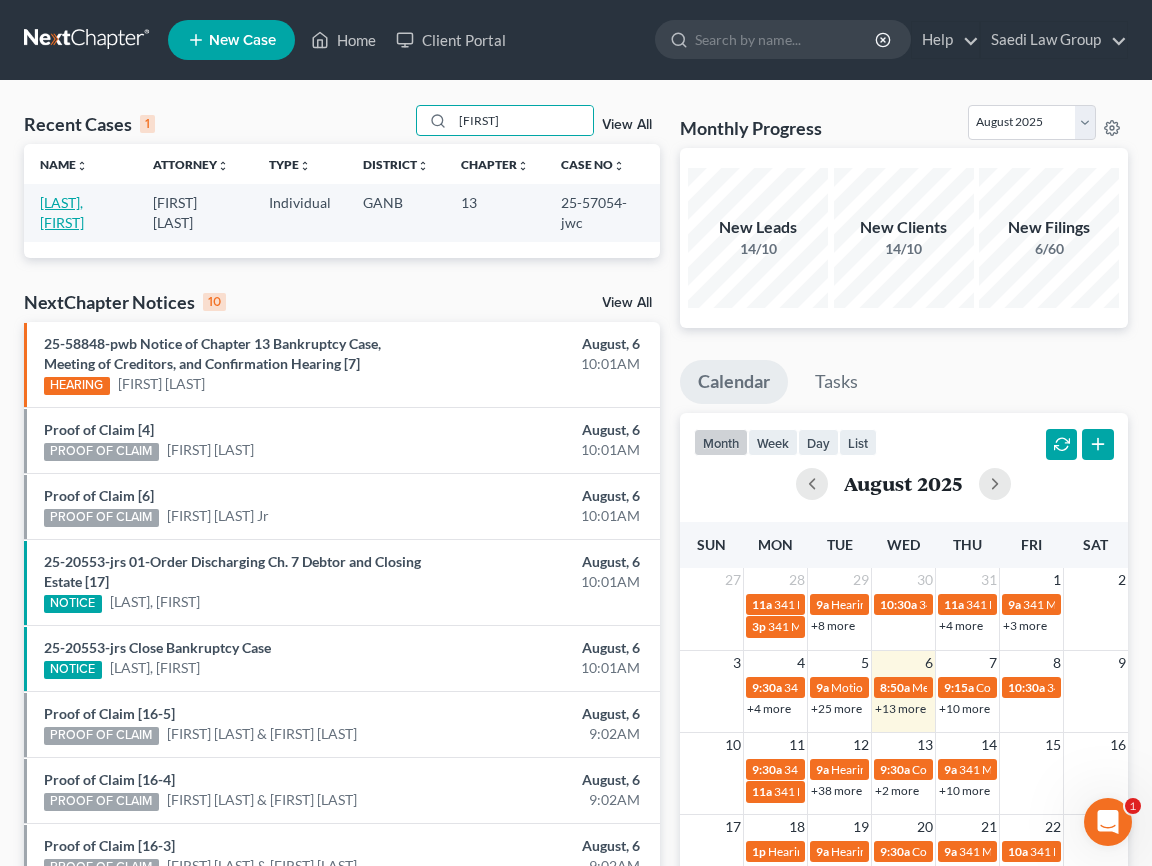 click on "[LAST], [FIRST]" at bounding box center (62, 212) 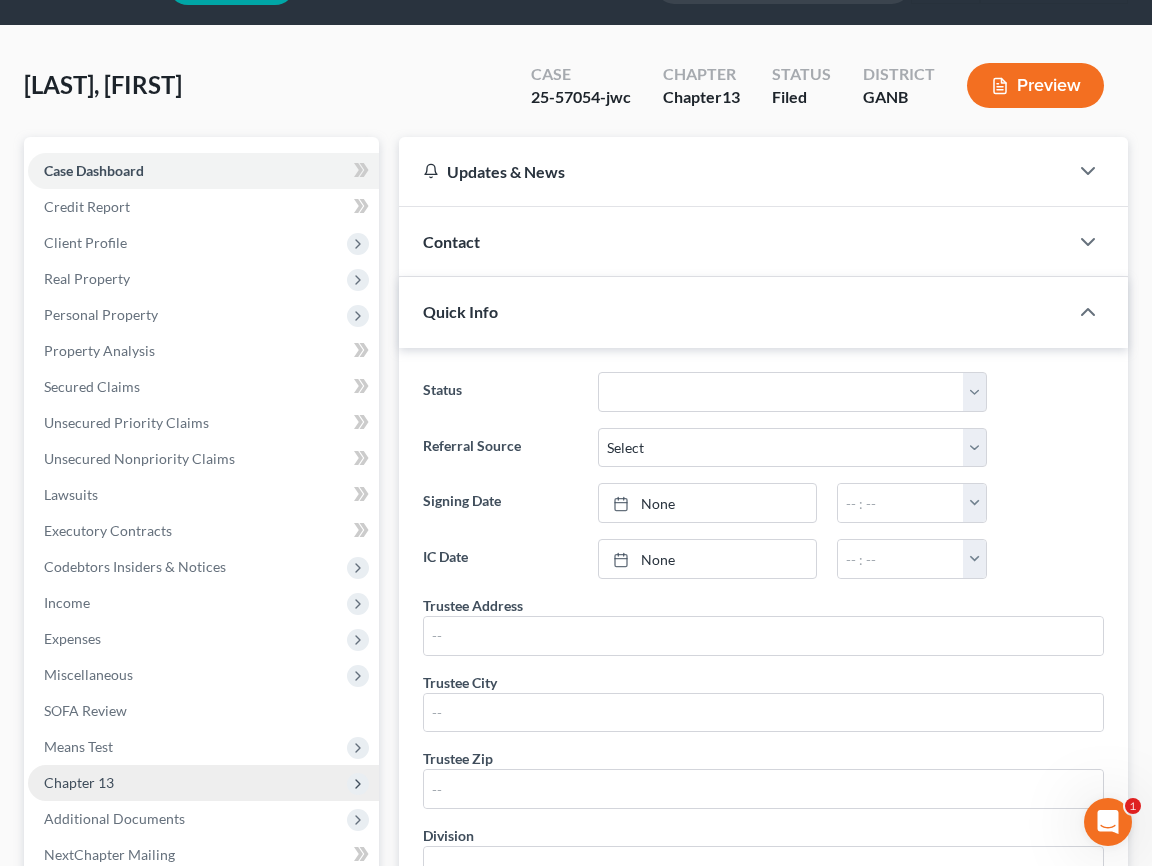 scroll, scrollTop: 80, scrollLeft: 0, axis: vertical 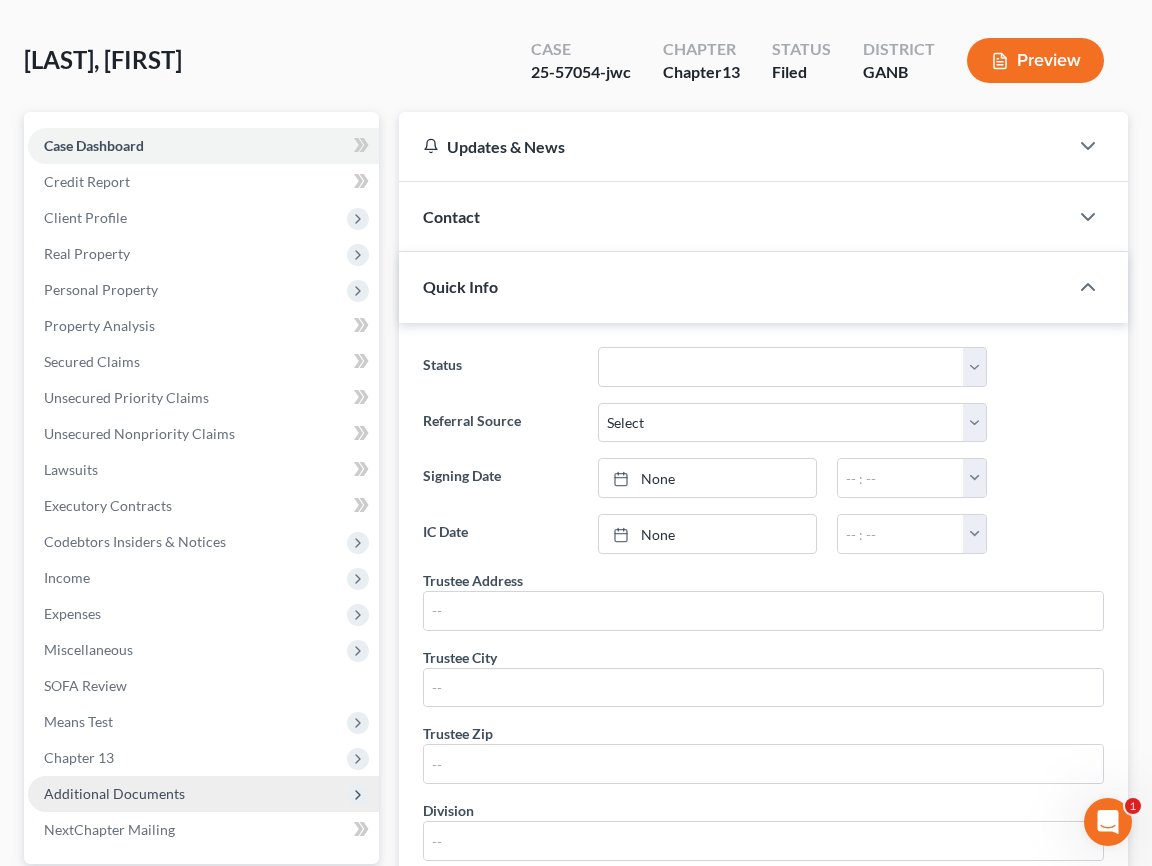 click on "Additional Documents" at bounding box center (114, 793) 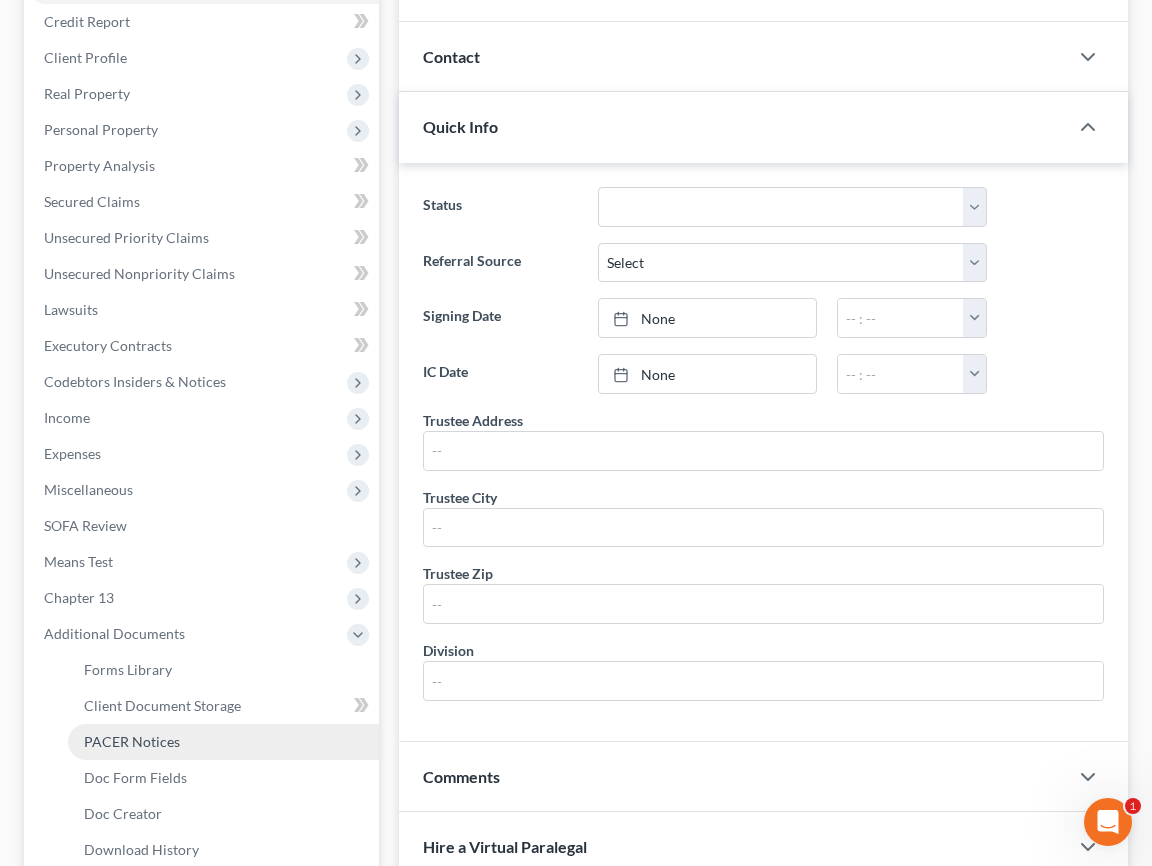 click on "PACER Notices" at bounding box center (223, 742) 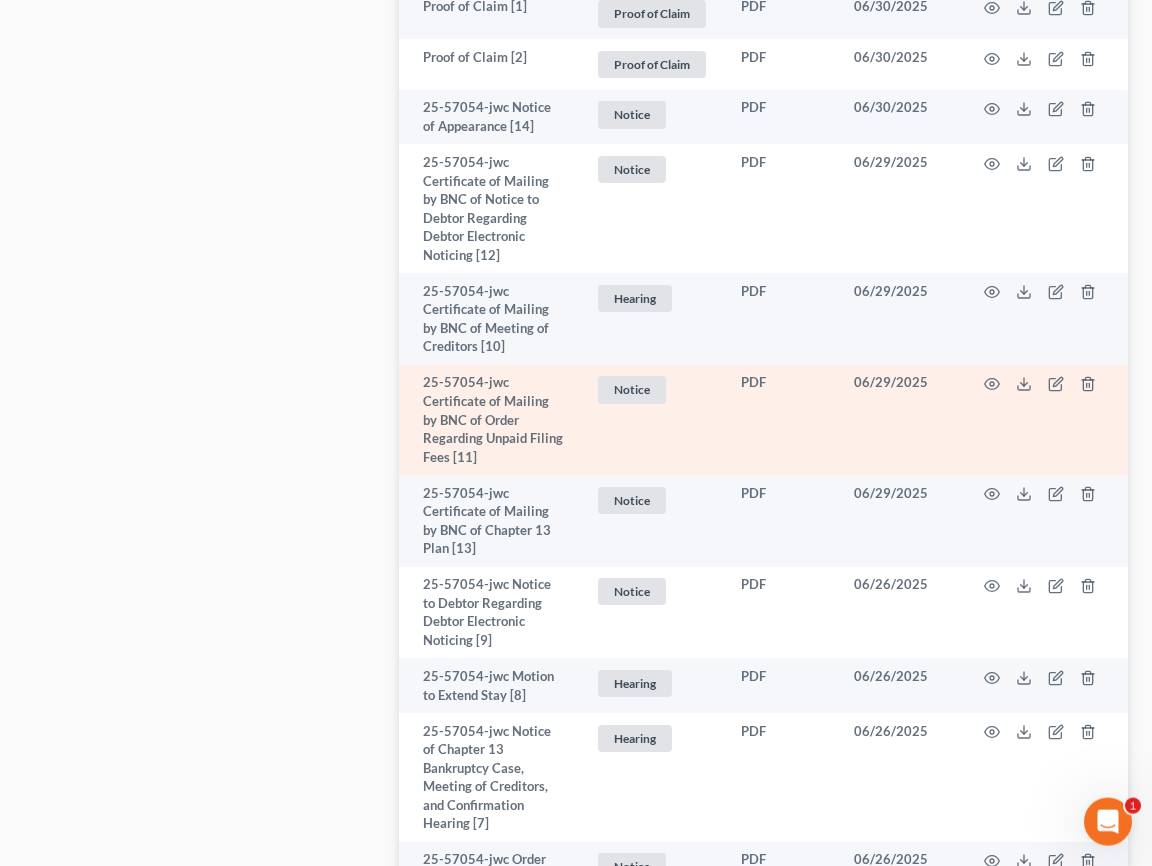 scroll, scrollTop: 2320, scrollLeft: 0, axis: vertical 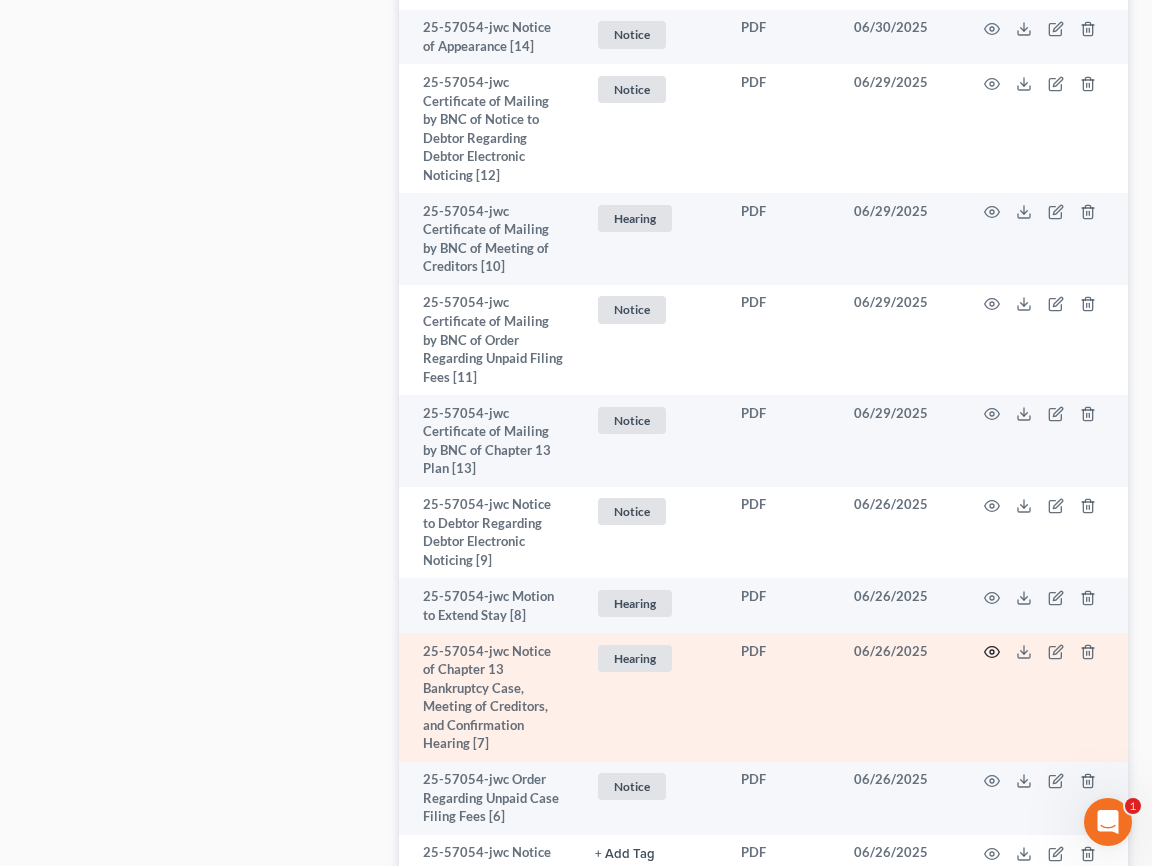 click 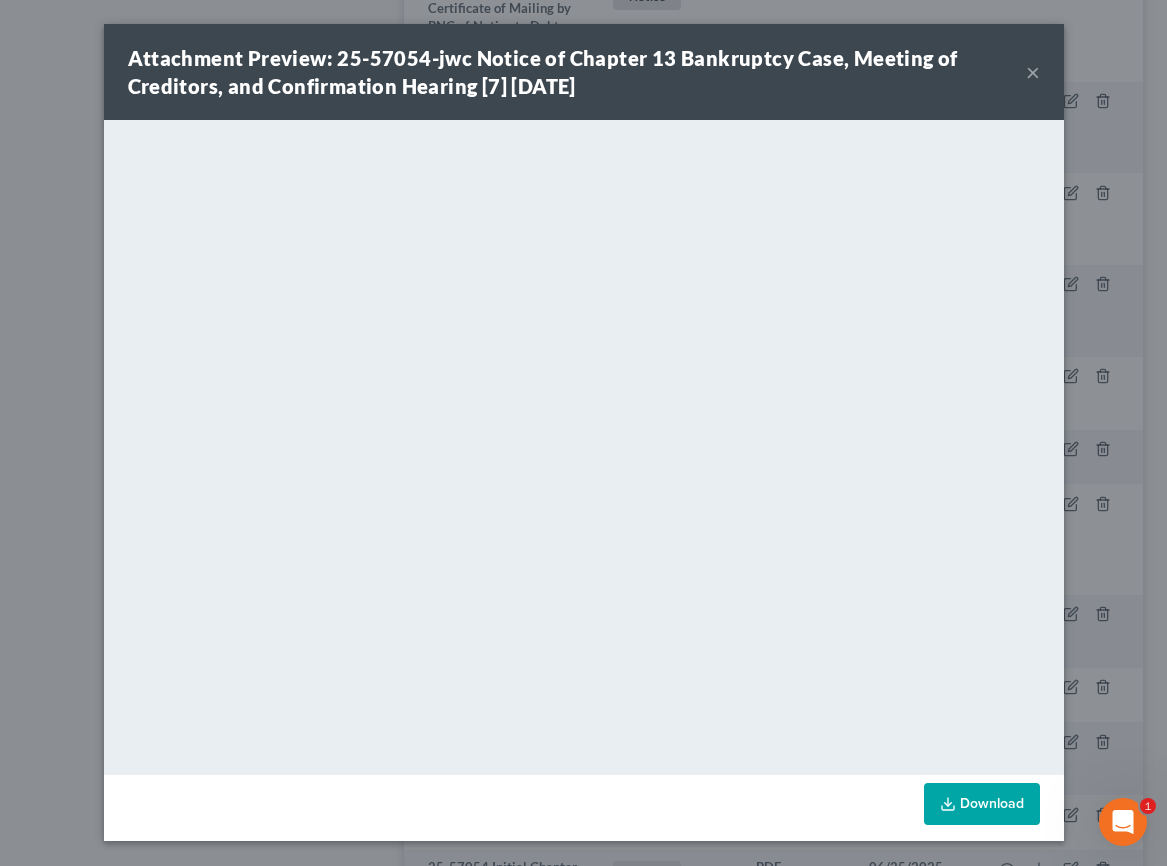 click on "×" at bounding box center (1033, 72) 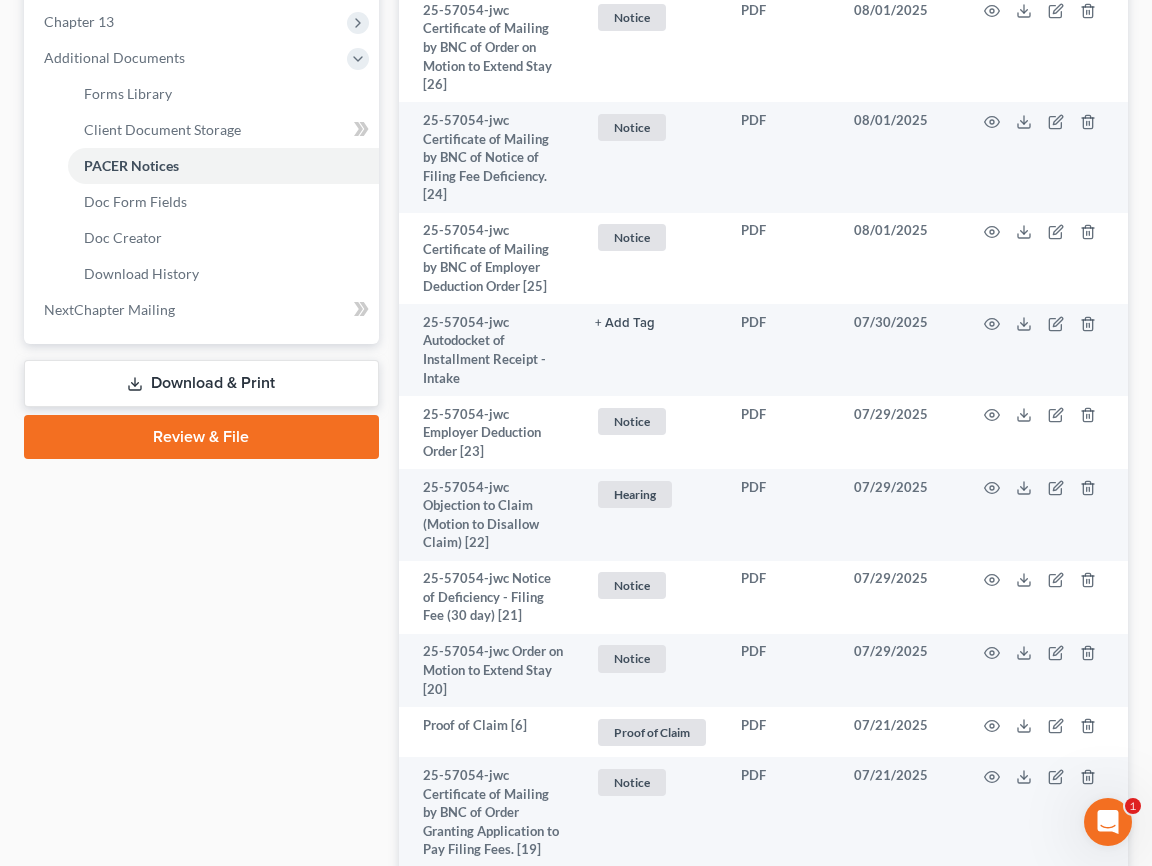 scroll, scrollTop: 384, scrollLeft: 0, axis: vertical 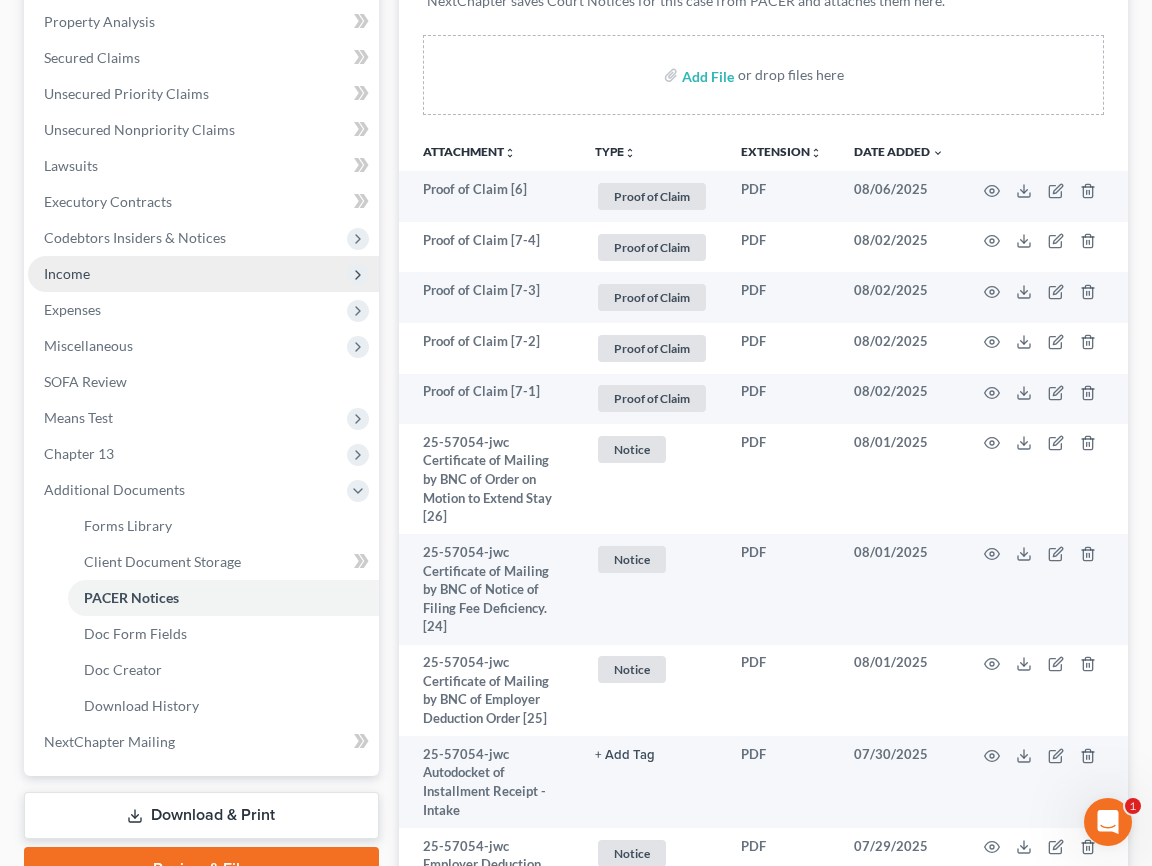 click on "Income" at bounding box center [203, 274] 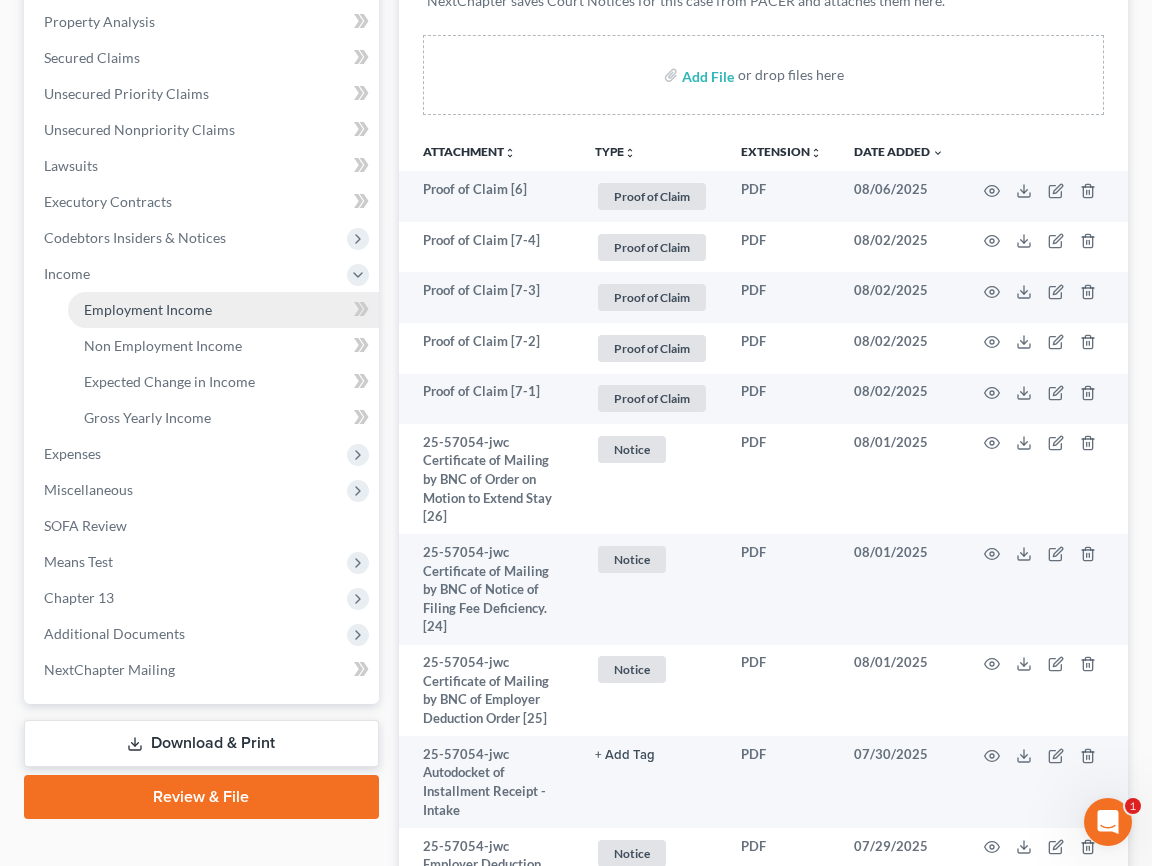 drag, startPoint x: 146, startPoint y: 315, endPoint x: 192, endPoint y: 316, distance: 46.010868 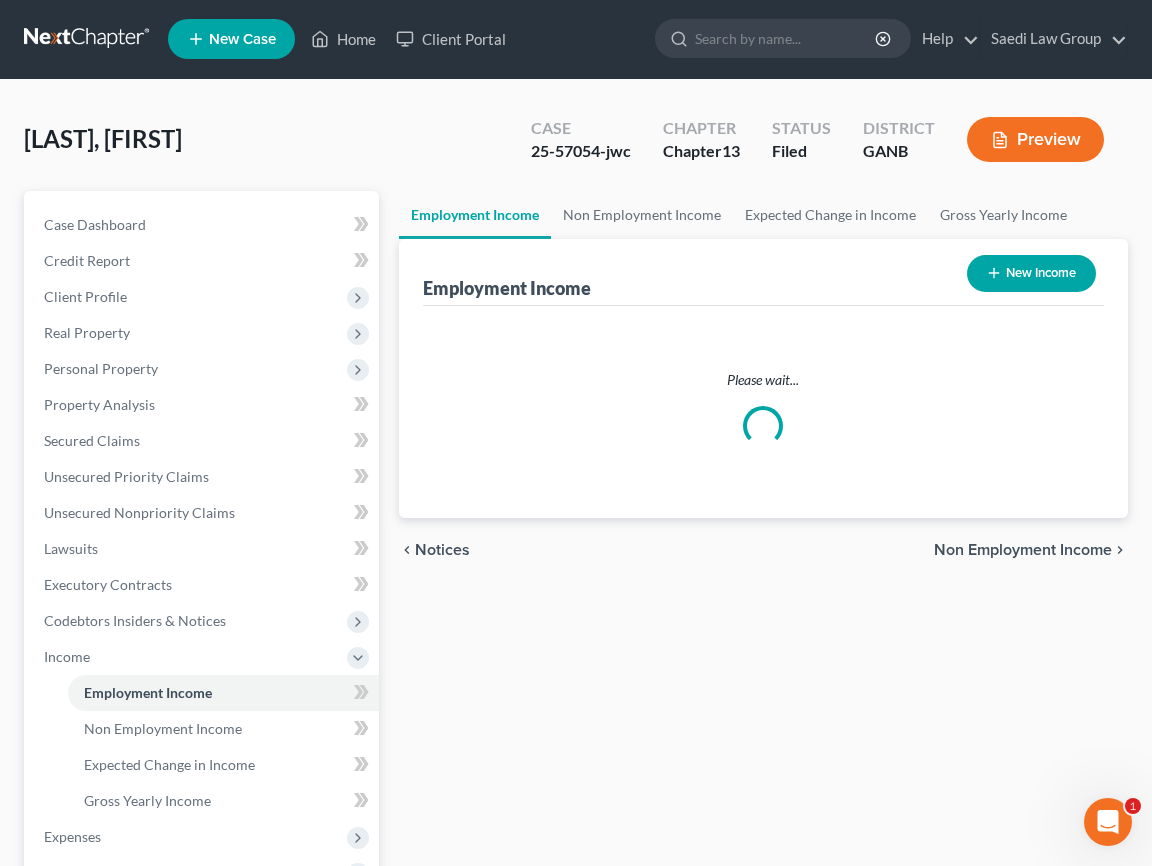 scroll, scrollTop: 0, scrollLeft: 0, axis: both 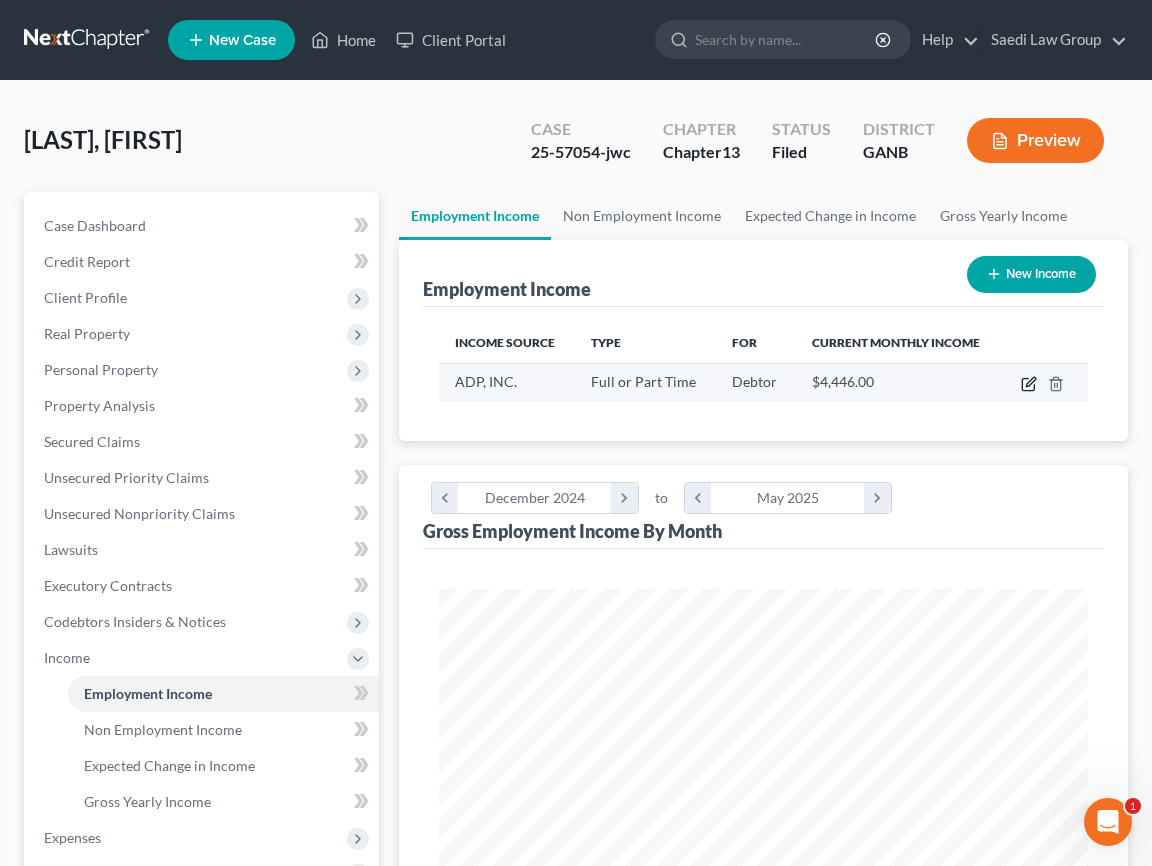 click 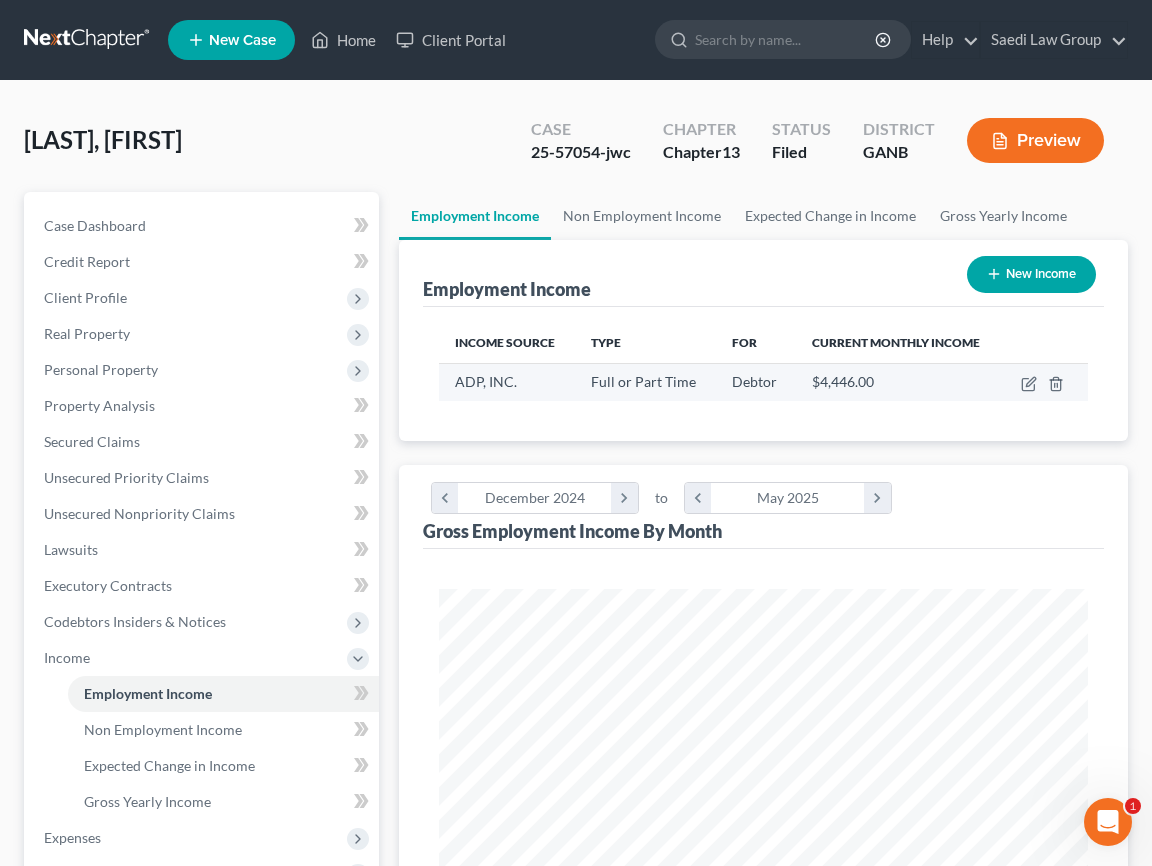 select on "0" 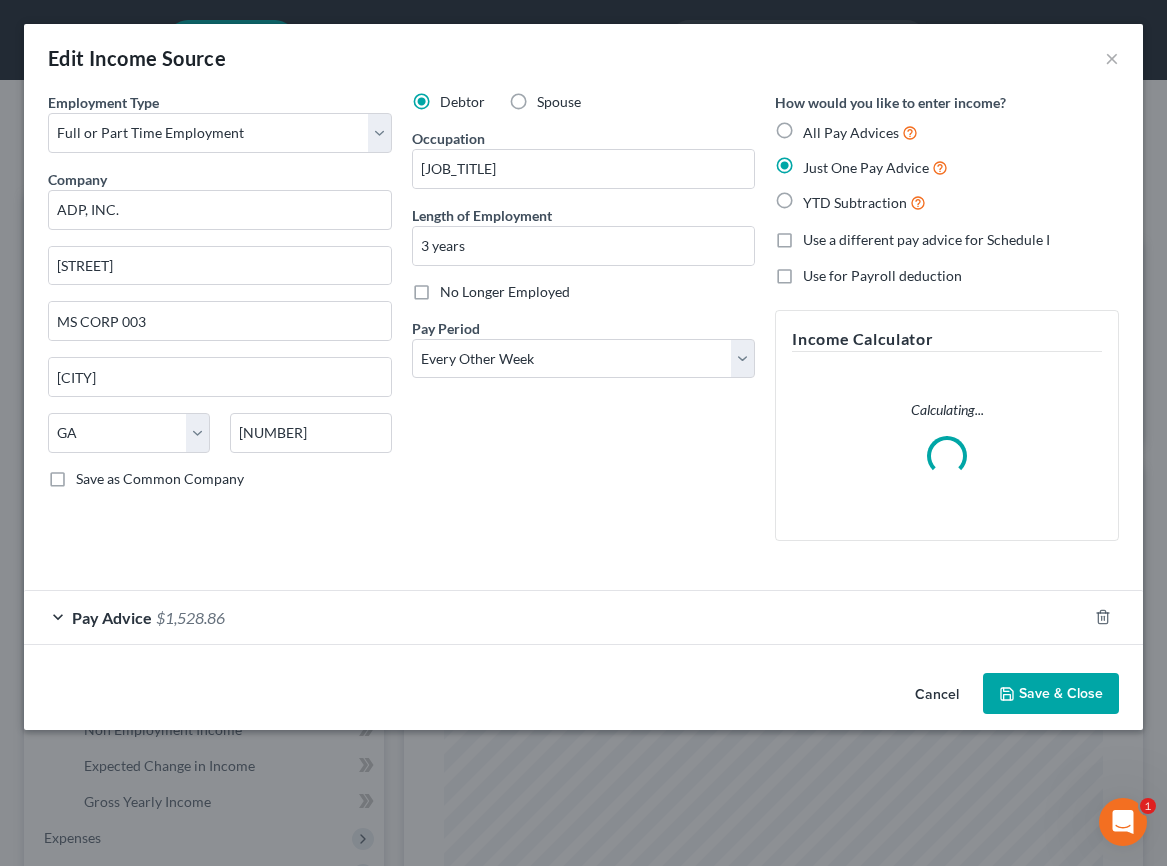 scroll, scrollTop: 999671, scrollLeft: 999301, axis: both 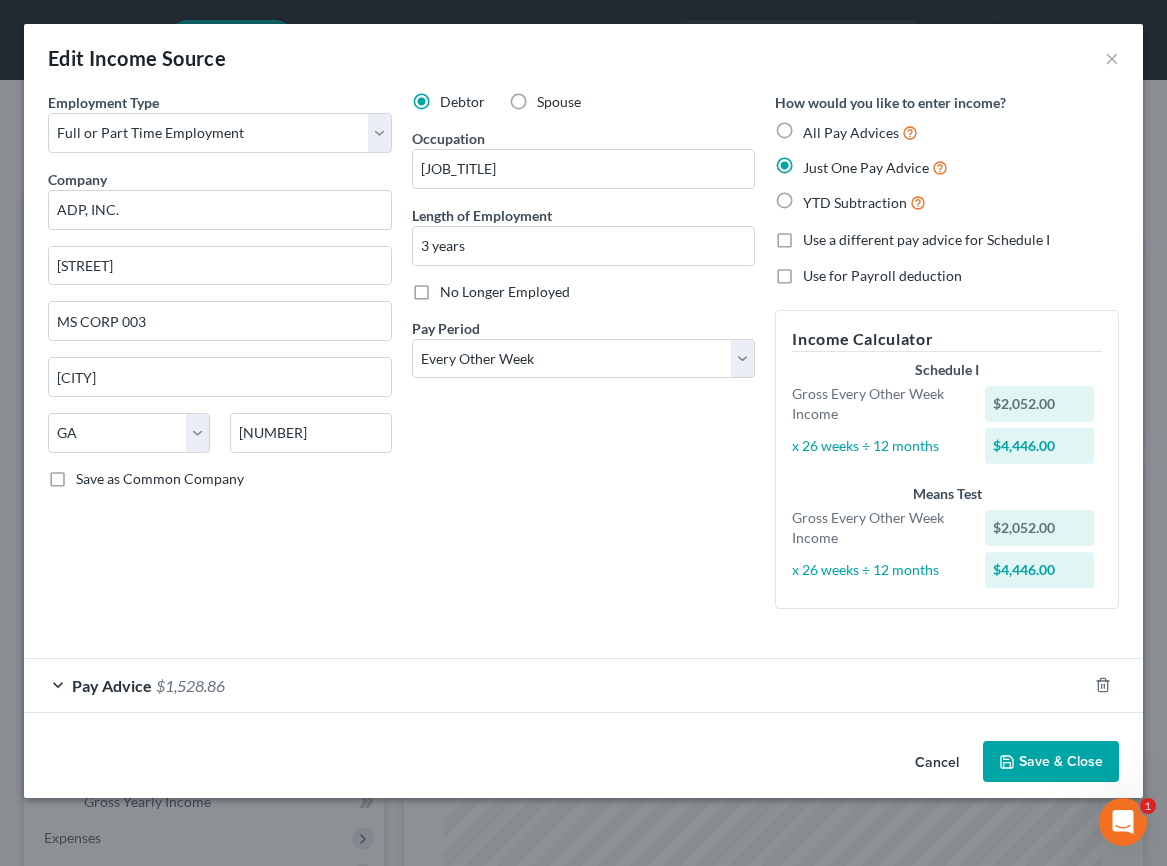 click on "Pay Advice $1,528.86" at bounding box center (555, 685) 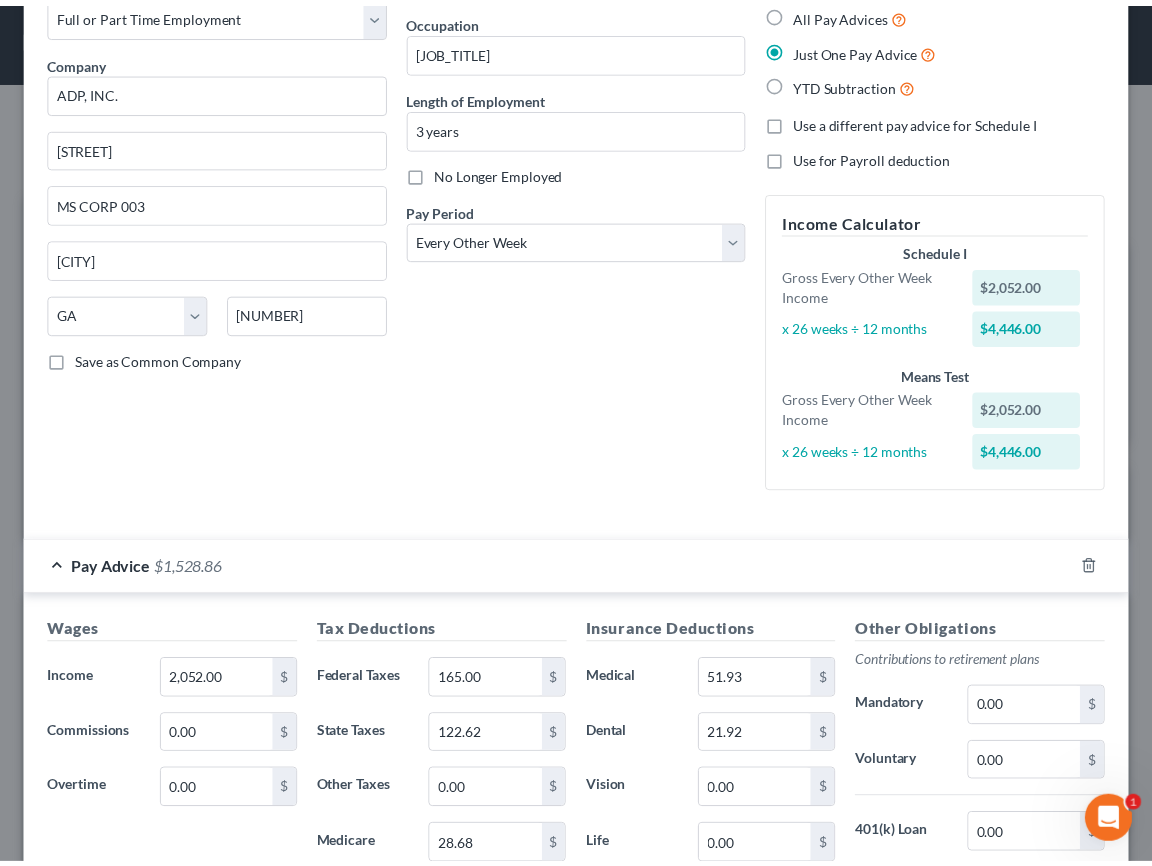 scroll, scrollTop: 0, scrollLeft: 0, axis: both 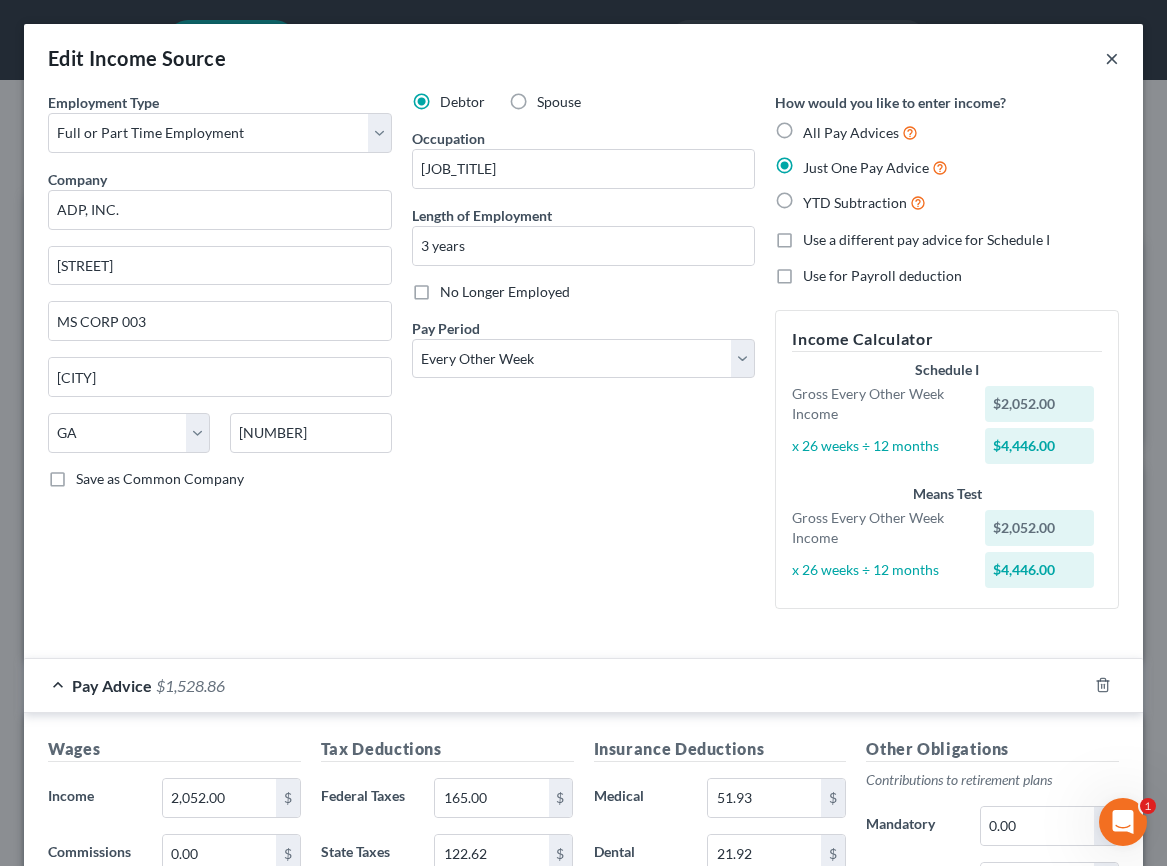 click on "×" at bounding box center (1112, 58) 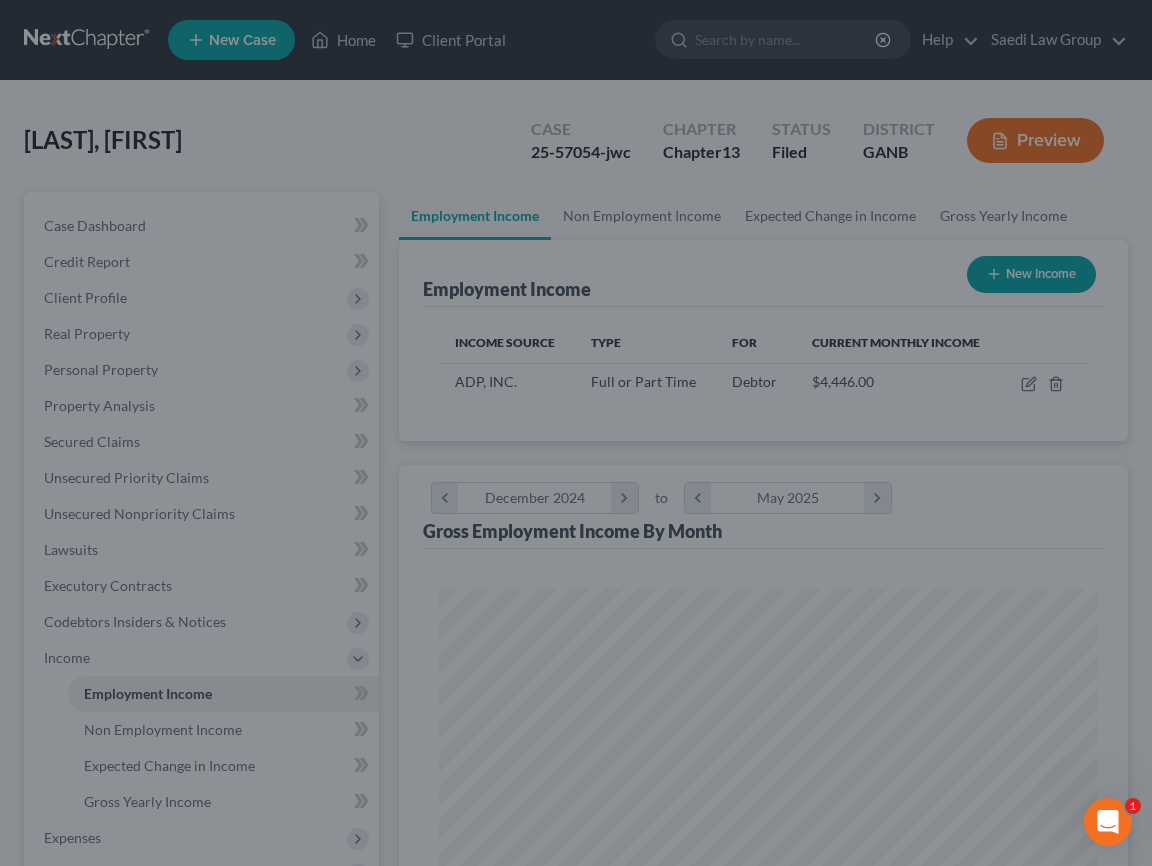scroll, scrollTop: 324, scrollLeft: 689, axis: both 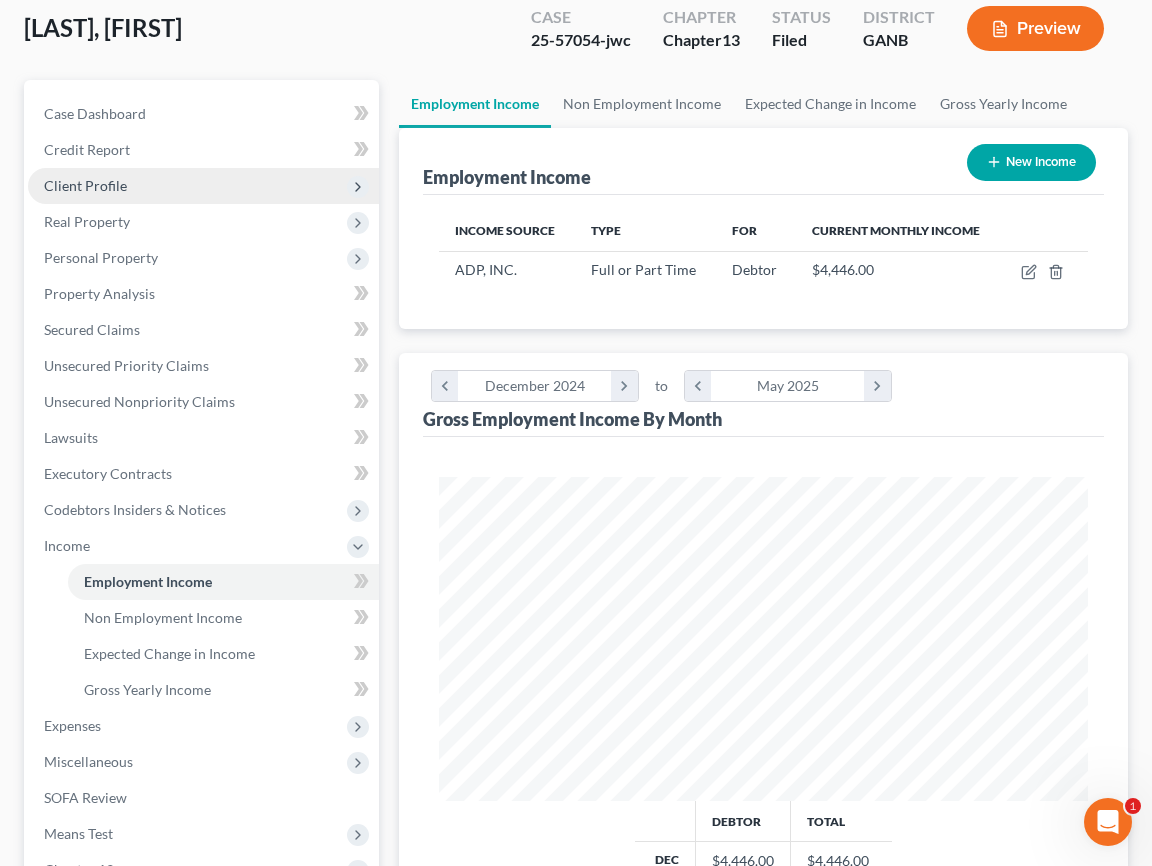 click on "Client Profile" at bounding box center (203, 186) 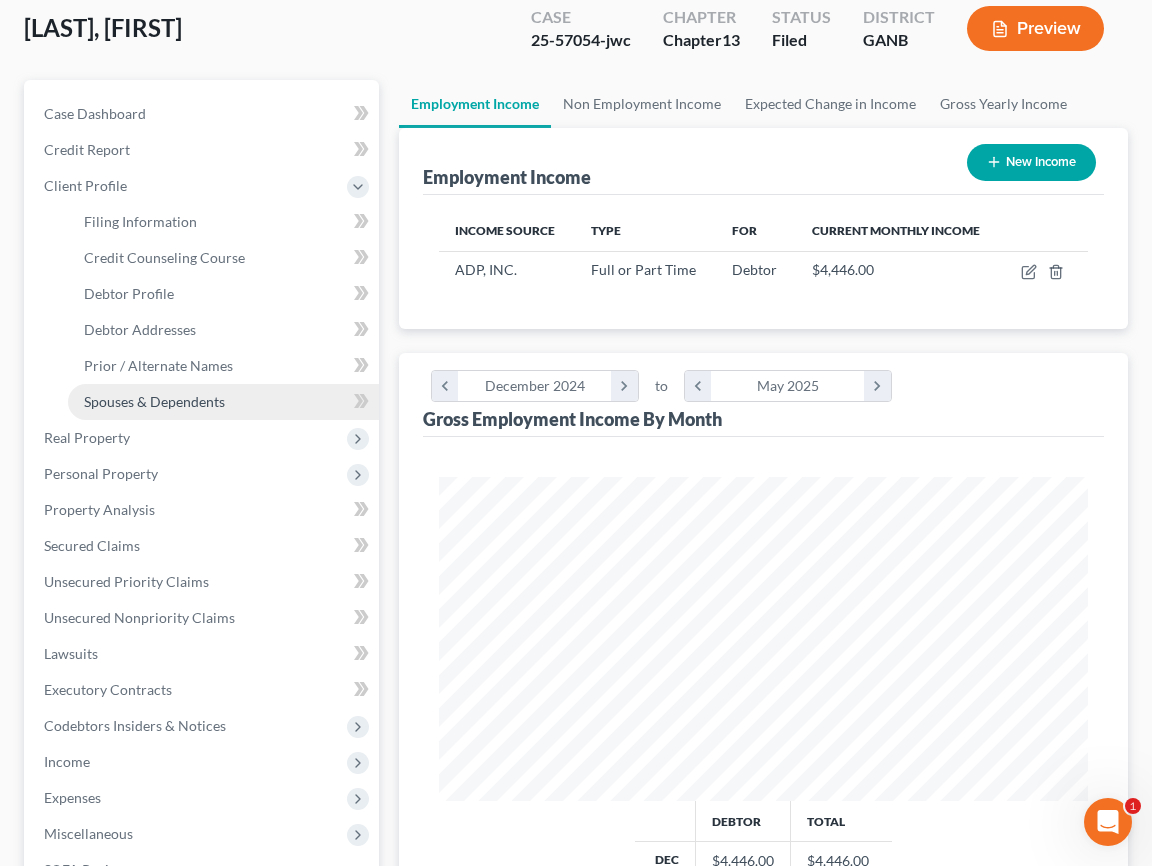 click on "Spouses & Dependents" at bounding box center (154, 401) 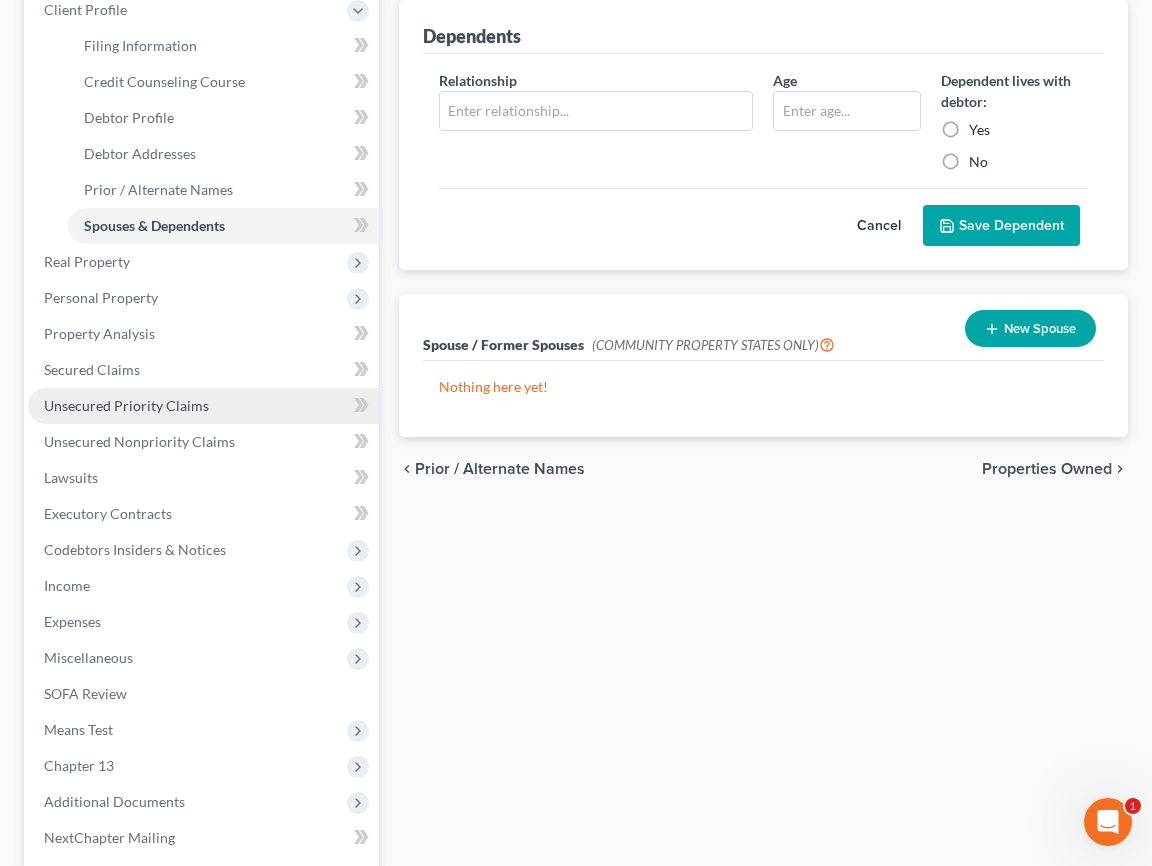 scroll, scrollTop: 464, scrollLeft: 0, axis: vertical 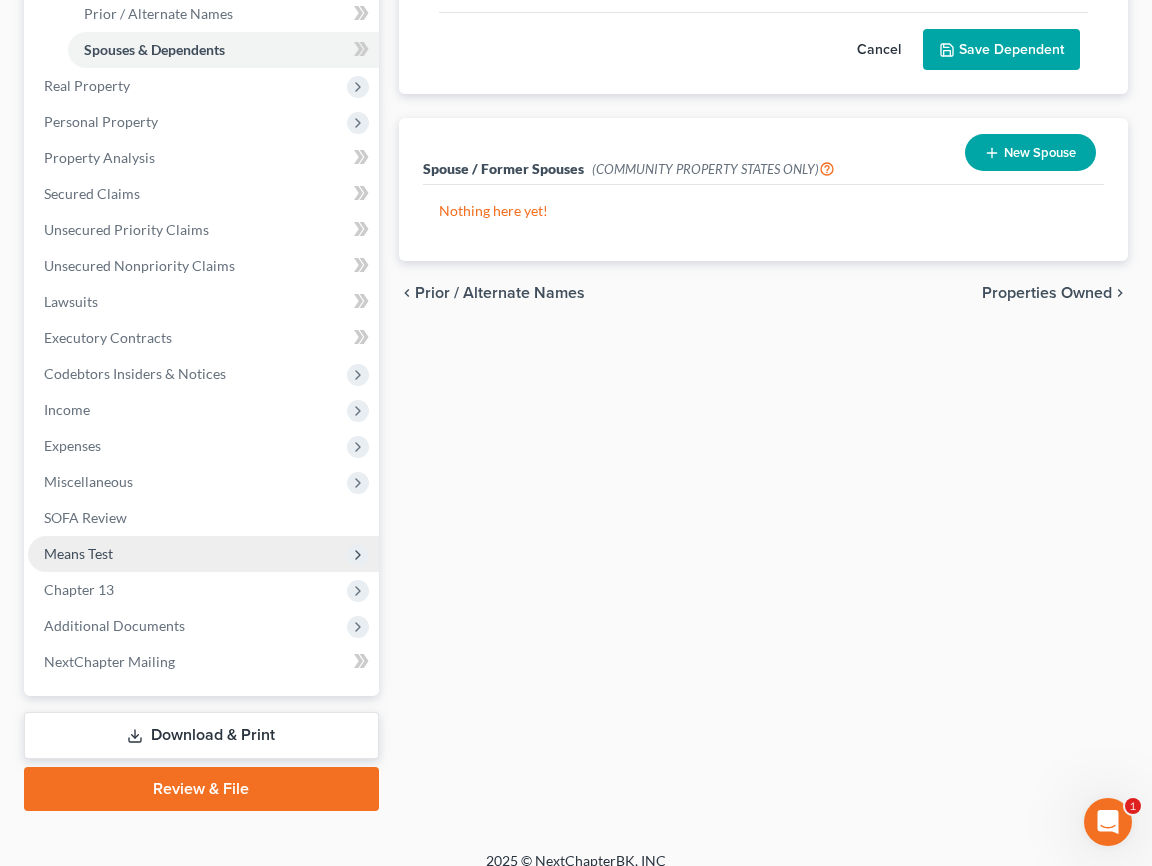 click on "Means Test" at bounding box center [203, 554] 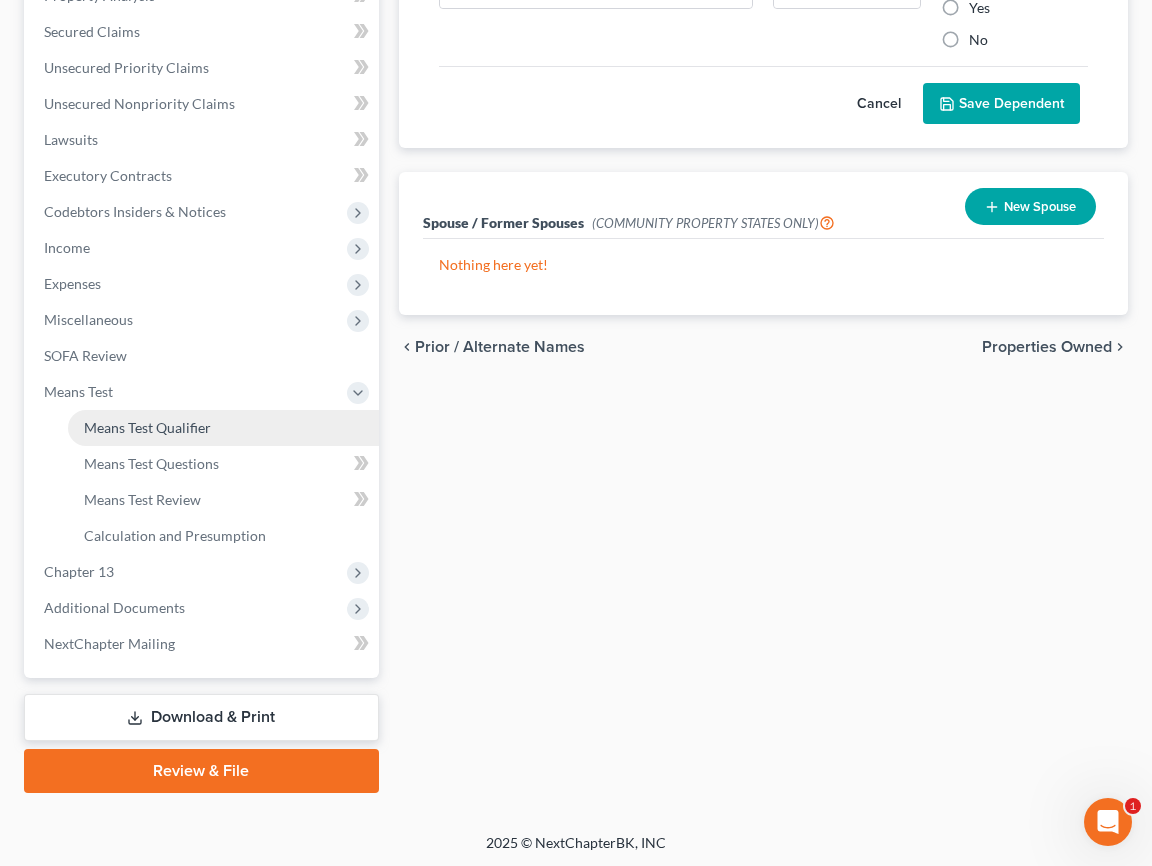 click on "Means Test Qualifier" at bounding box center [223, 428] 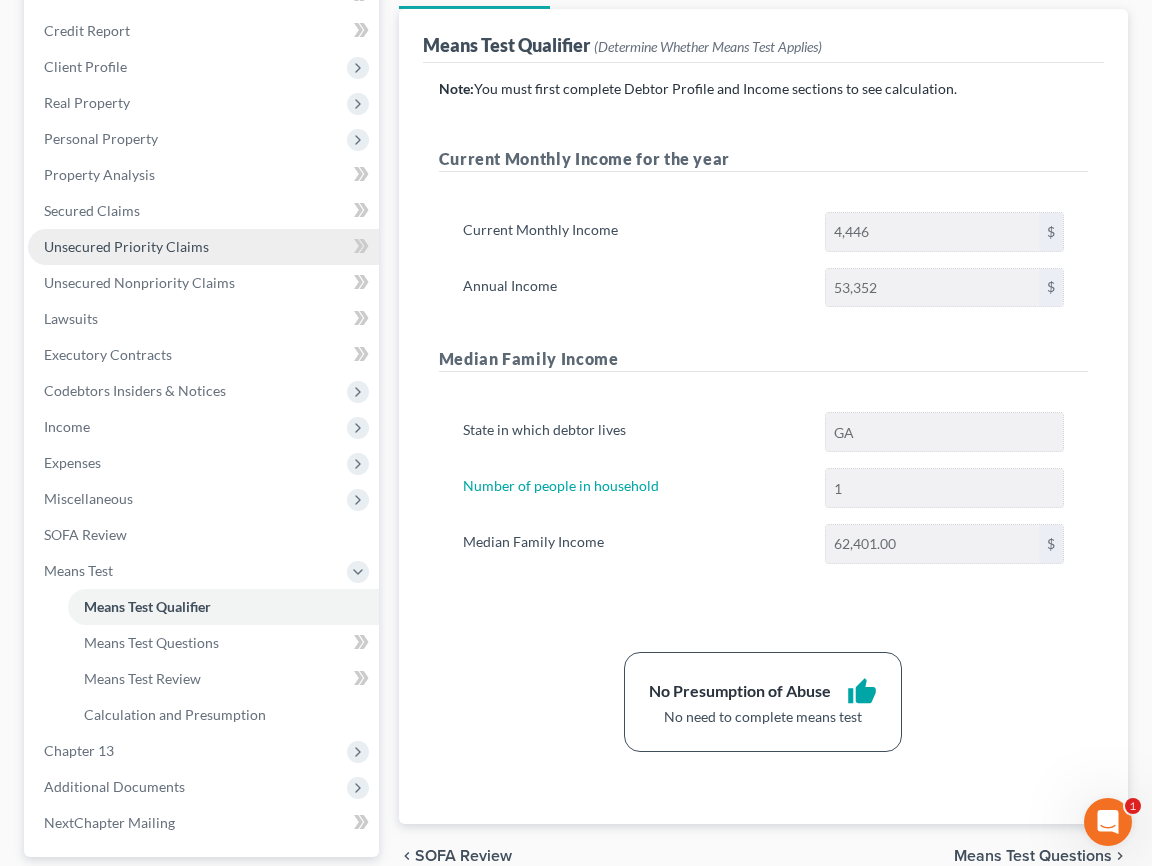 scroll, scrollTop: 240, scrollLeft: 0, axis: vertical 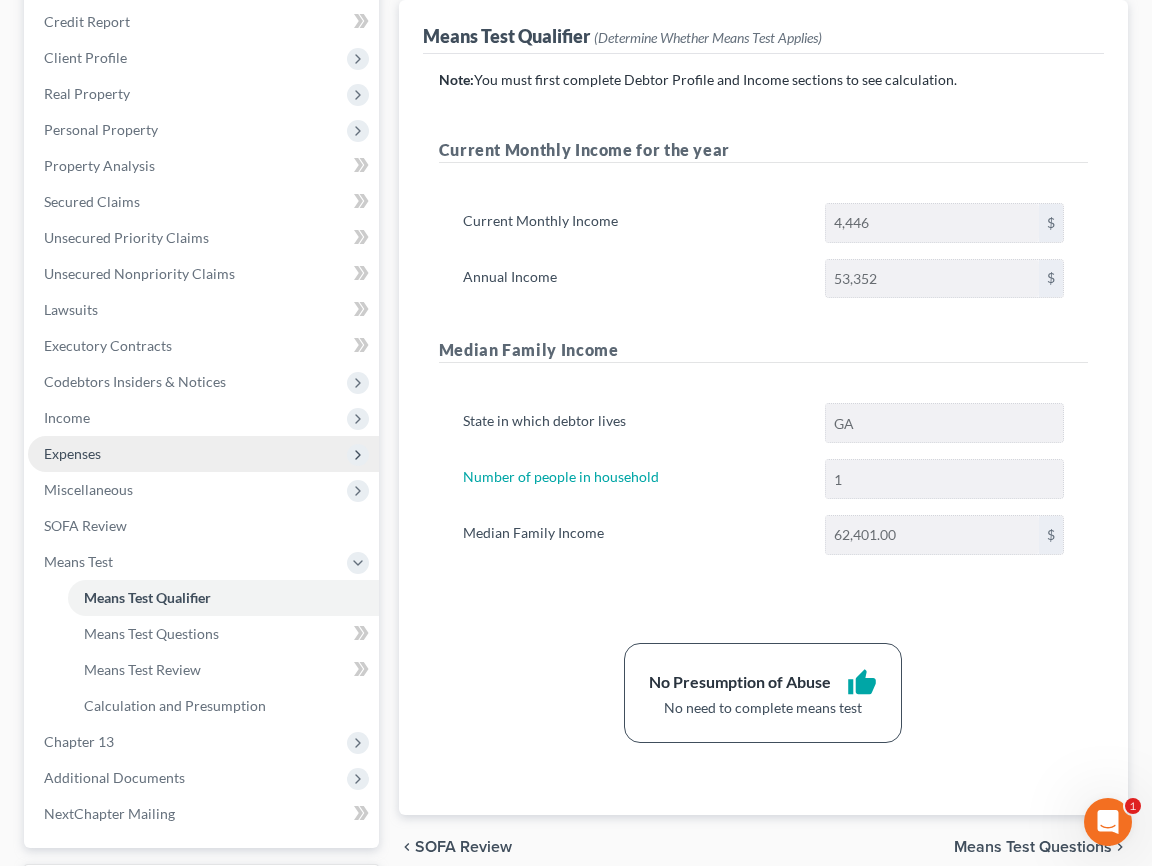 click on "Expenses" at bounding box center (203, 454) 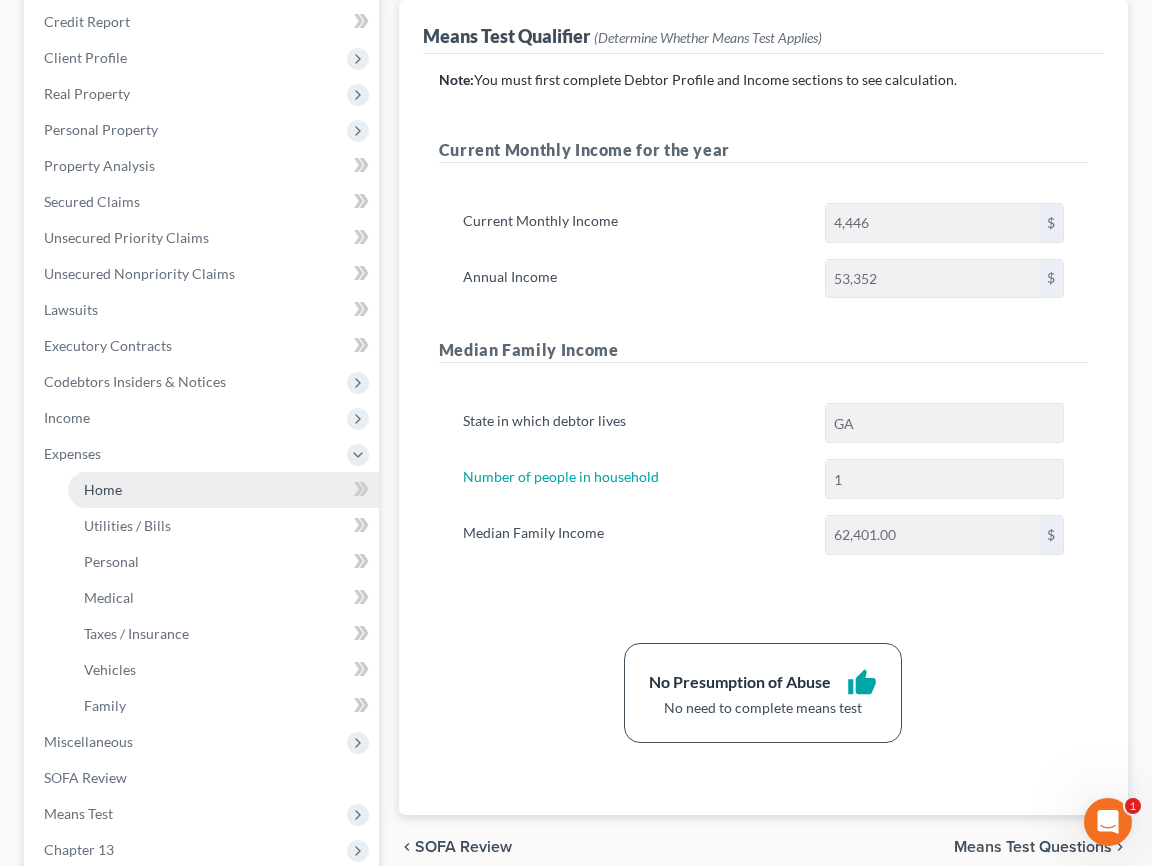 click on "Home" at bounding box center [103, 489] 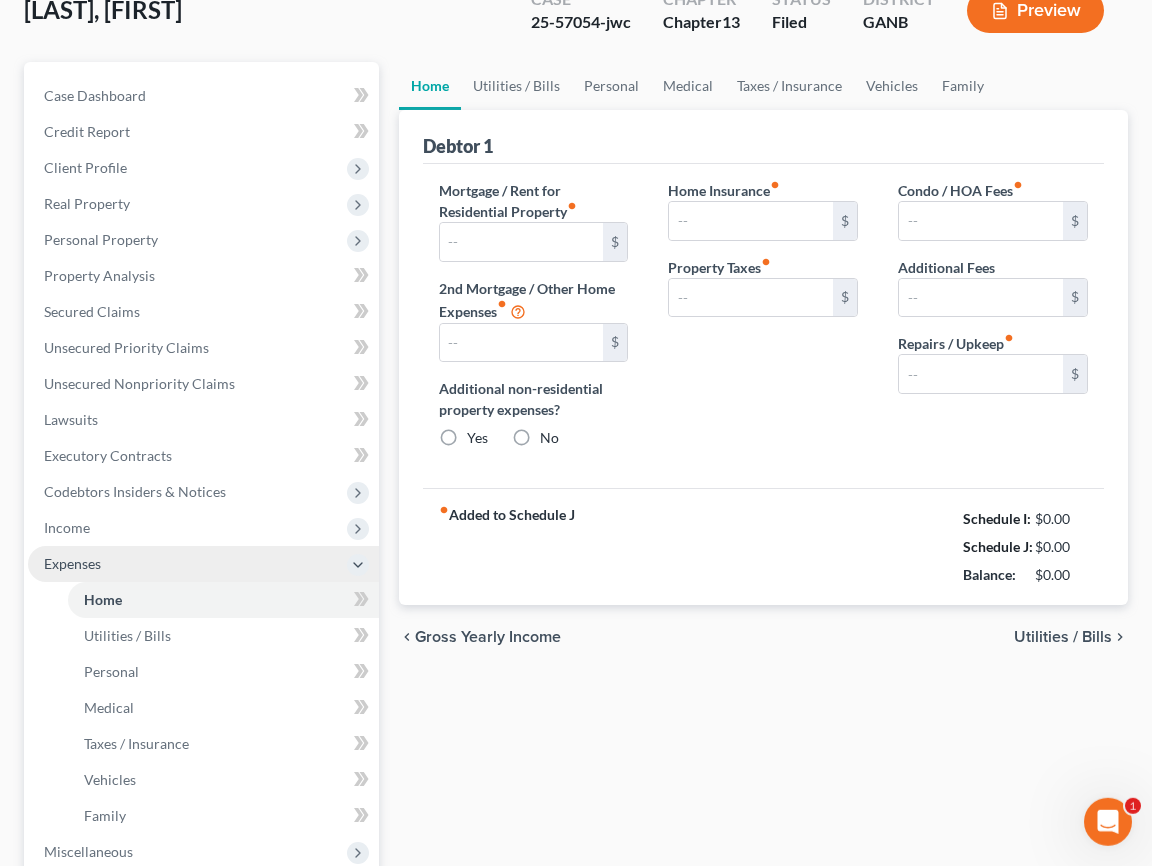 type on "1,294.00" 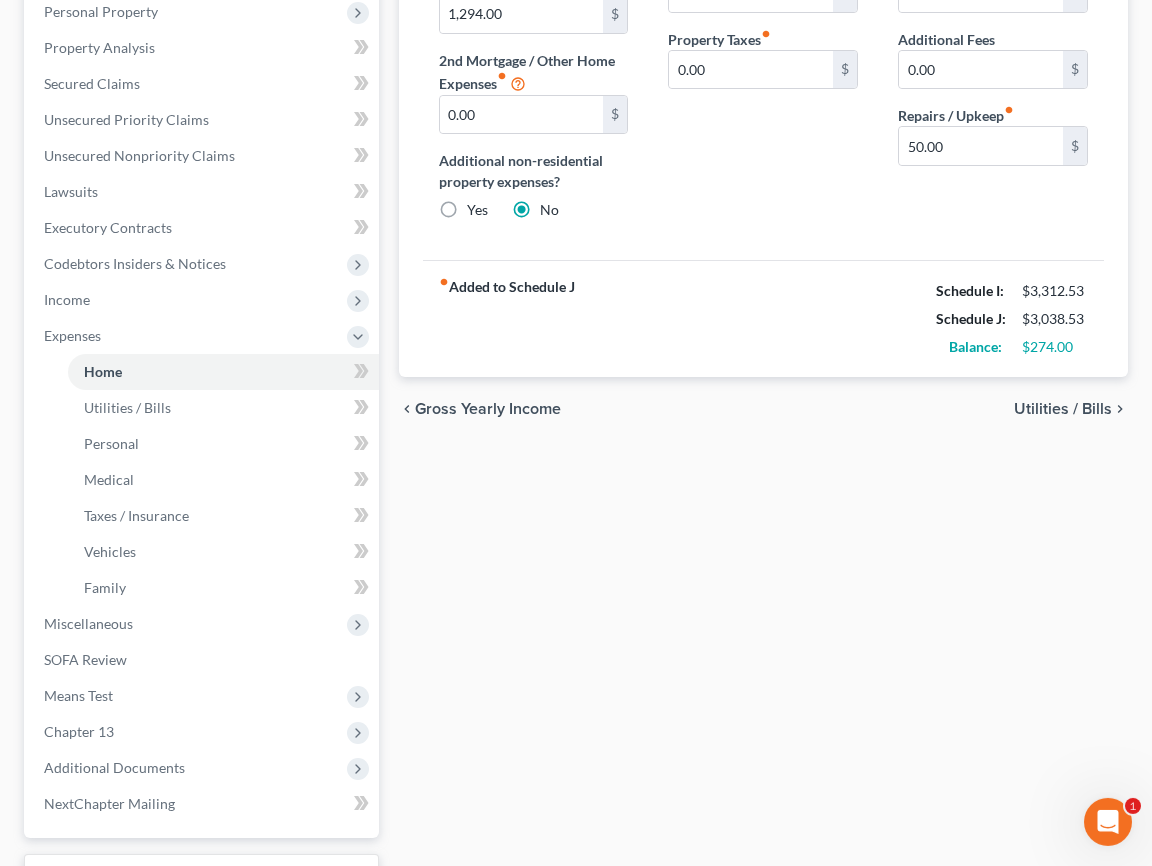 scroll, scrollTop: 496, scrollLeft: 0, axis: vertical 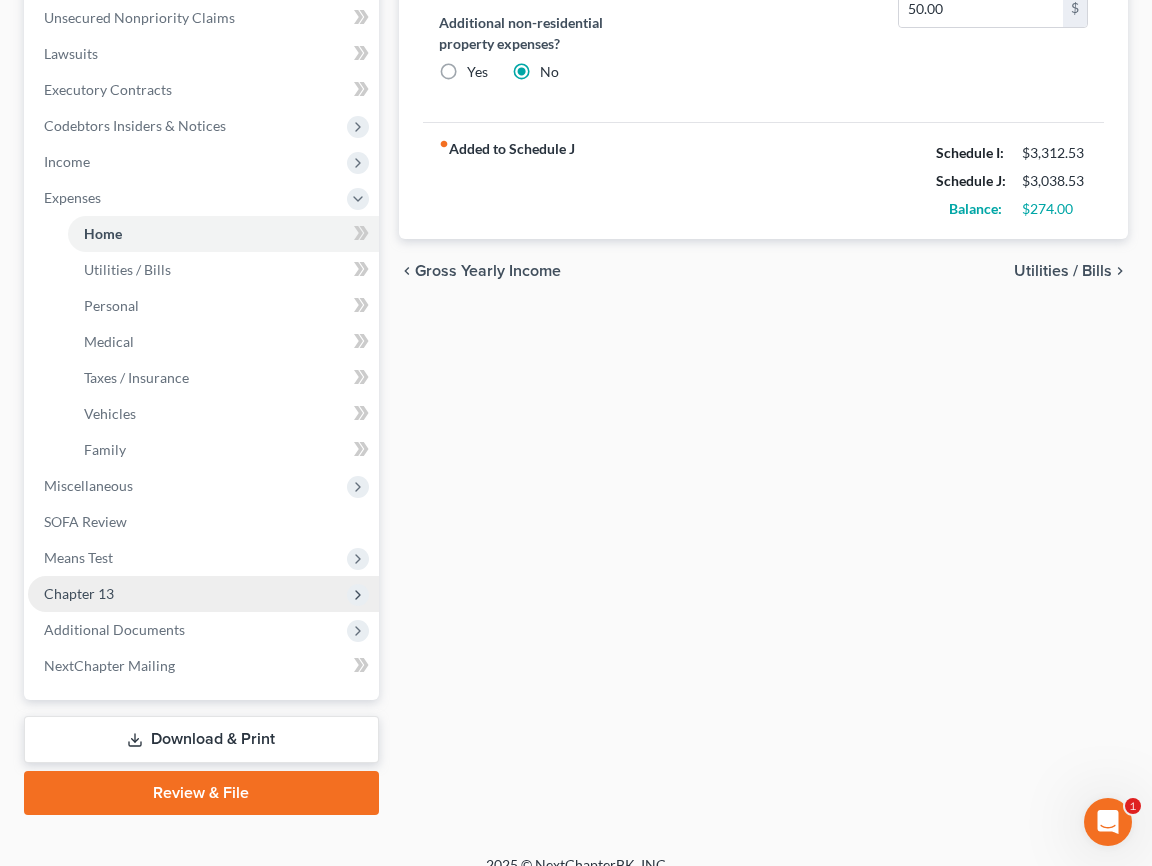 click on "Chapter 13" at bounding box center [203, 594] 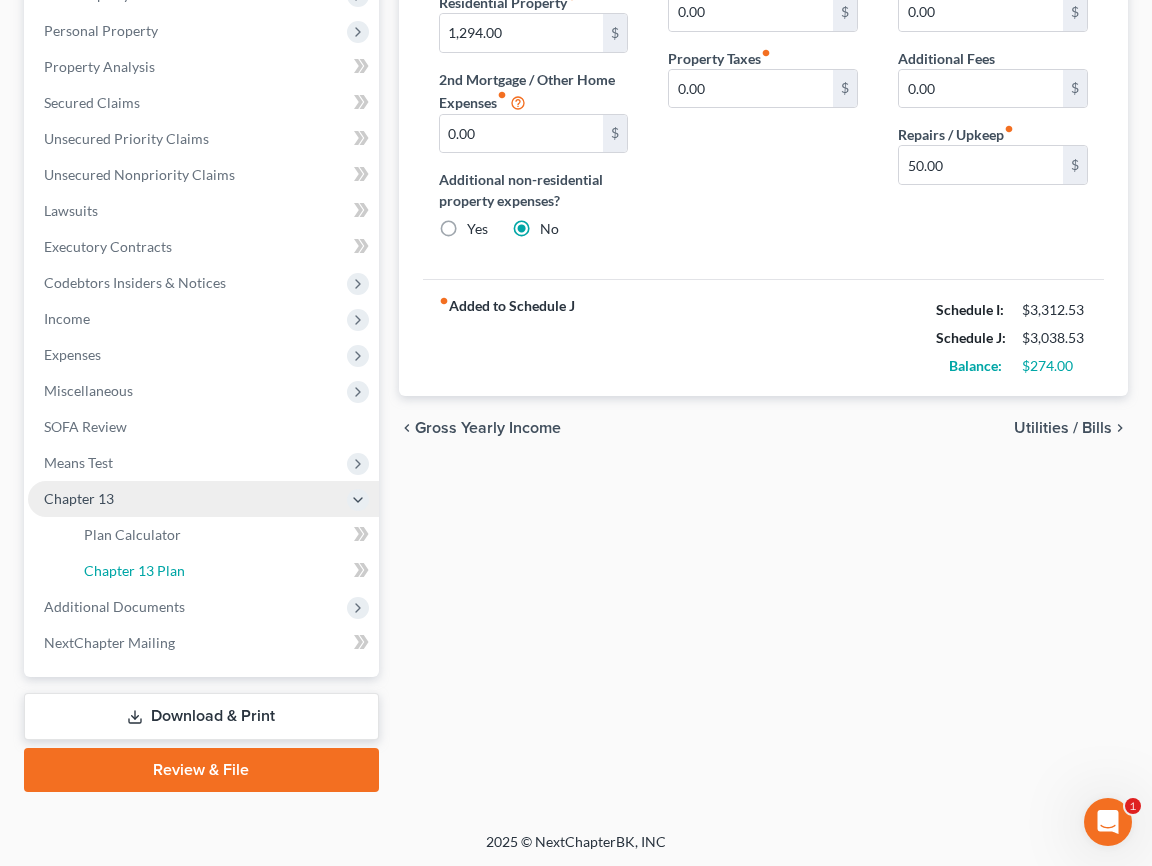 drag, startPoint x: 173, startPoint y: 574, endPoint x: 299, endPoint y: 572, distance: 126.01587 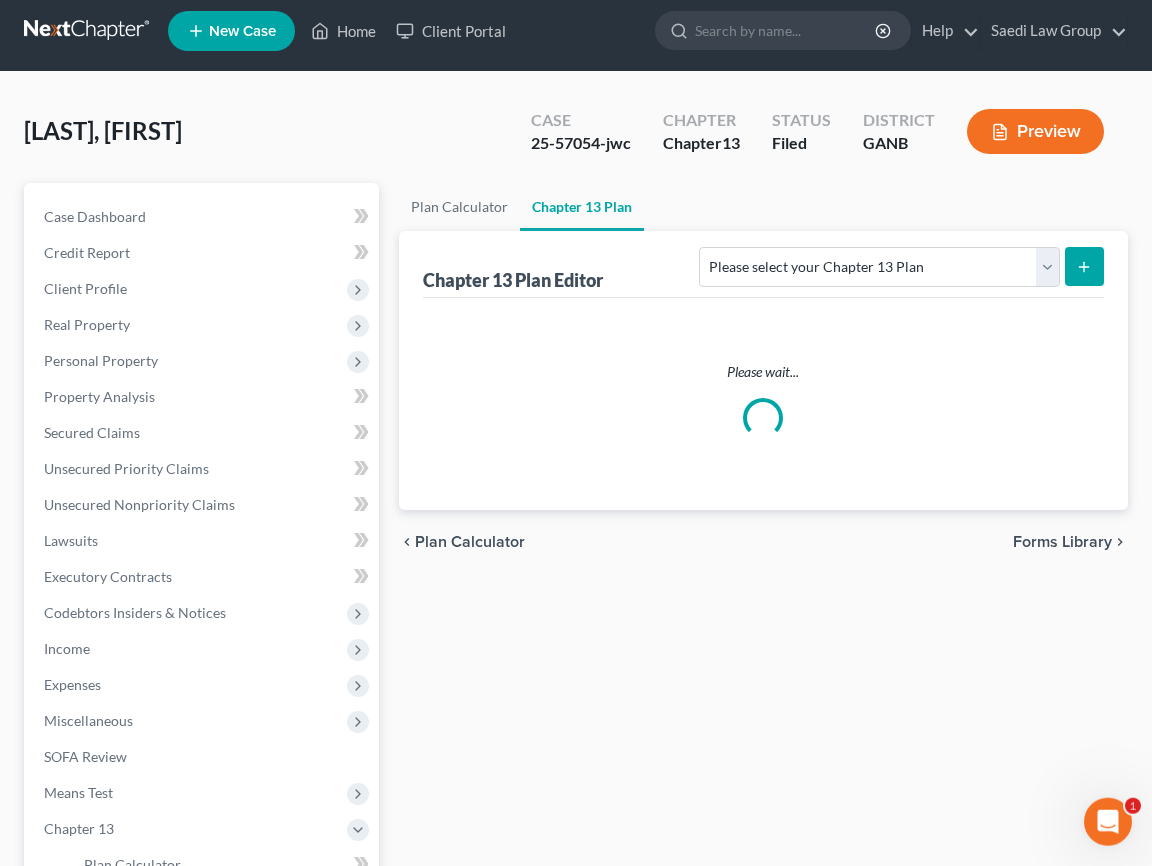 scroll, scrollTop: 0, scrollLeft: 0, axis: both 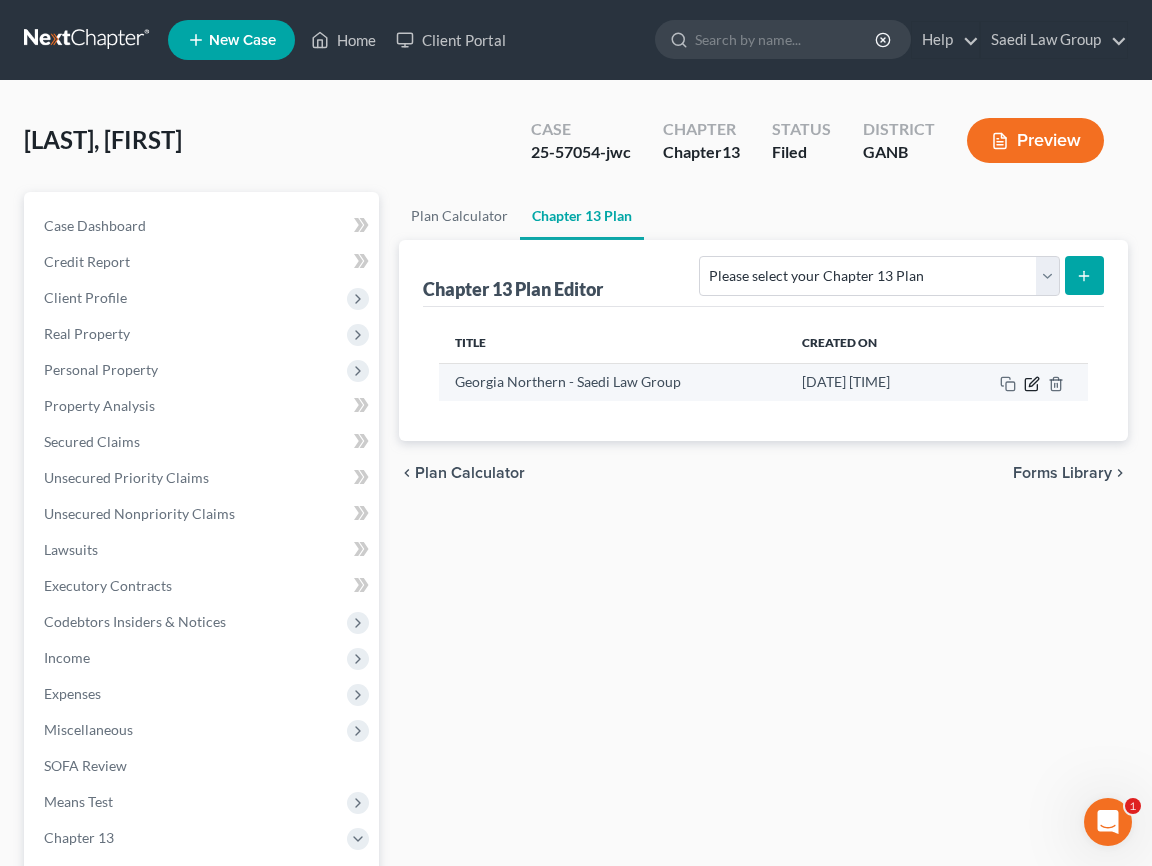 click 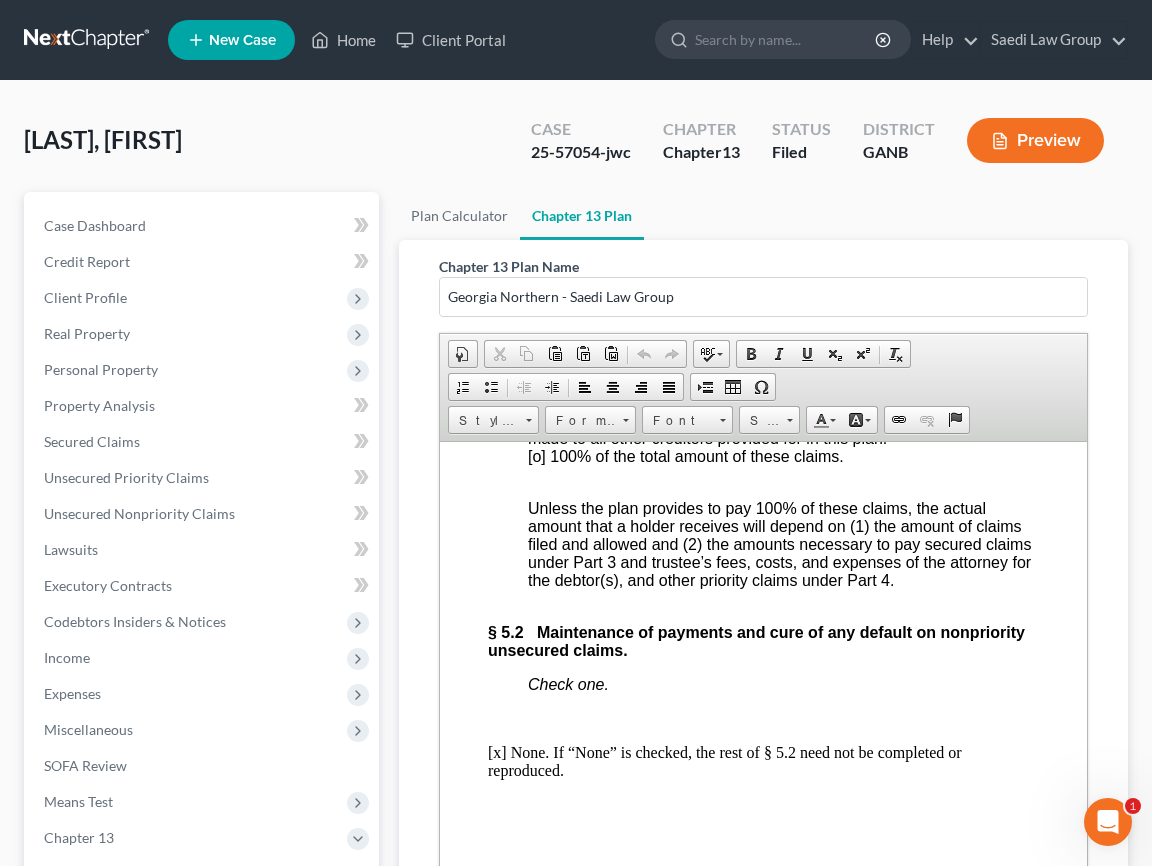 scroll, scrollTop: 9184, scrollLeft: 0, axis: vertical 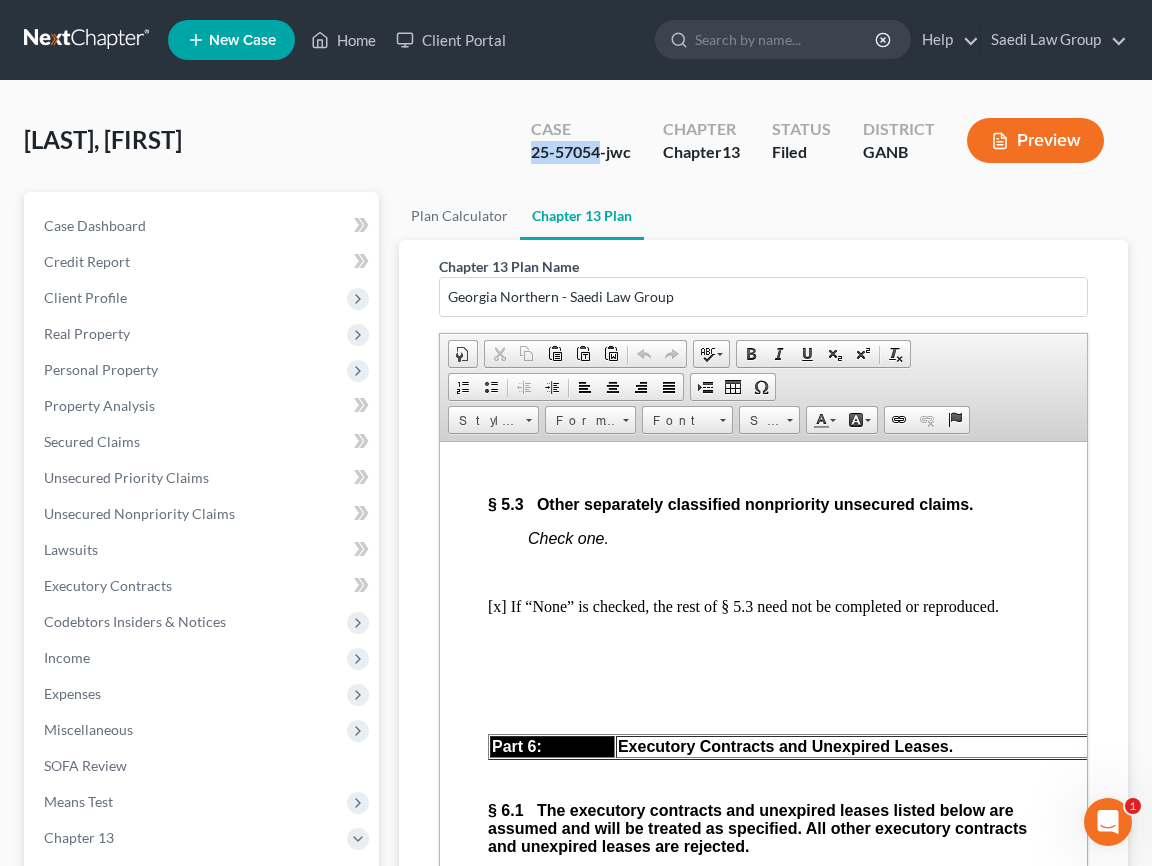 drag, startPoint x: 600, startPoint y: 150, endPoint x: 456, endPoint y: 161, distance: 144.41953 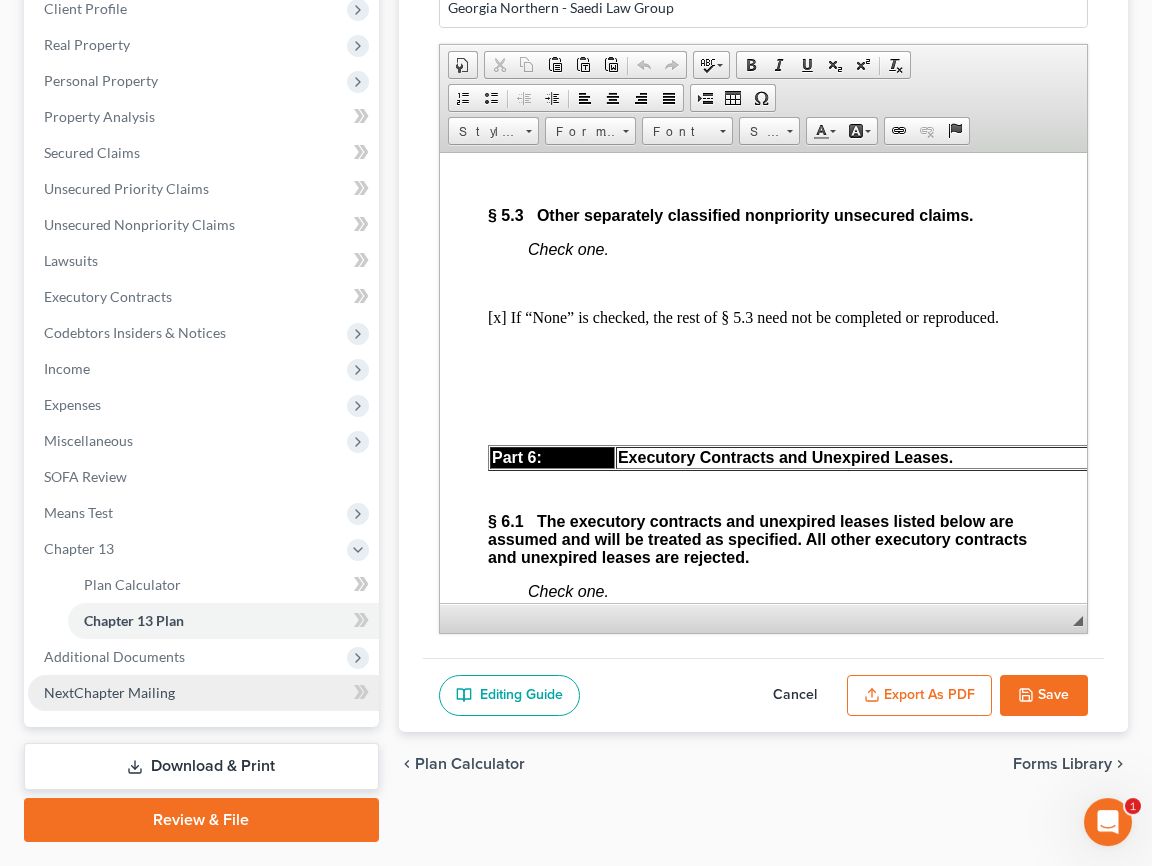 scroll, scrollTop: 339, scrollLeft: 0, axis: vertical 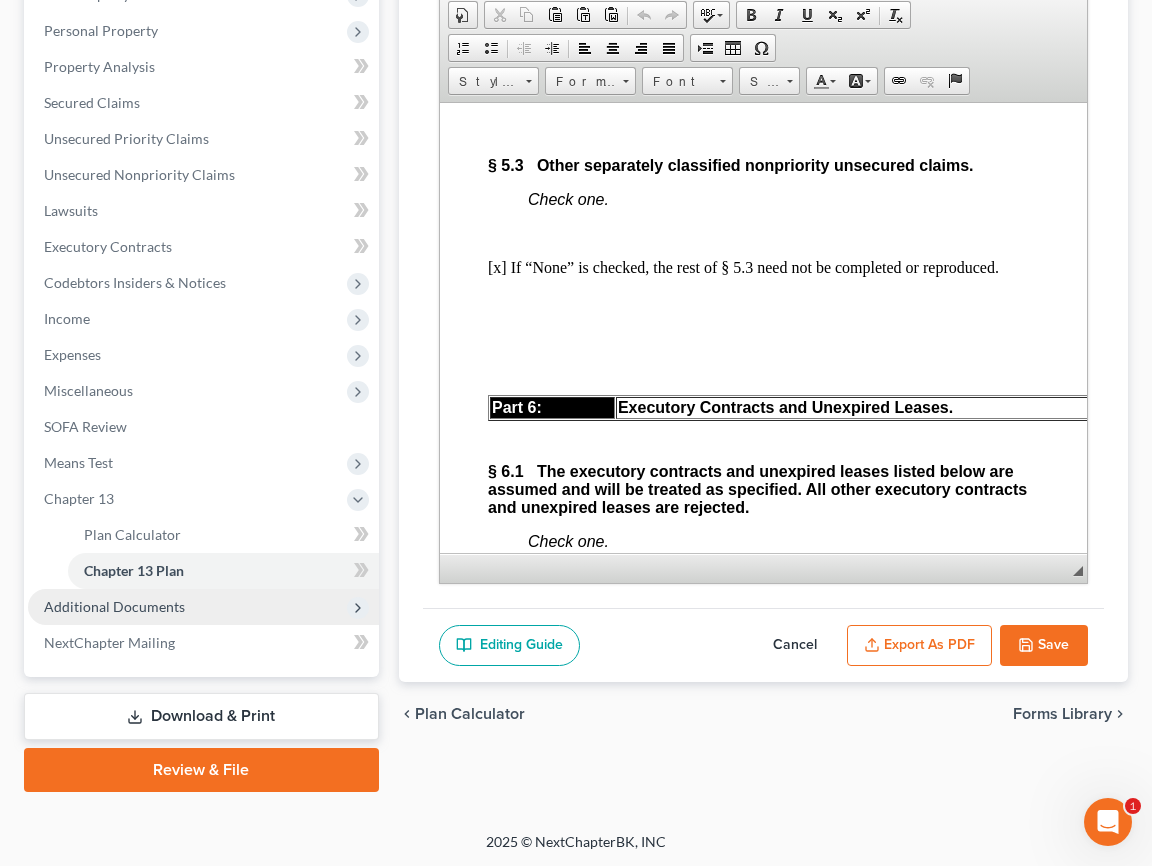 click on "Additional Documents" at bounding box center [203, 607] 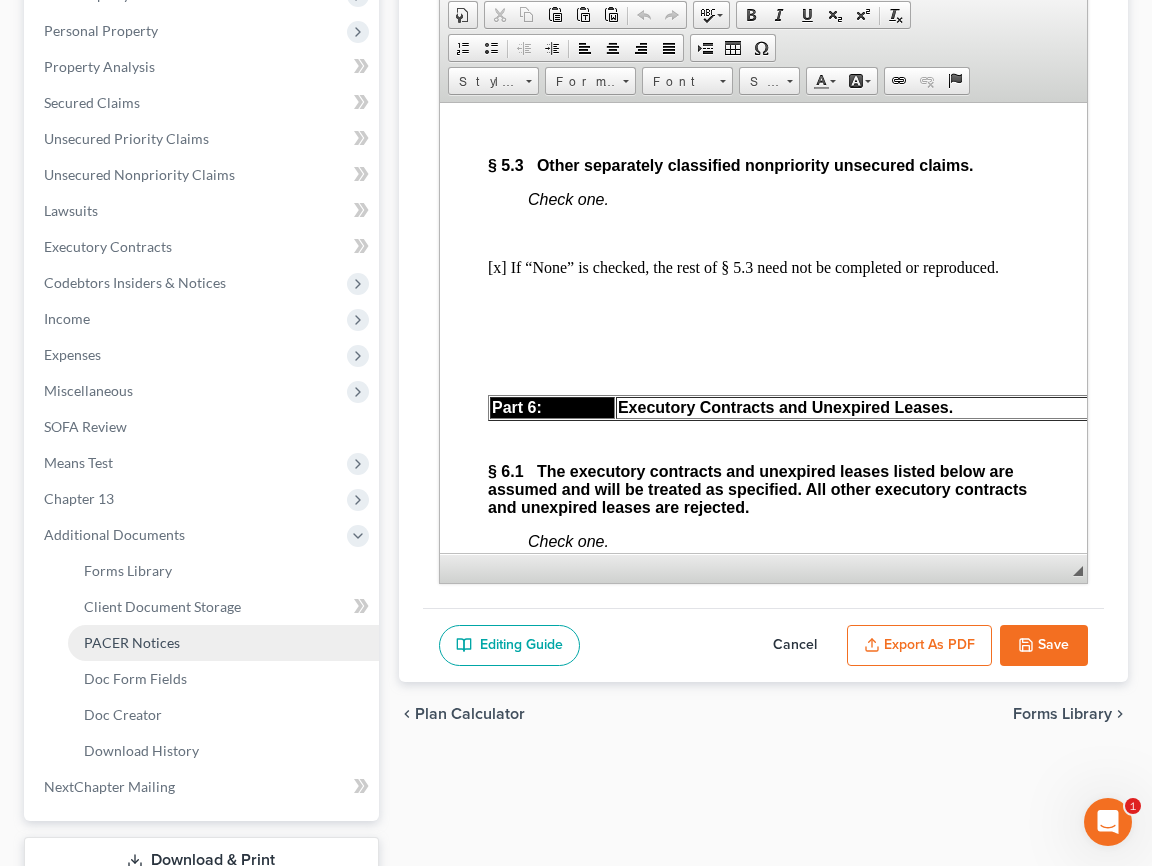 drag, startPoint x: 167, startPoint y: 649, endPoint x: 284, endPoint y: 630, distance: 118.5327 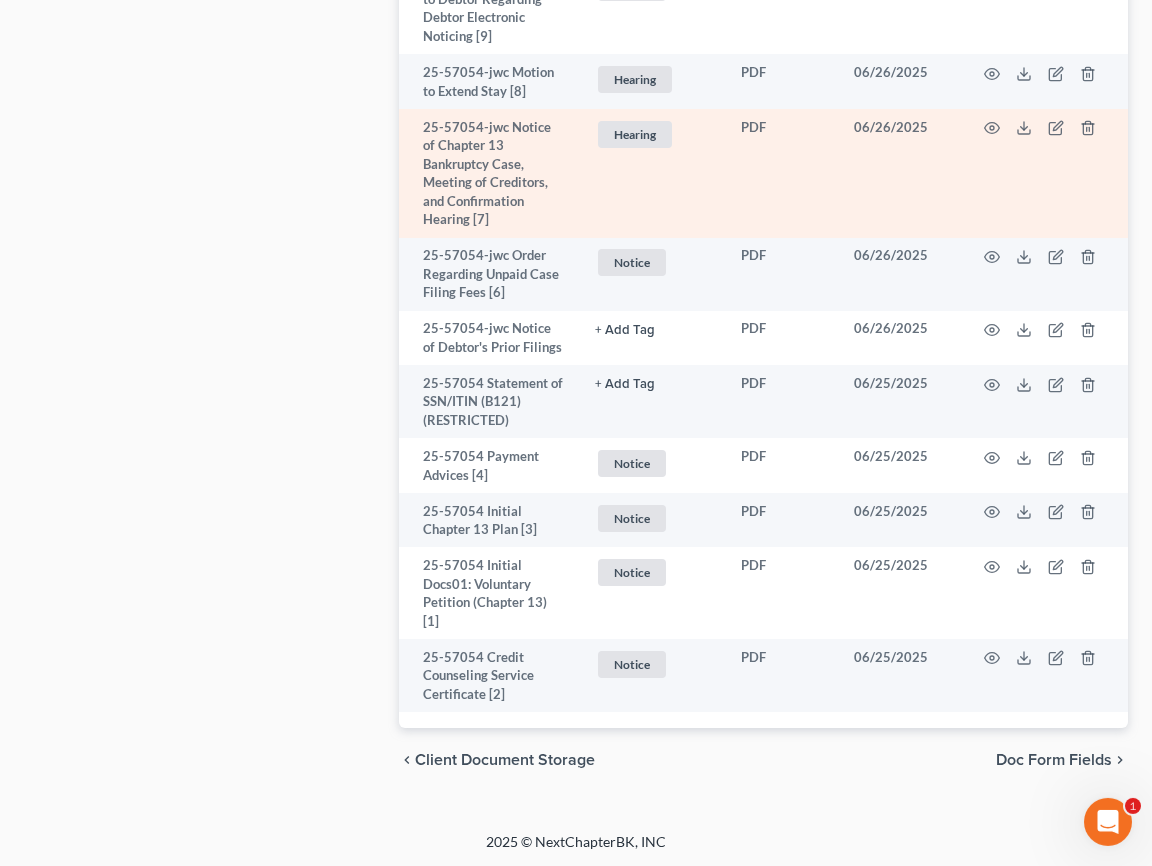 scroll, scrollTop: 2846, scrollLeft: 0, axis: vertical 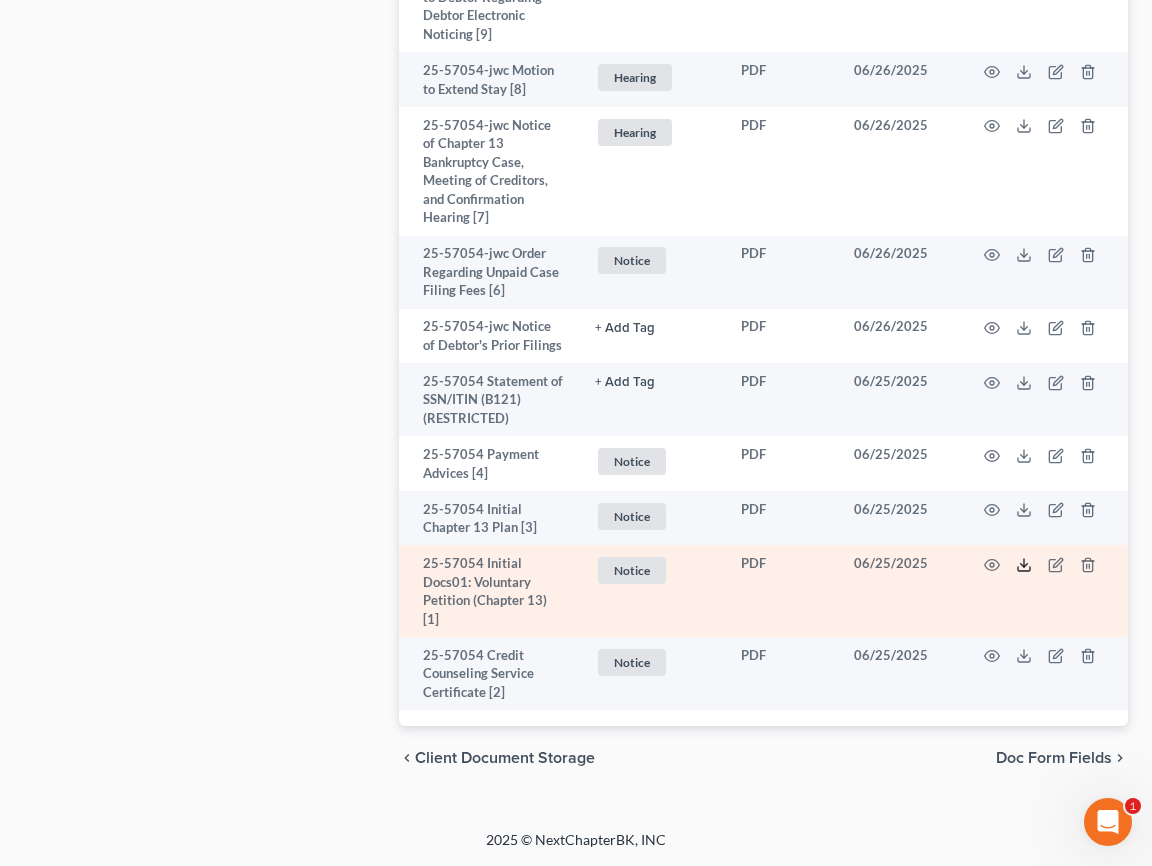 click 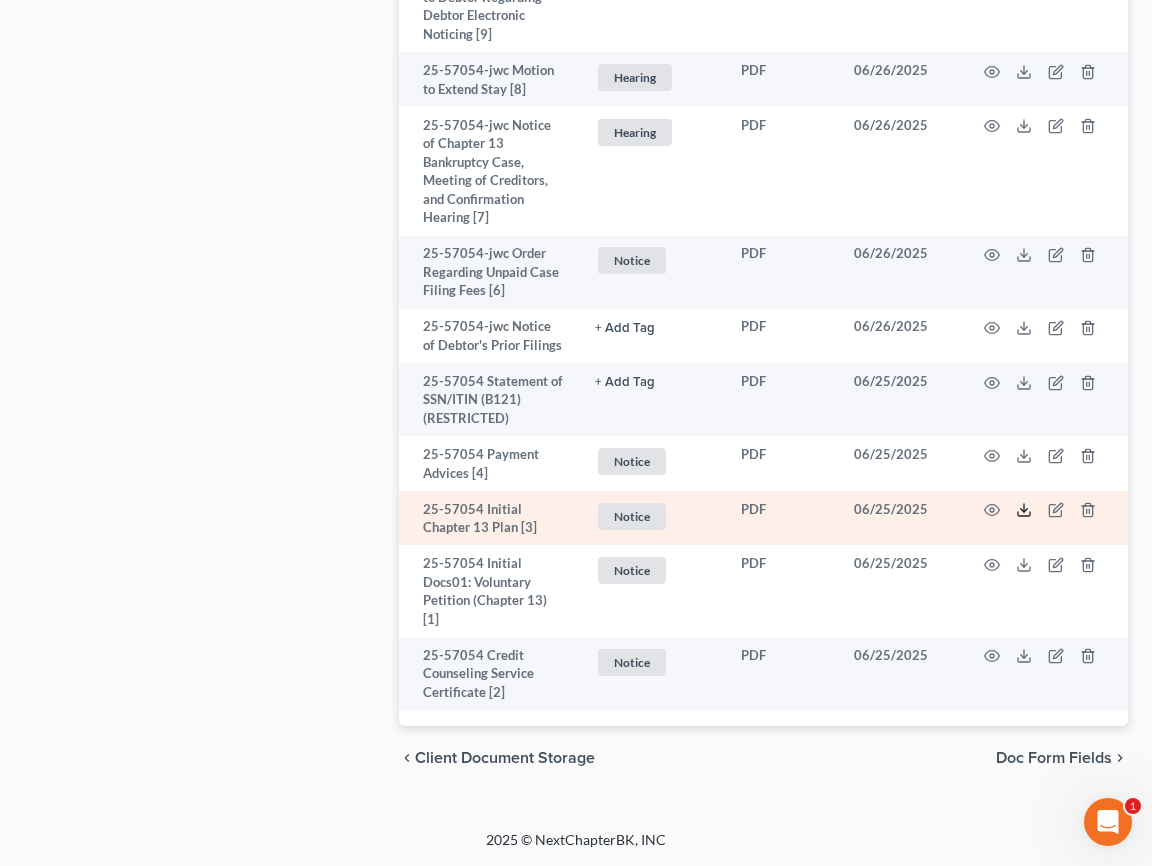 click 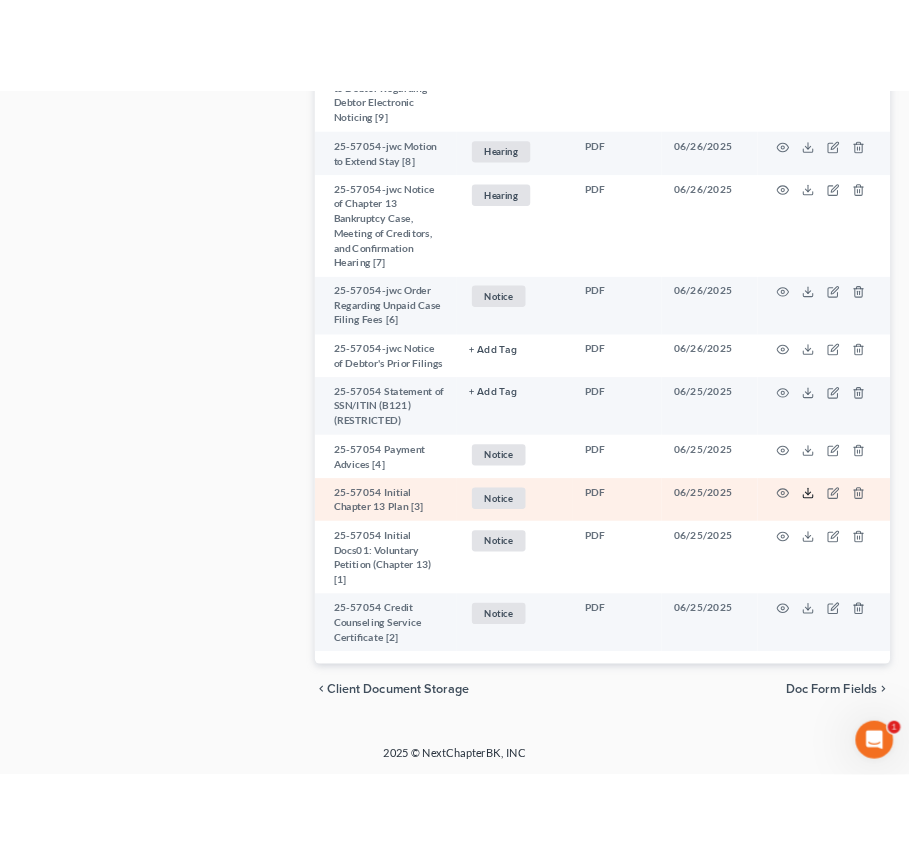 scroll, scrollTop: 2005, scrollLeft: 0, axis: vertical 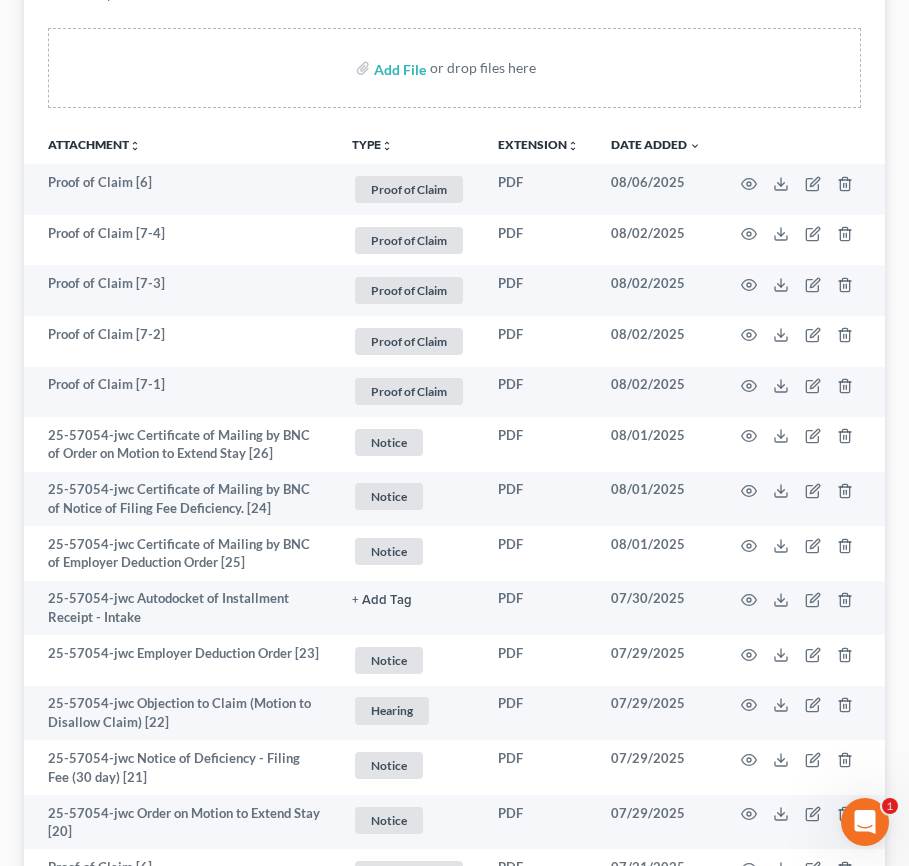 click on "TYPE unfold_more" at bounding box center [372, 145] 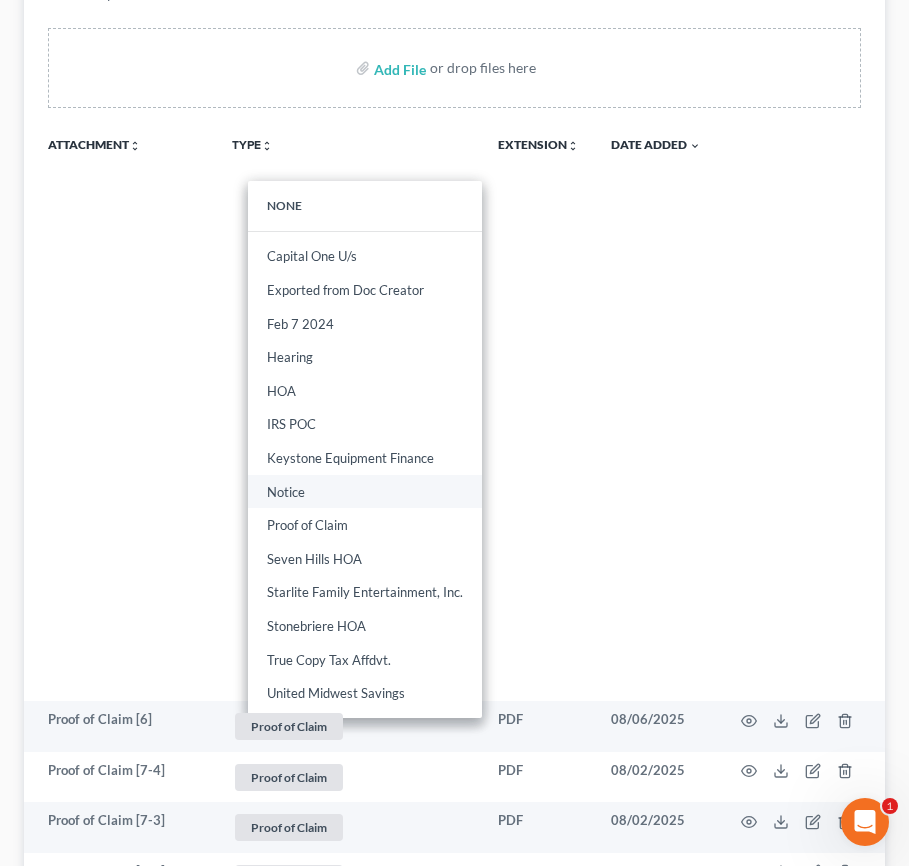 click on "Notice" at bounding box center [365, 492] 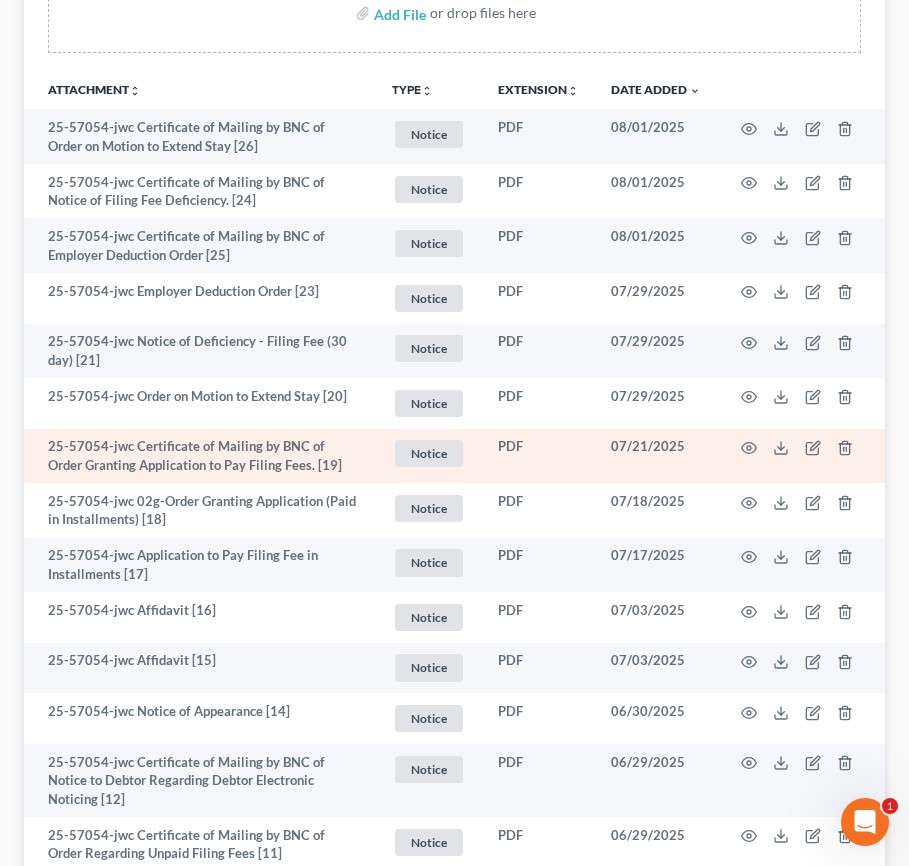 scroll, scrollTop: 0, scrollLeft: 0, axis: both 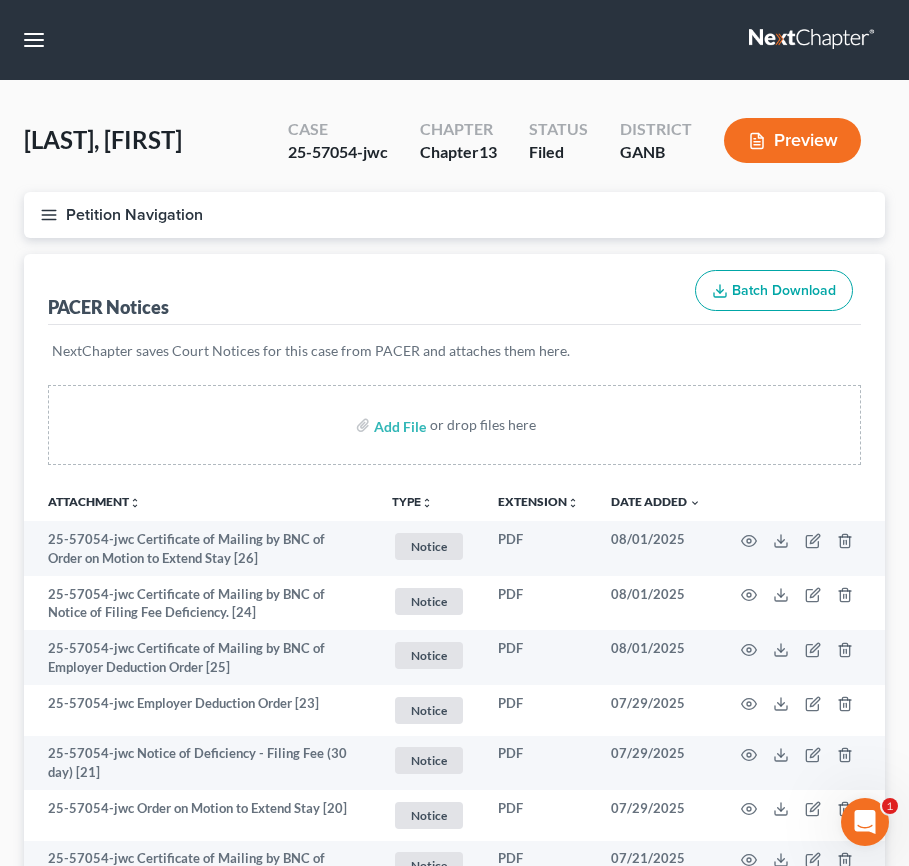 click on "TYPE unfold_more" at bounding box center [412, 502] 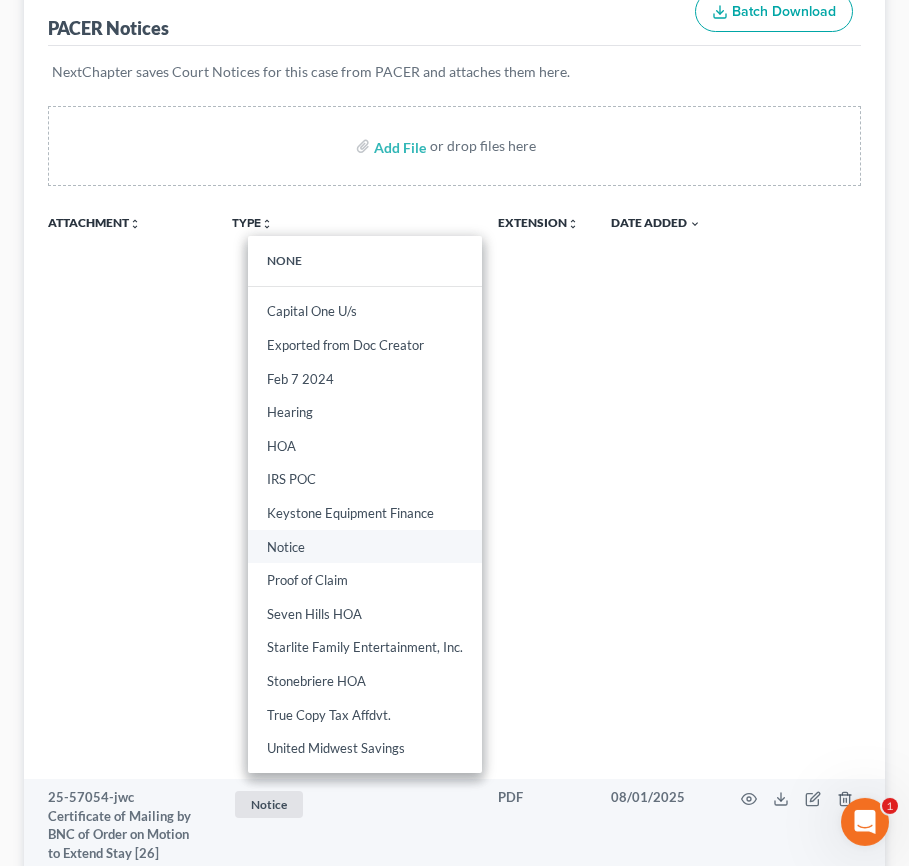 scroll, scrollTop: 352, scrollLeft: 0, axis: vertical 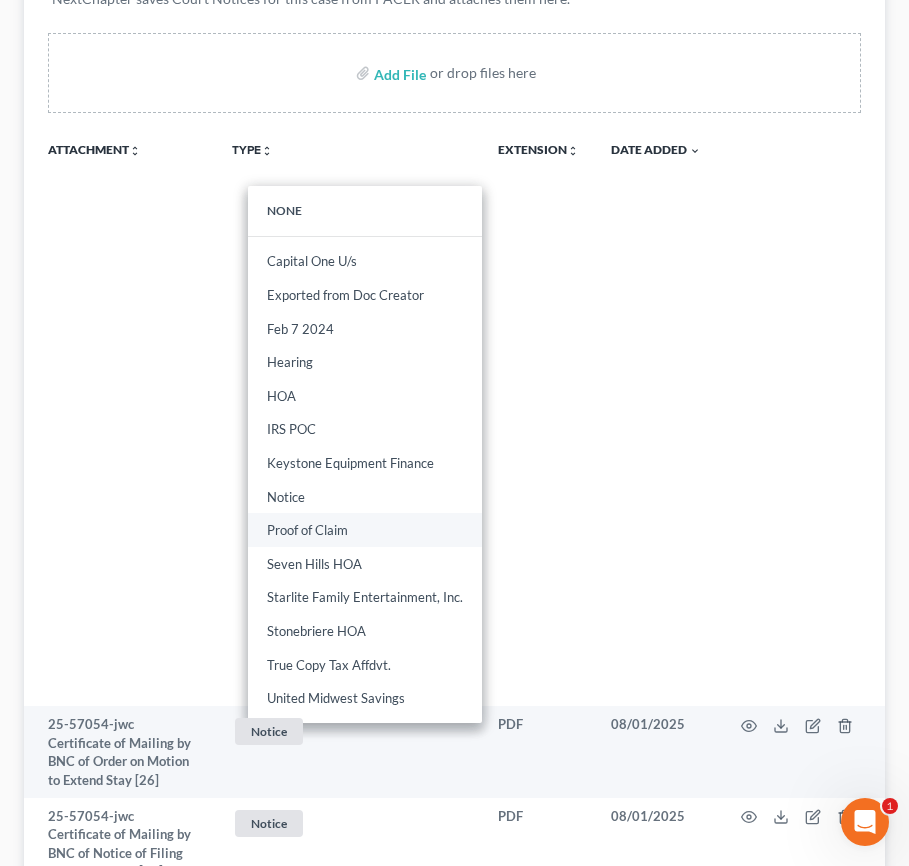 click on "Proof of Claim" at bounding box center (365, 530) 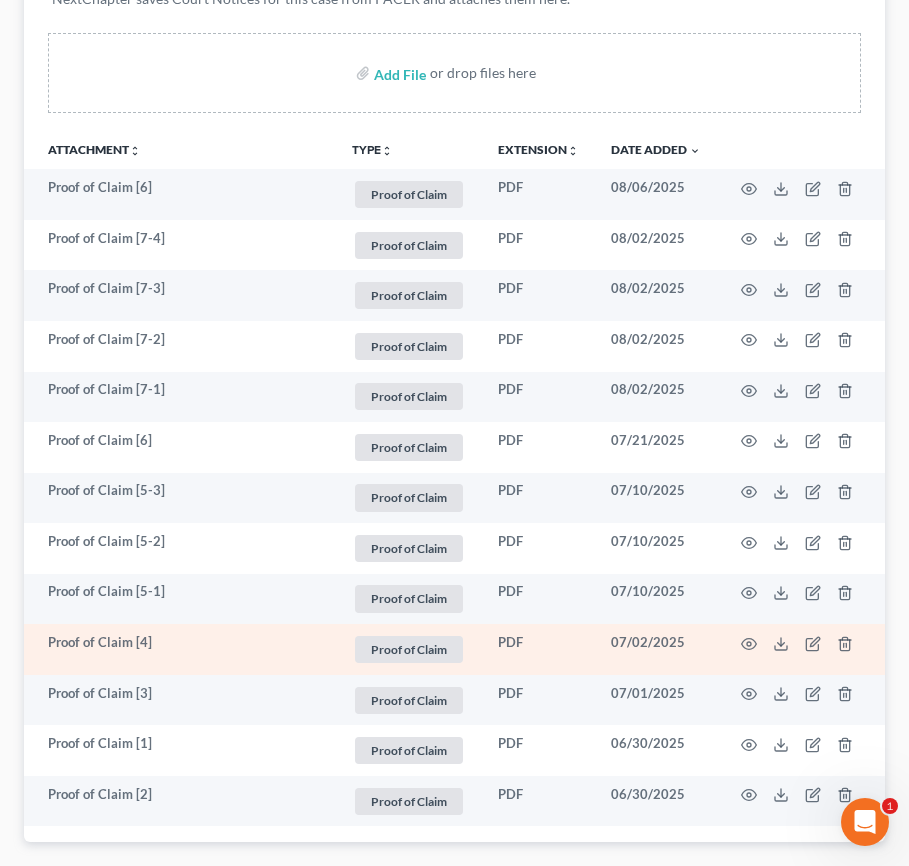 scroll, scrollTop: 468, scrollLeft: 0, axis: vertical 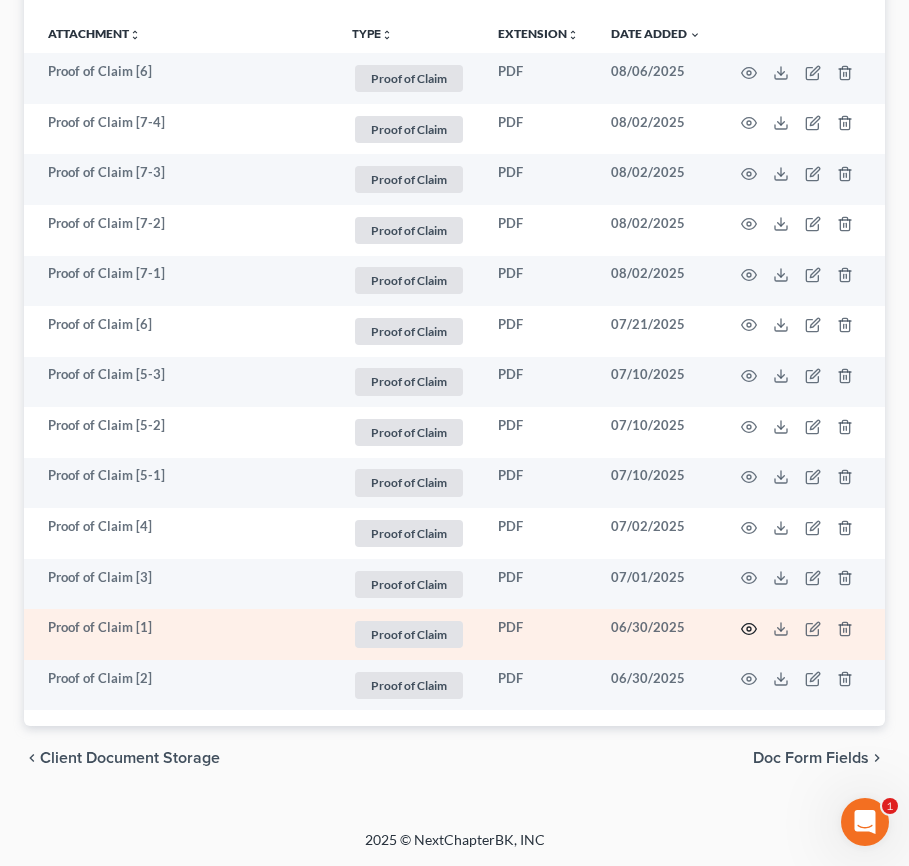 click 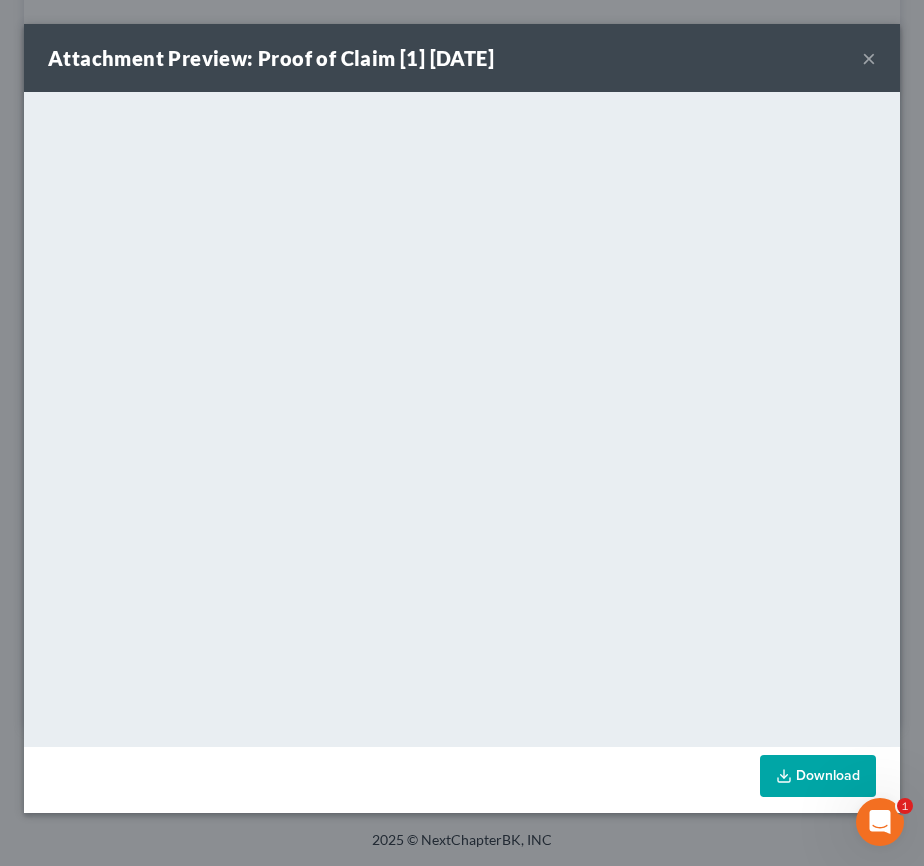 click on "×" at bounding box center [869, 58] 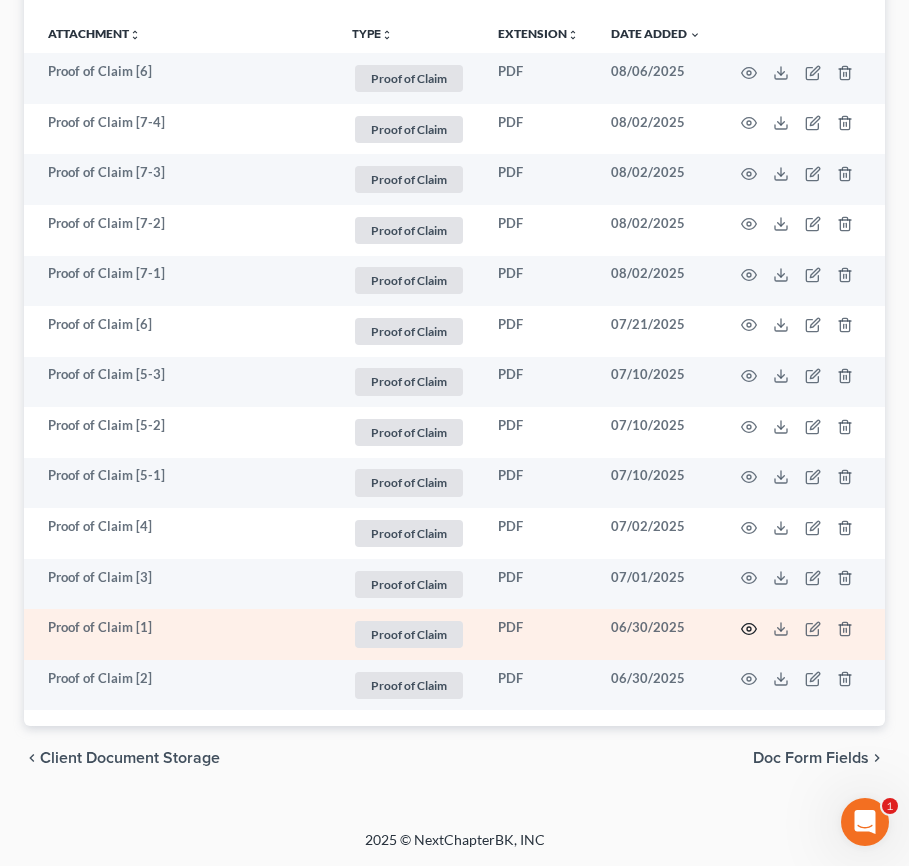 click 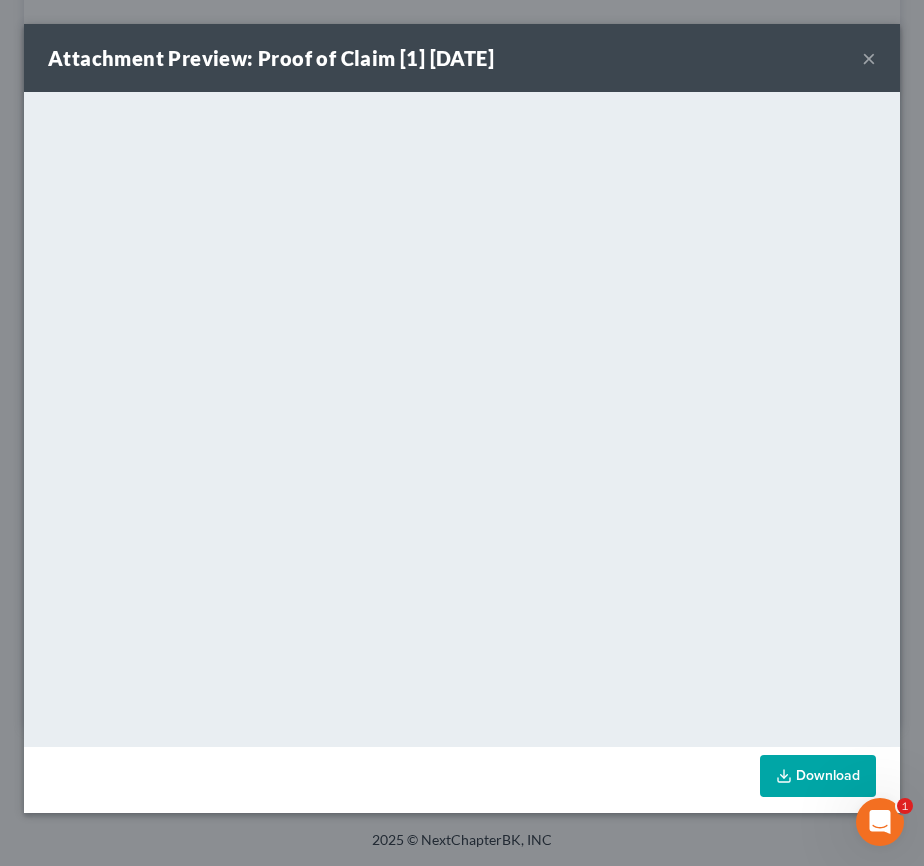 click on "×" at bounding box center [869, 58] 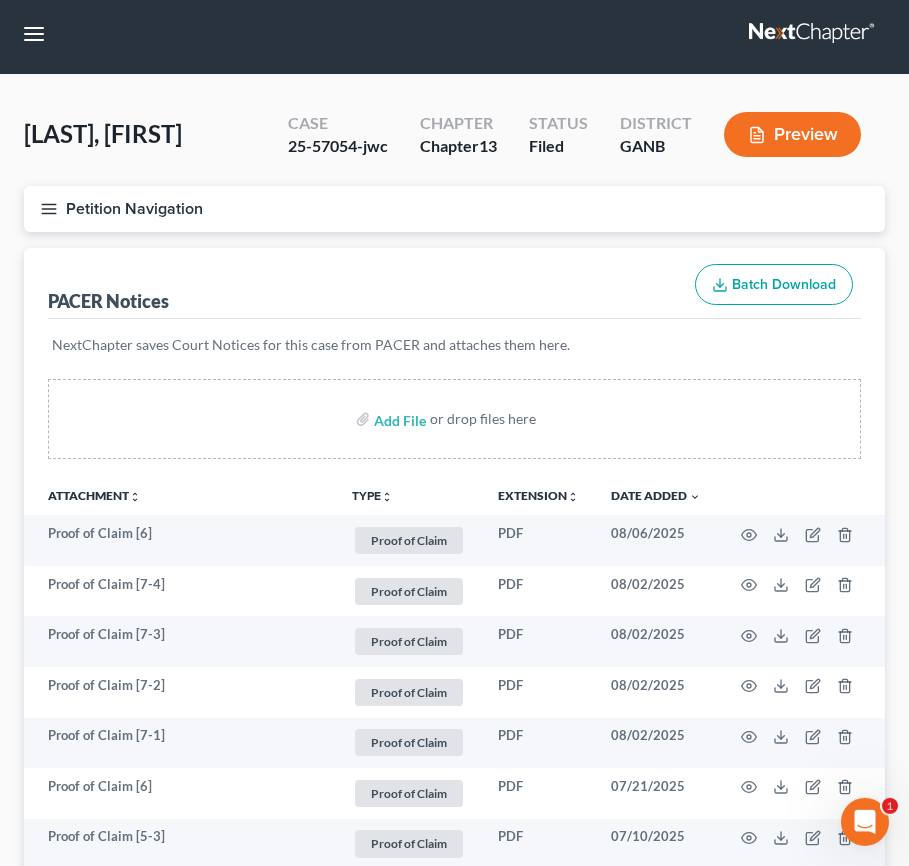 scroll, scrollTop: 0, scrollLeft: 0, axis: both 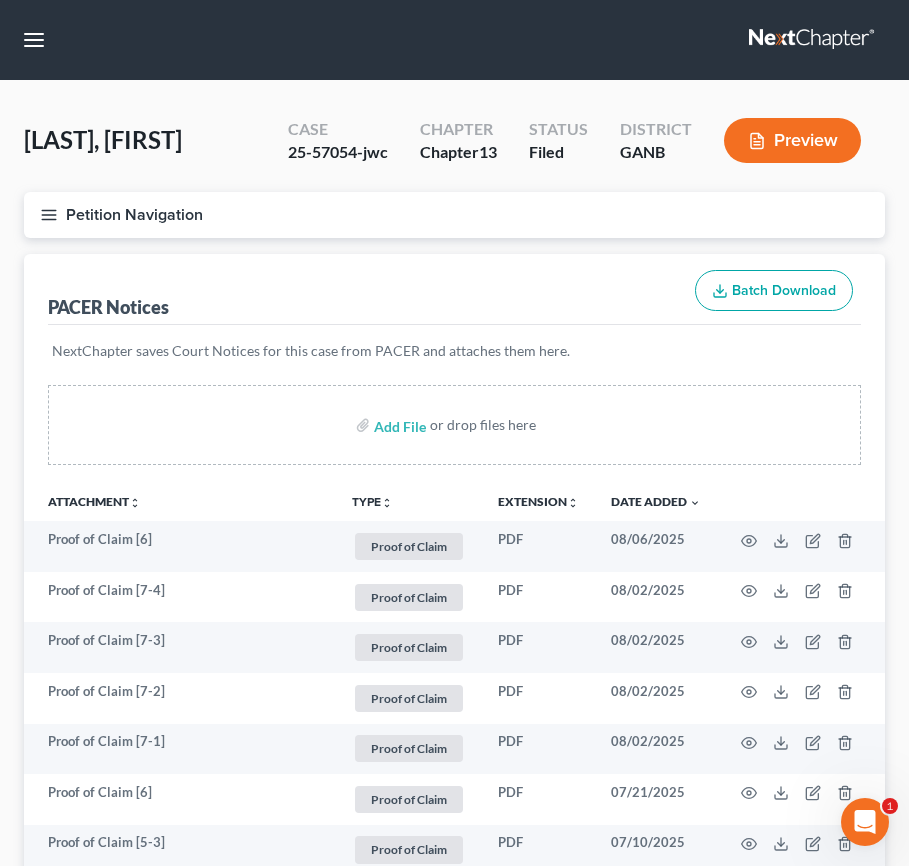 click 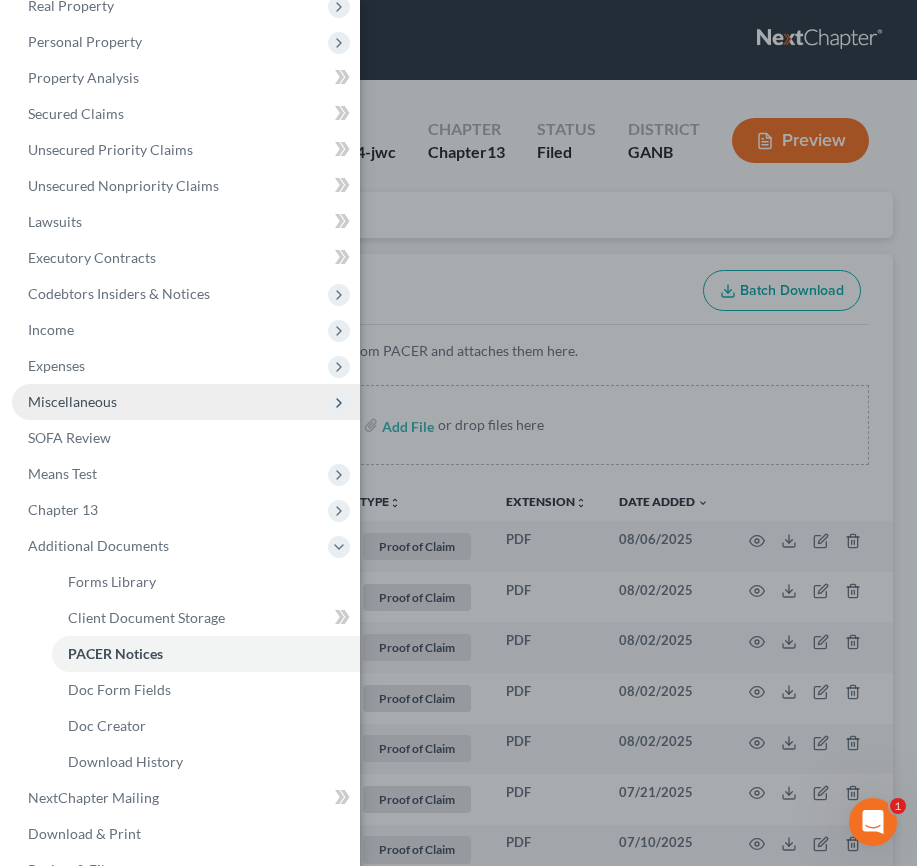 scroll, scrollTop: 17, scrollLeft: 0, axis: vertical 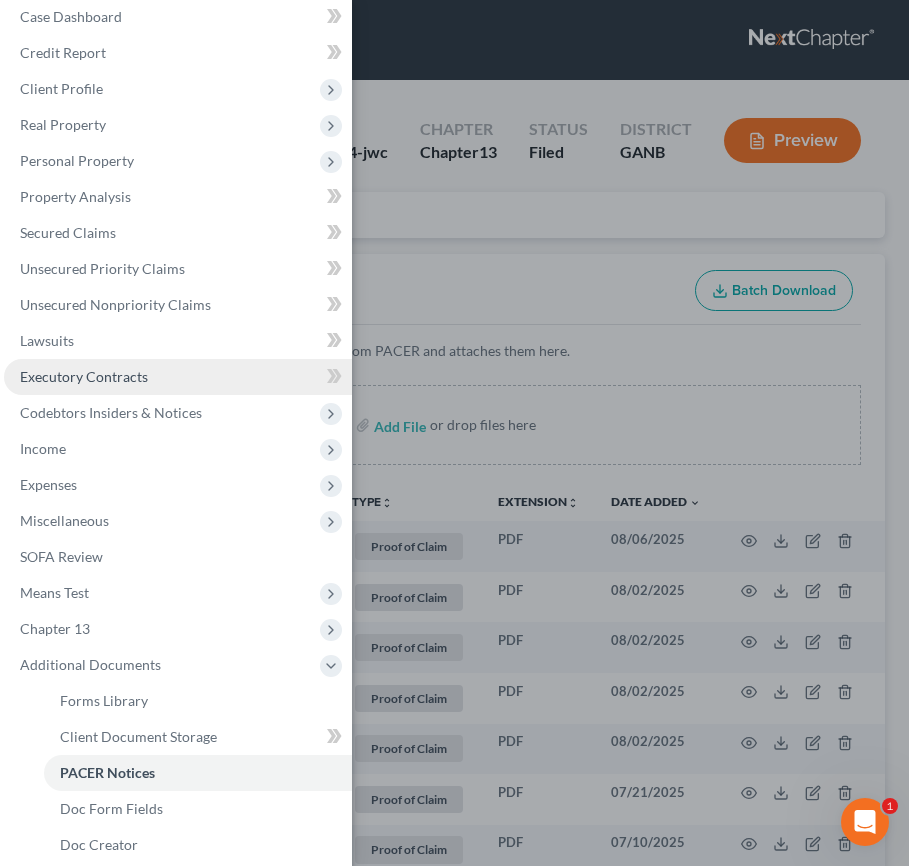 click on "Executory Contracts" at bounding box center (84, 376) 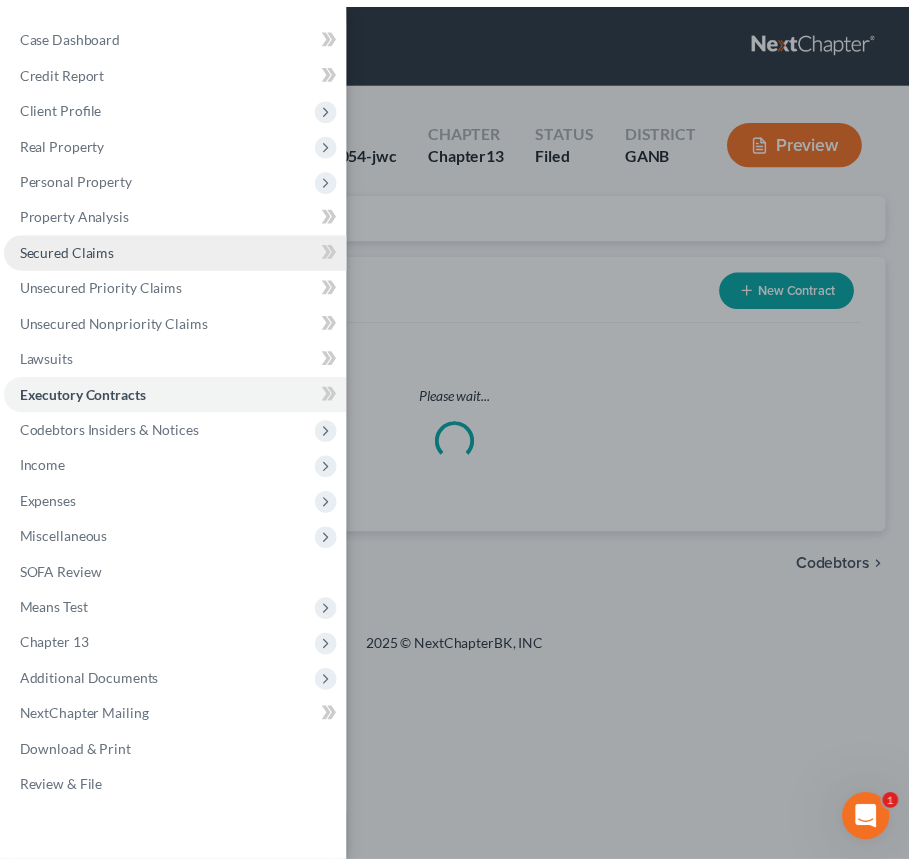 scroll, scrollTop: 0, scrollLeft: 0, axis: both 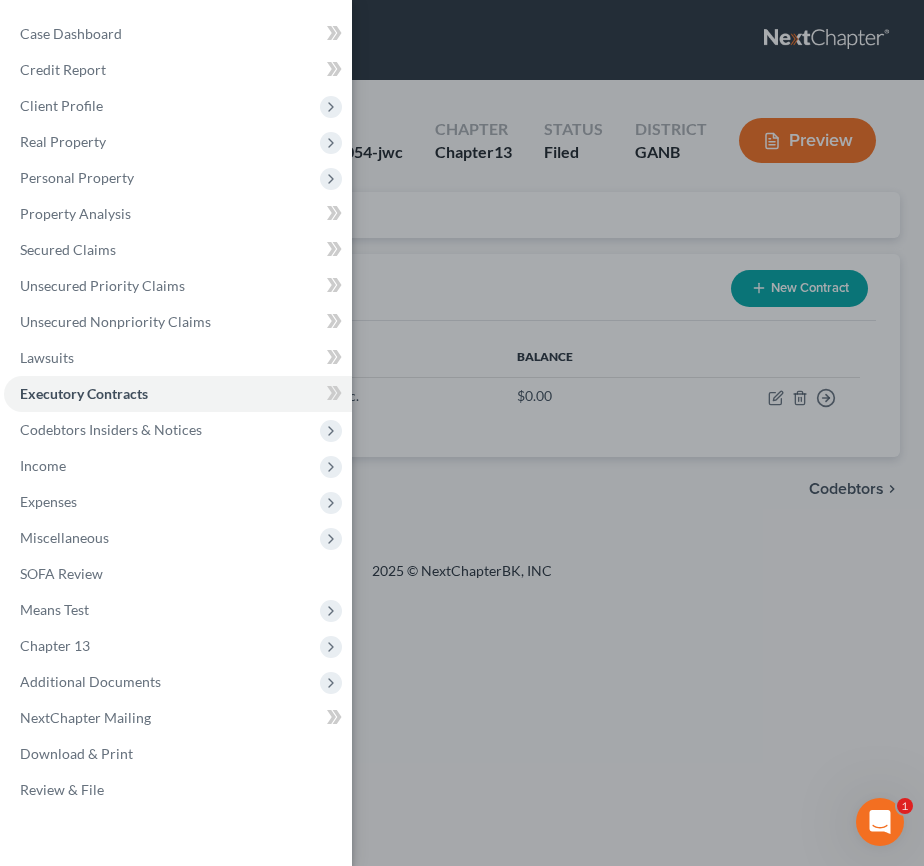 click on "Case Dashboard
Payments
Invoices
Payments
Payments
Credit Report
Client Profile" at bounding box center [462, 433] 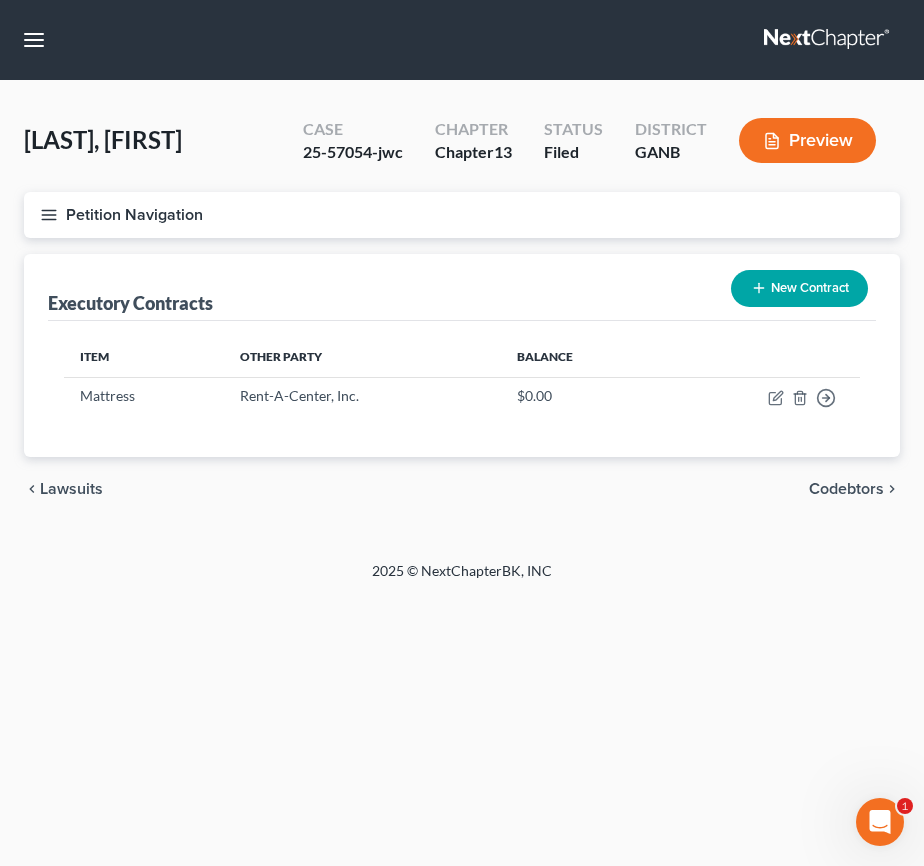 click 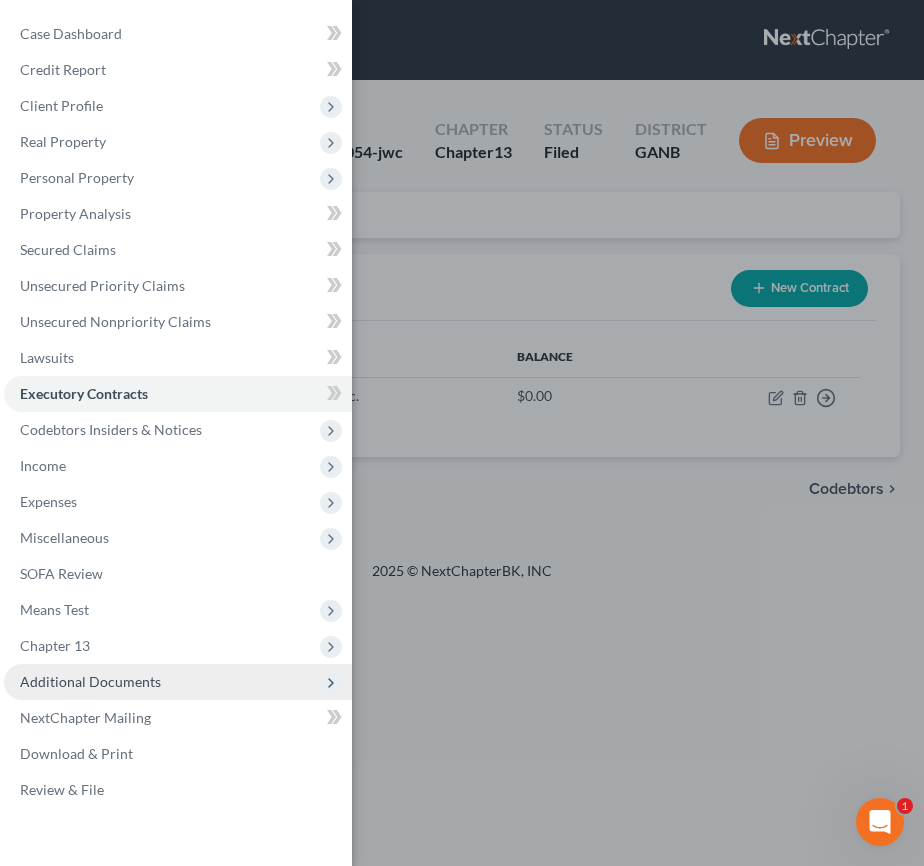click on "Additional Documents" at bounding box center (90, 681) 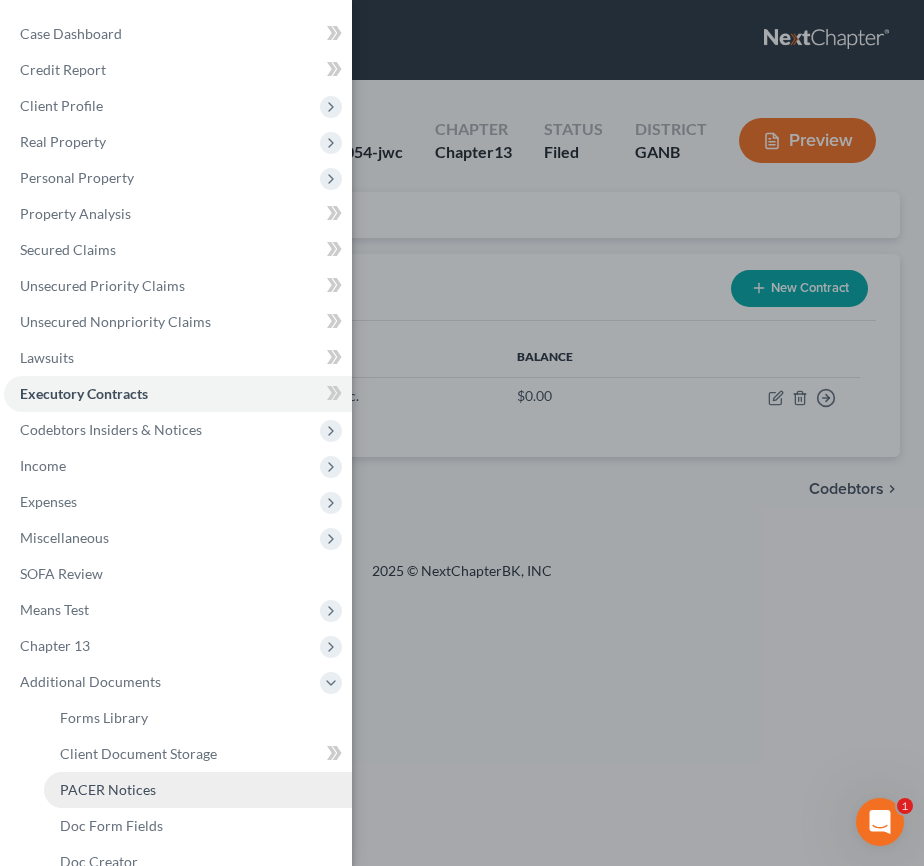 click on "PACER Notices" at bounding box center (108, 789) 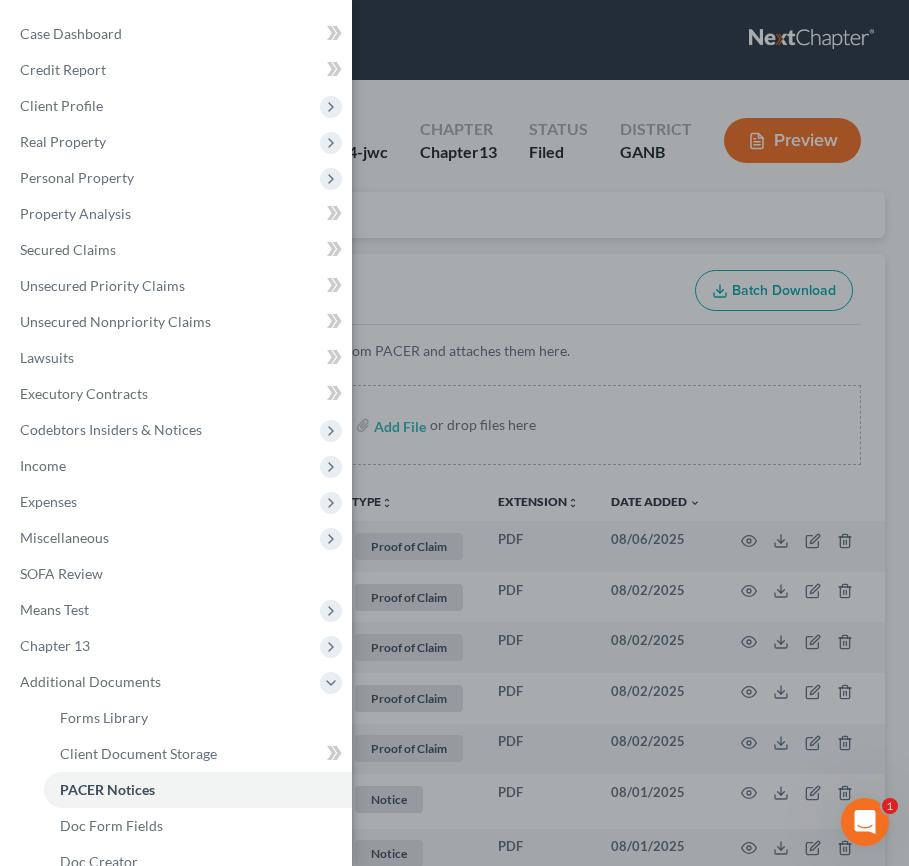 click on "Case Dashboard
Payments
Invoices
Payments
Payments
Credit Report
Client Profile" at bounding box center [454, 433] 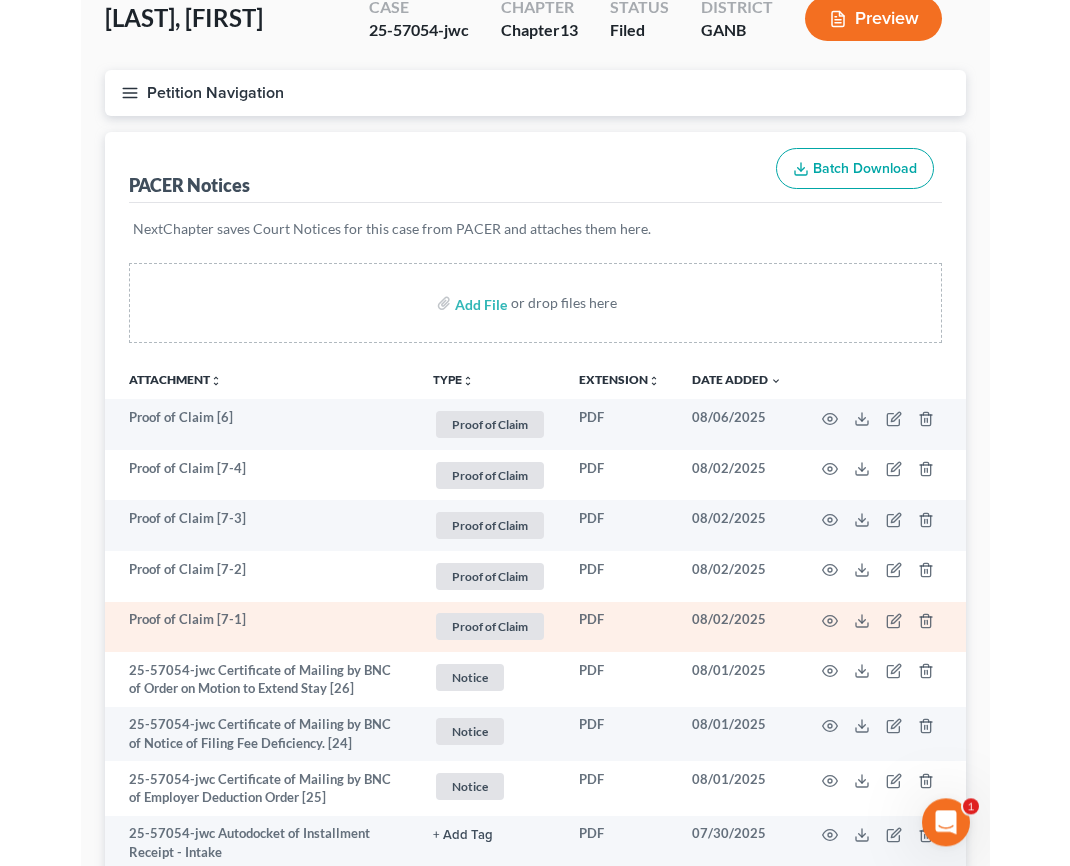 scroll, scrollTop: 128, scrollLeft: 0, axis: vertical 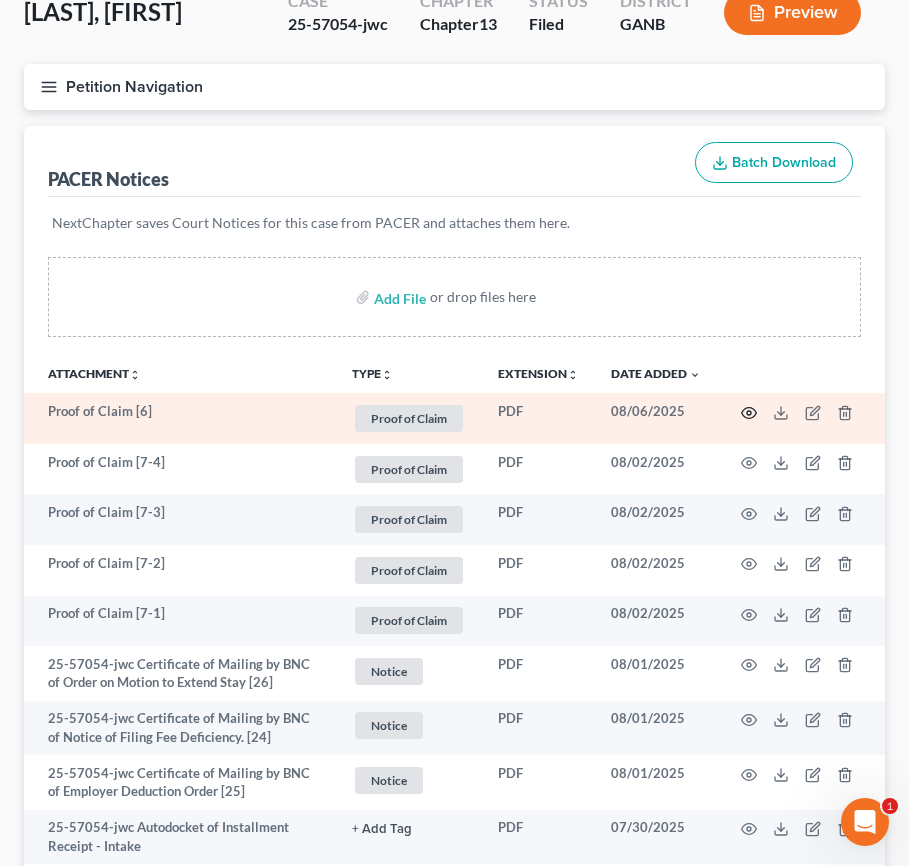 click 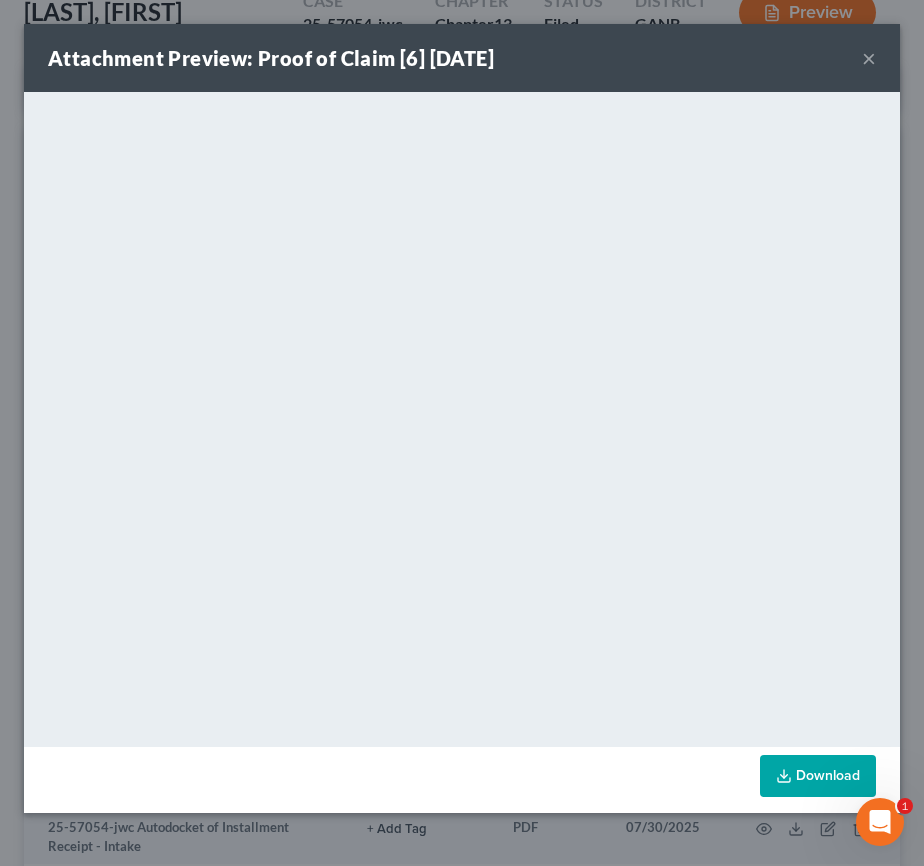 click on "×" at bounding box center [869, 58] 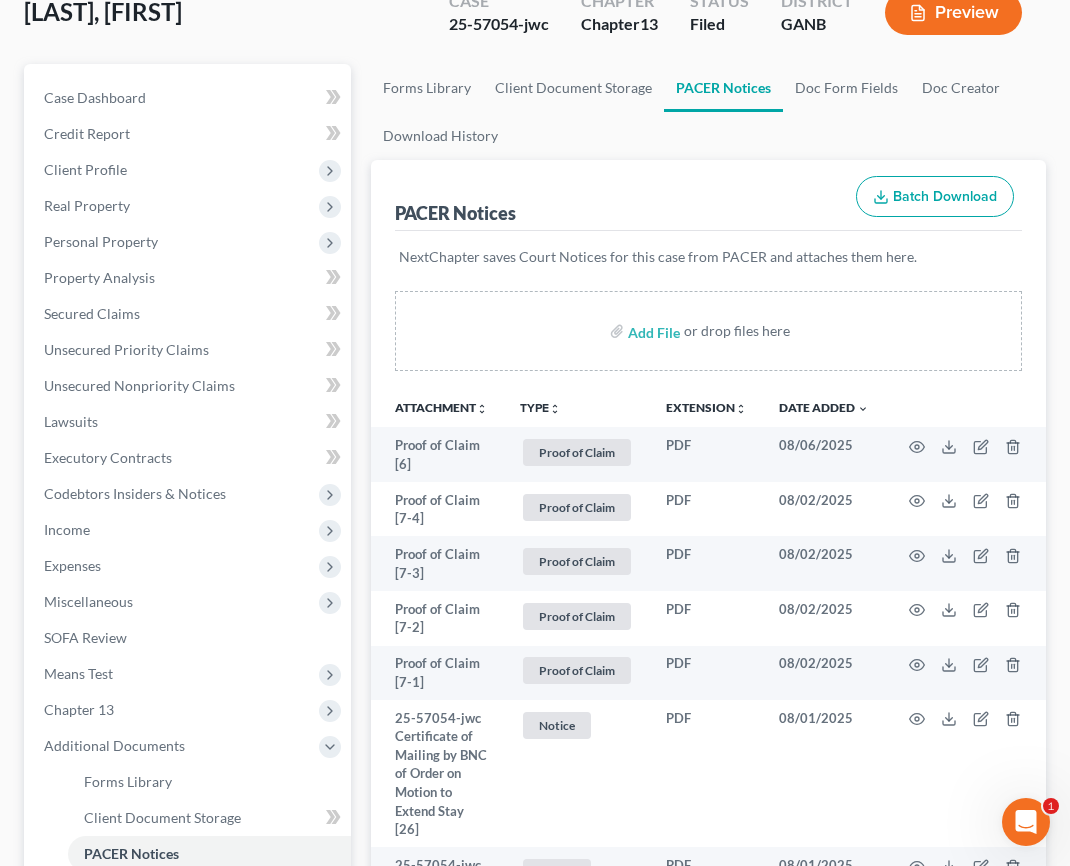 scroll, scrollTop: 0, scrollLeft: 0, axis: both 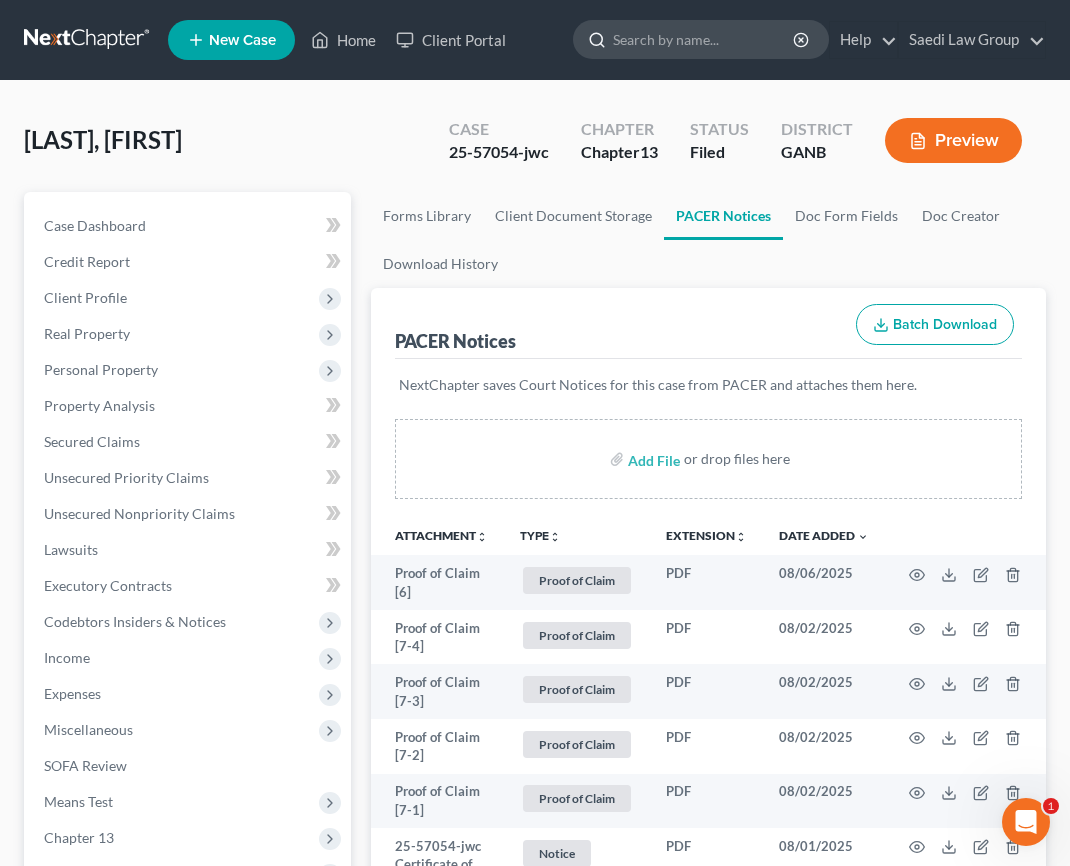 click at bounding box center (704, 39) 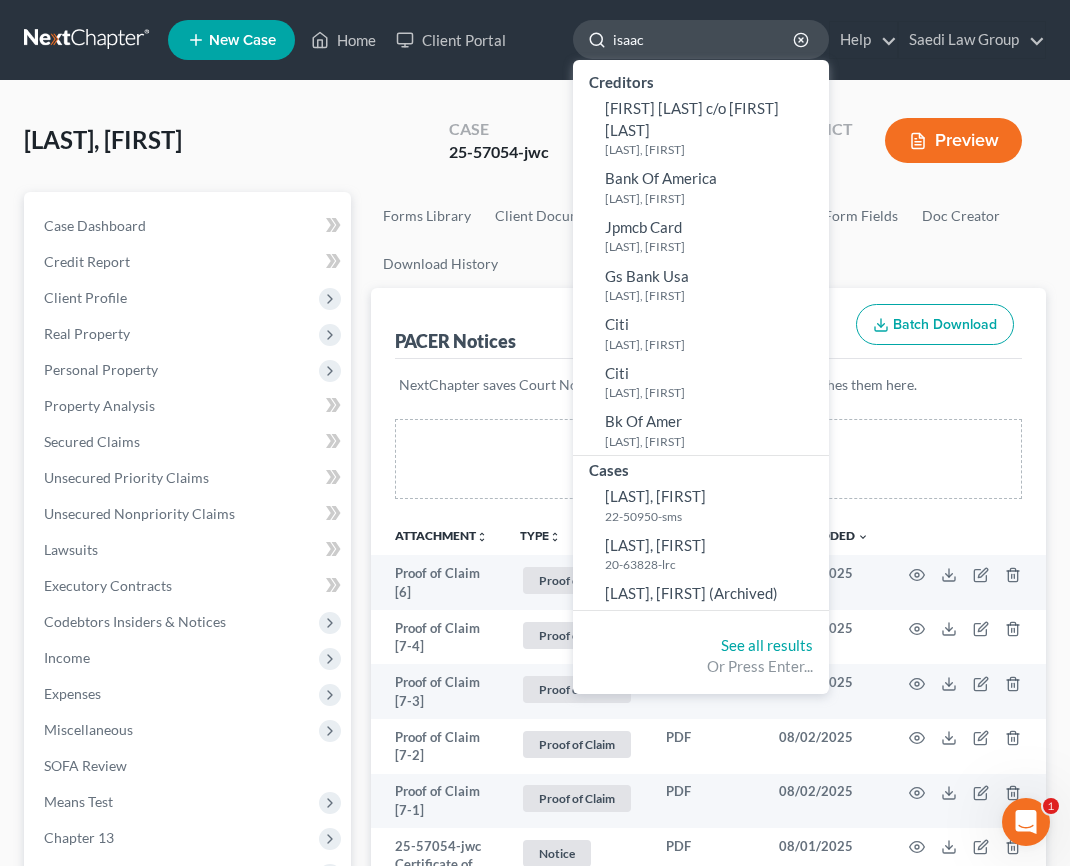 drag, startPoint x: 699, startPoint y: 31, endPoint x: 588, endPoint y: 40, distance: 111.364265 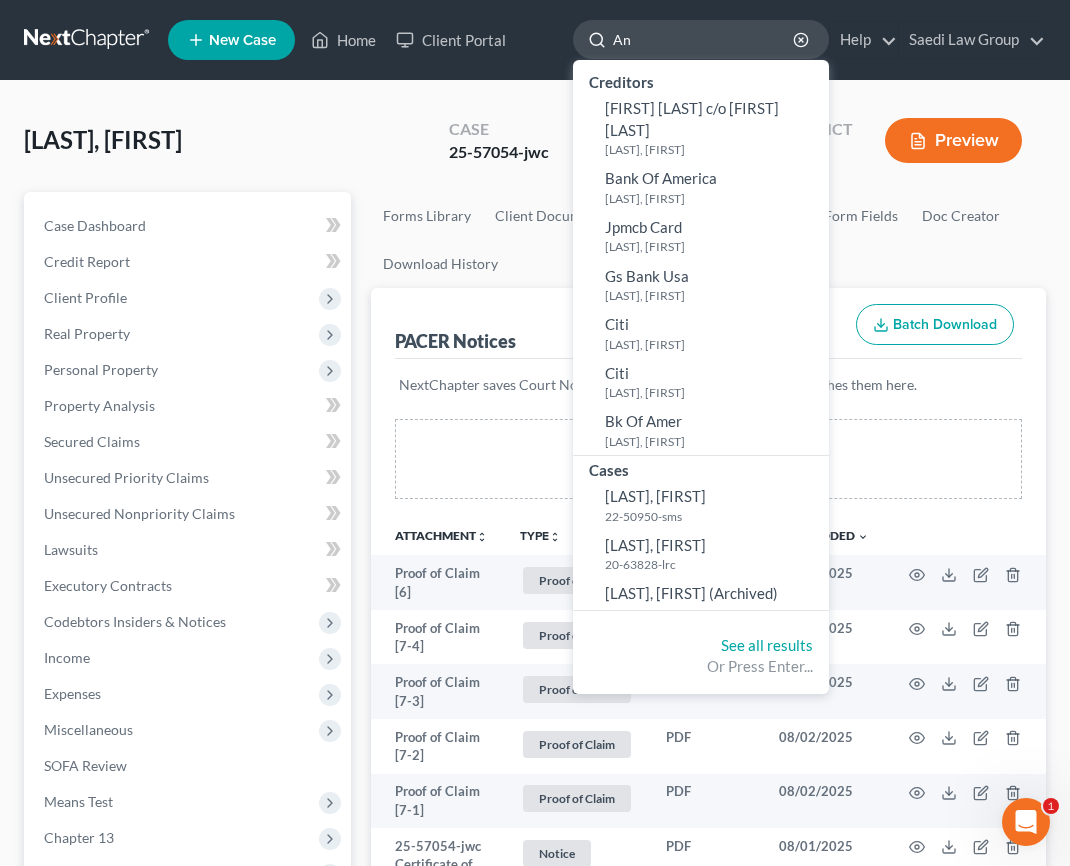 type on "[FIRST]" 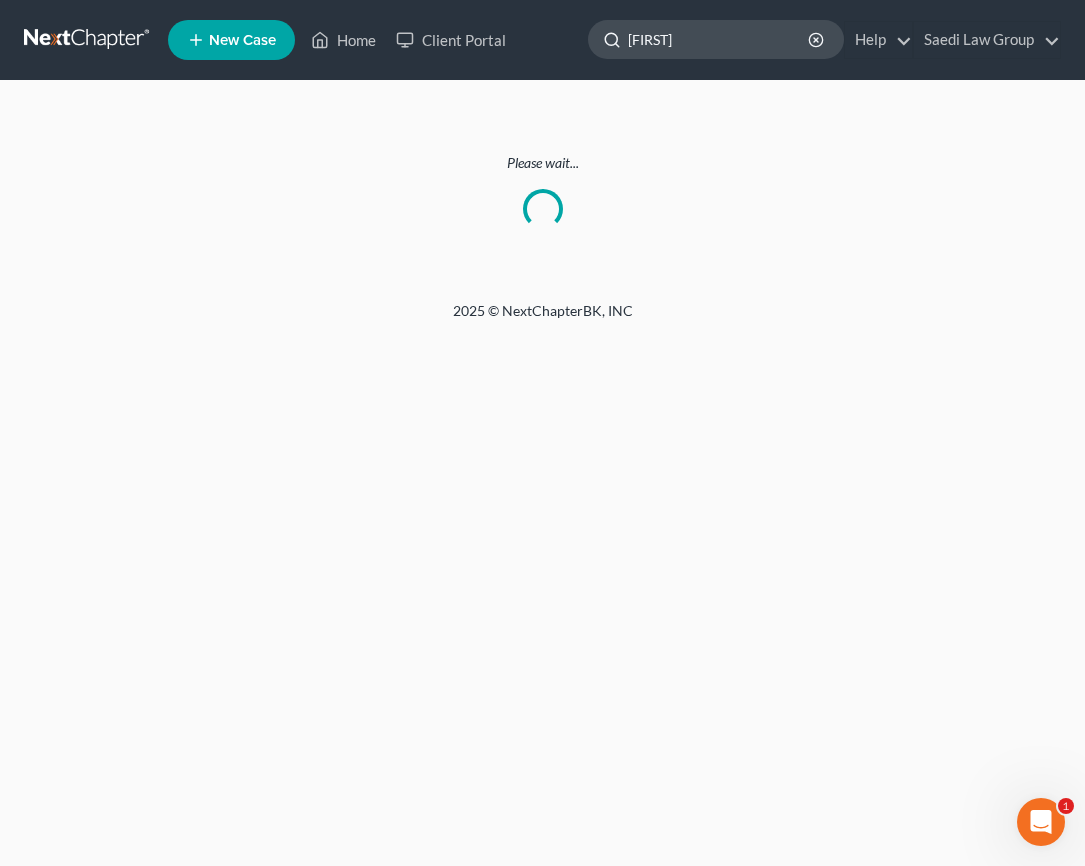 click on "[FIRST]" 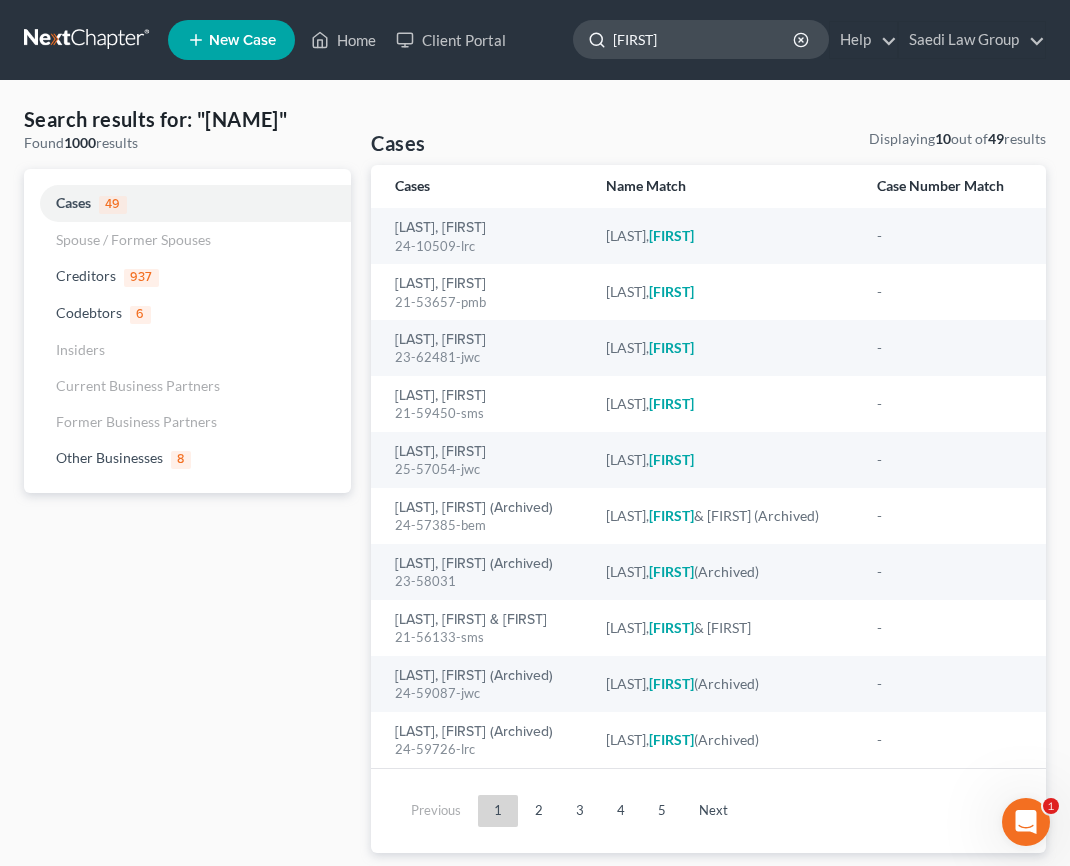 drag, startPoint x: 673, startPoint y: 45, endPoint x: 564, endPoint y: 37, distance: 109.29318 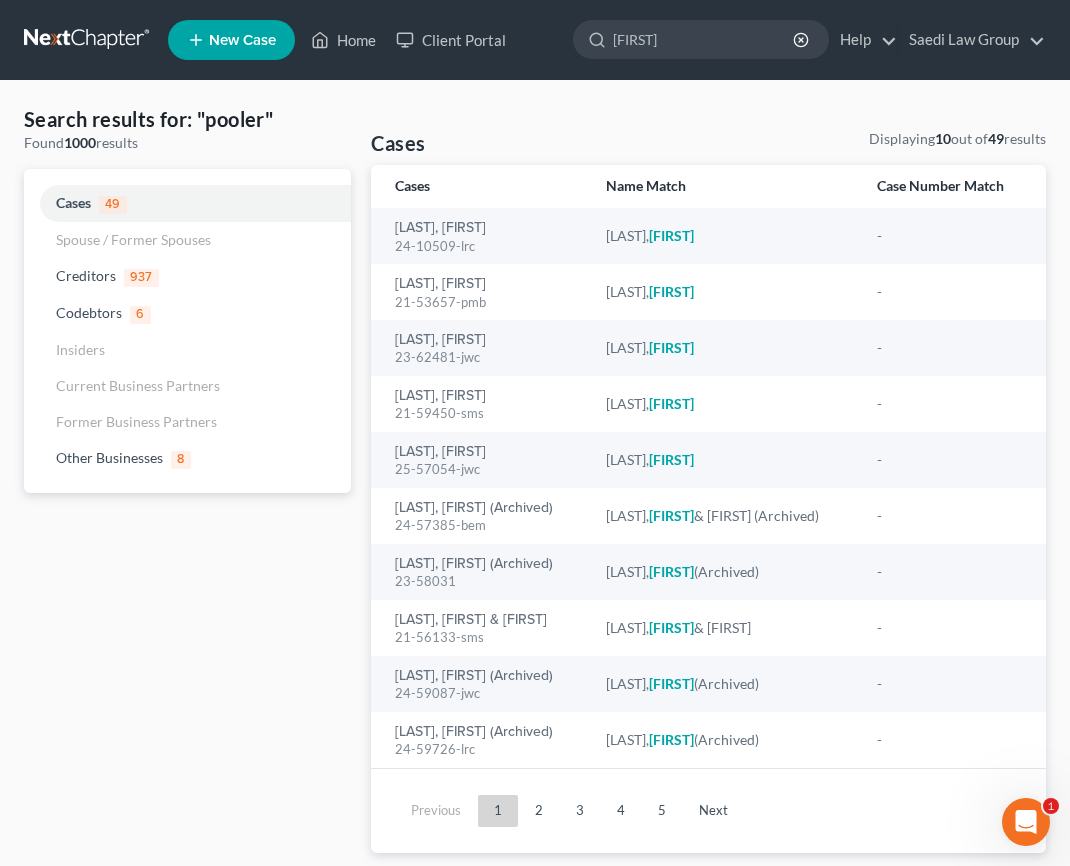 type on "[FIRST]" 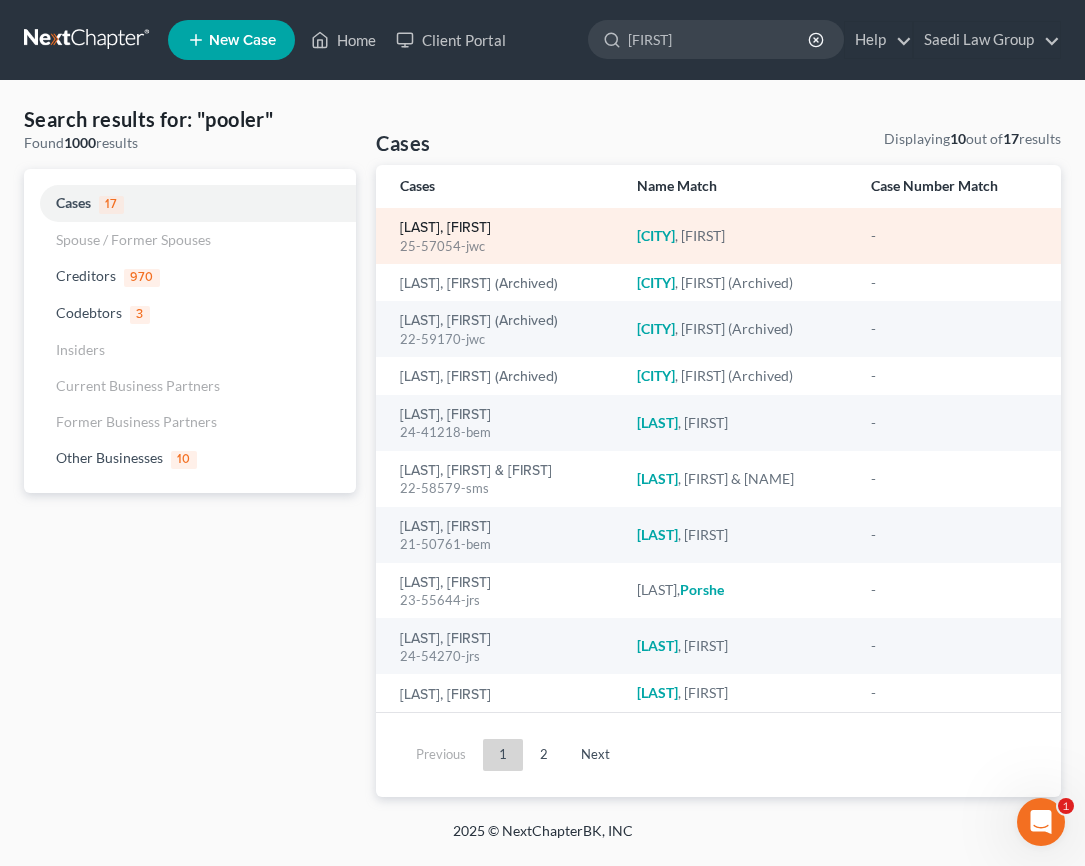 click on "[LAST], [FIRST]" at bounding box center (445, 228) 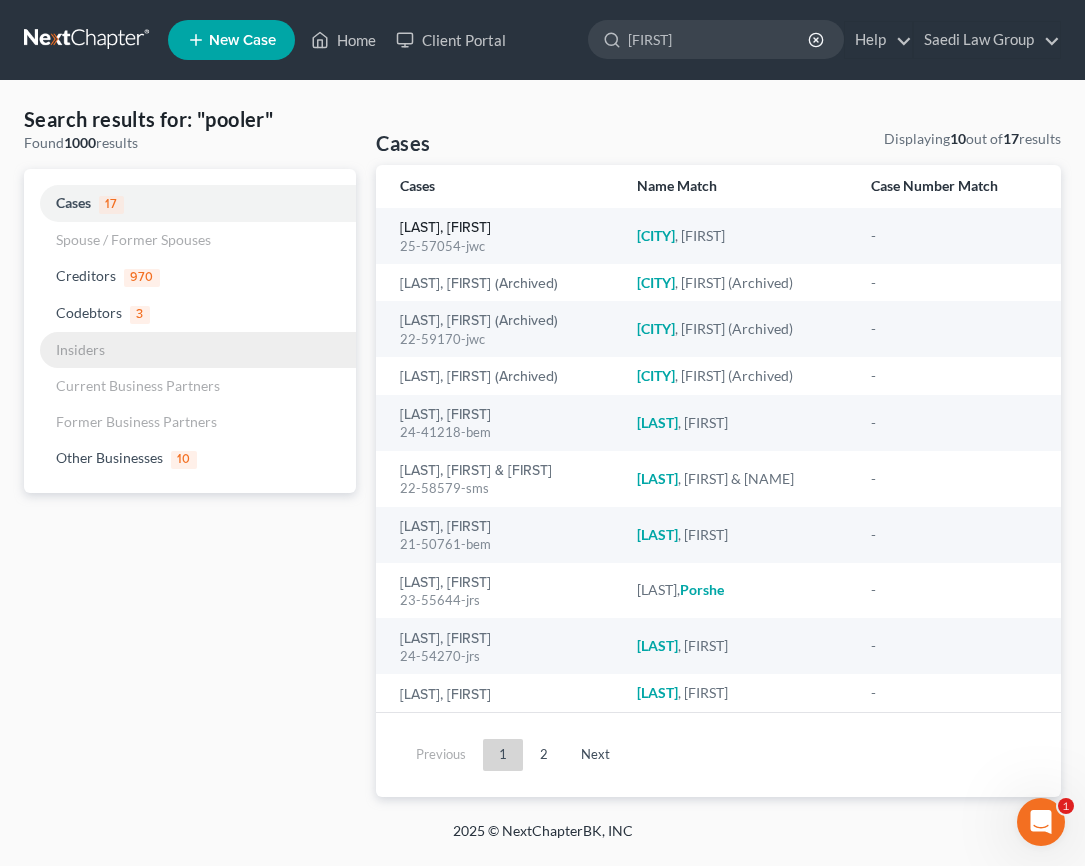 type 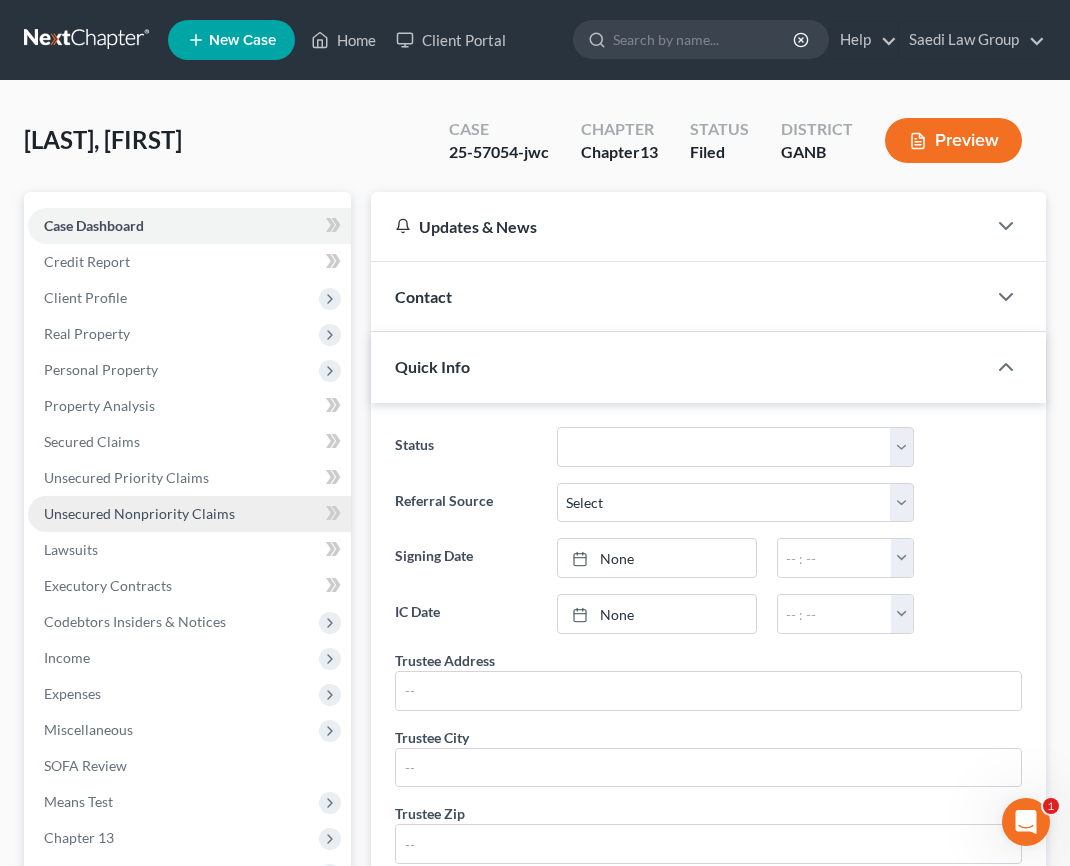click on "Unsecured Nonpriority Claims" at bounding box center (189, 514) 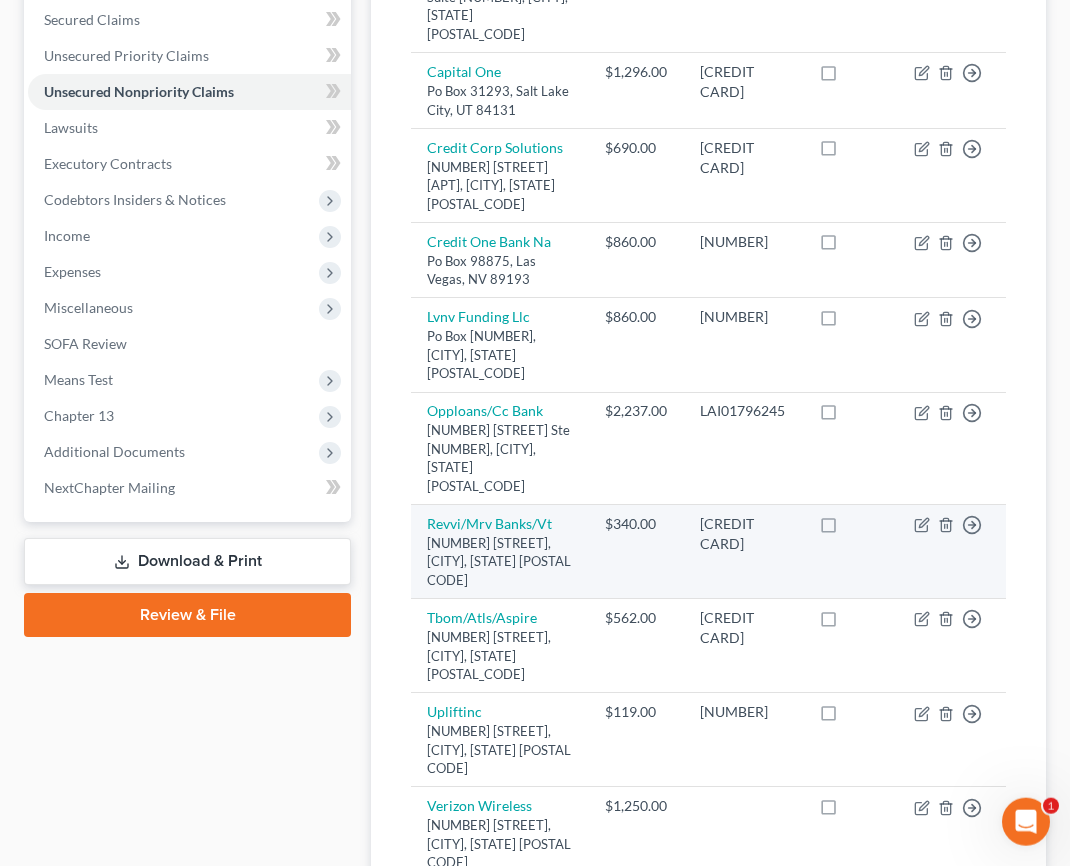 scroll, scrollTop: 464, scrollLeft: 0, axis: vertical 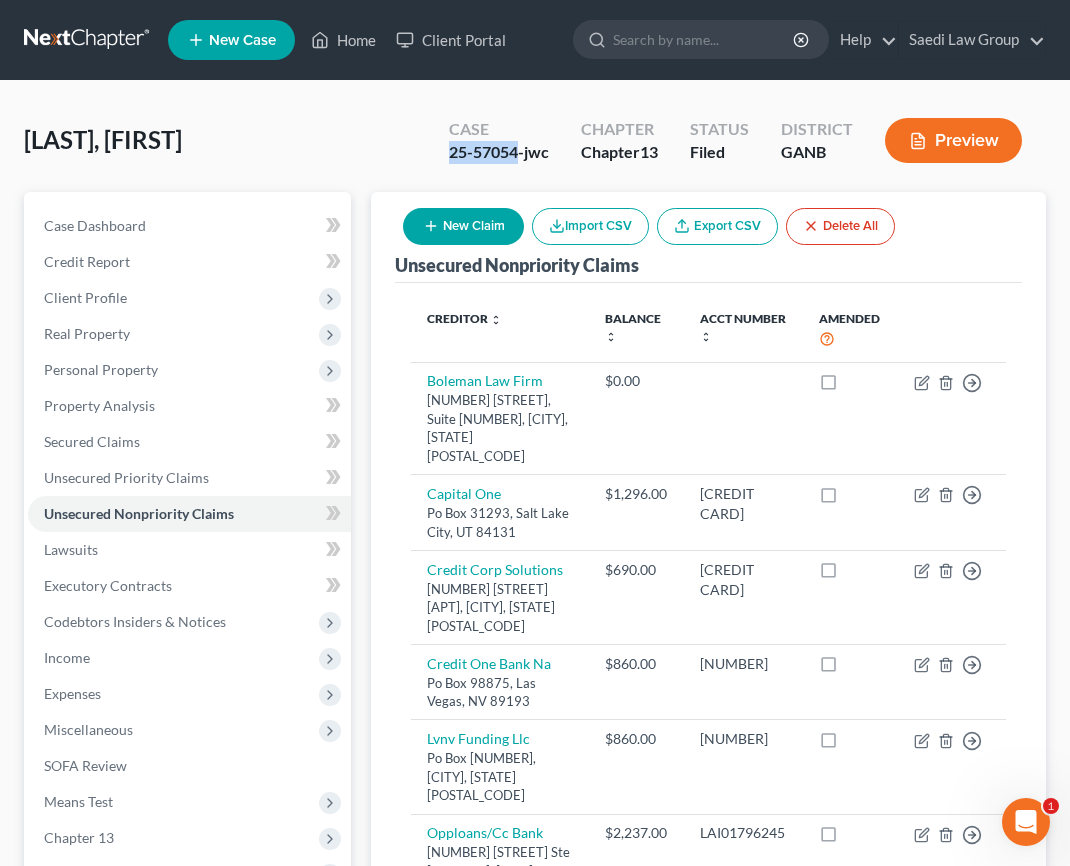 drag, startPoint x: 516, startPoint y: 155, endPoint x: 433, endPoint y: 155, distance: 83 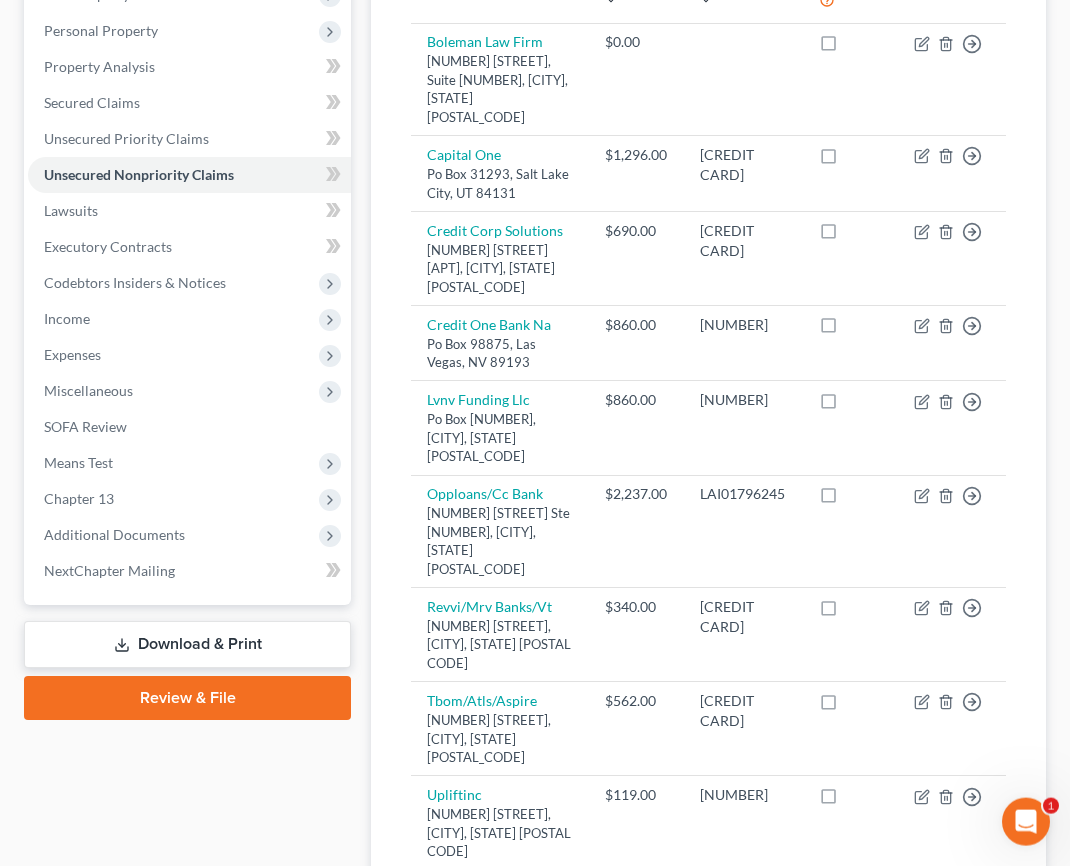scroll, scrollTop: 448, scrollLeft: 0, axis: vertical 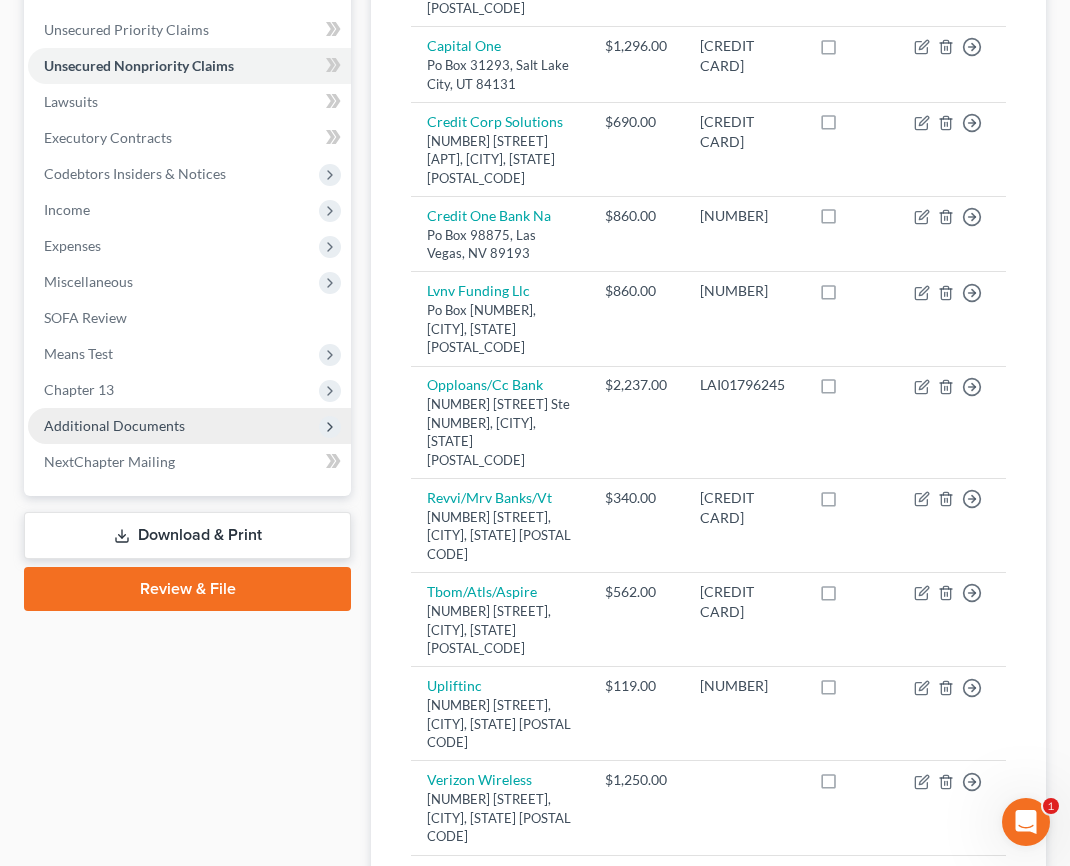 click on "Additional Documents" at bounding box center (114, 425) 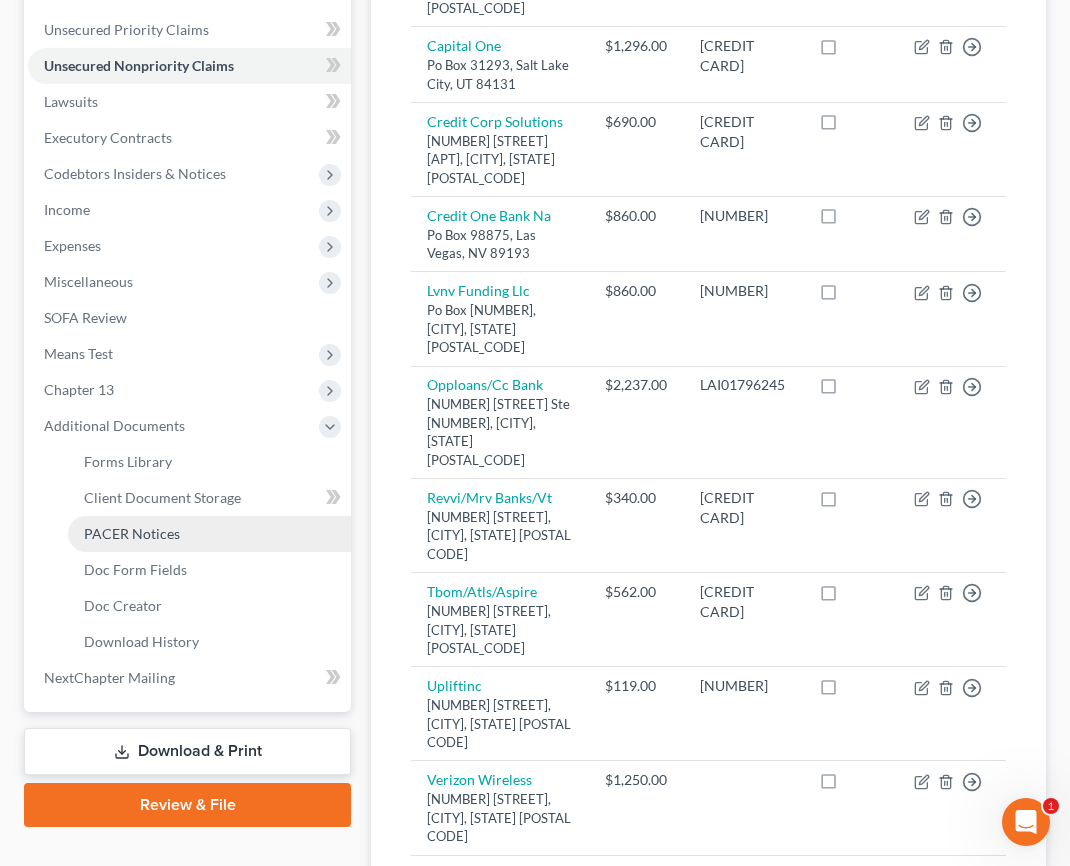 click on "PACER Notices" at bounding box center (209, 534) 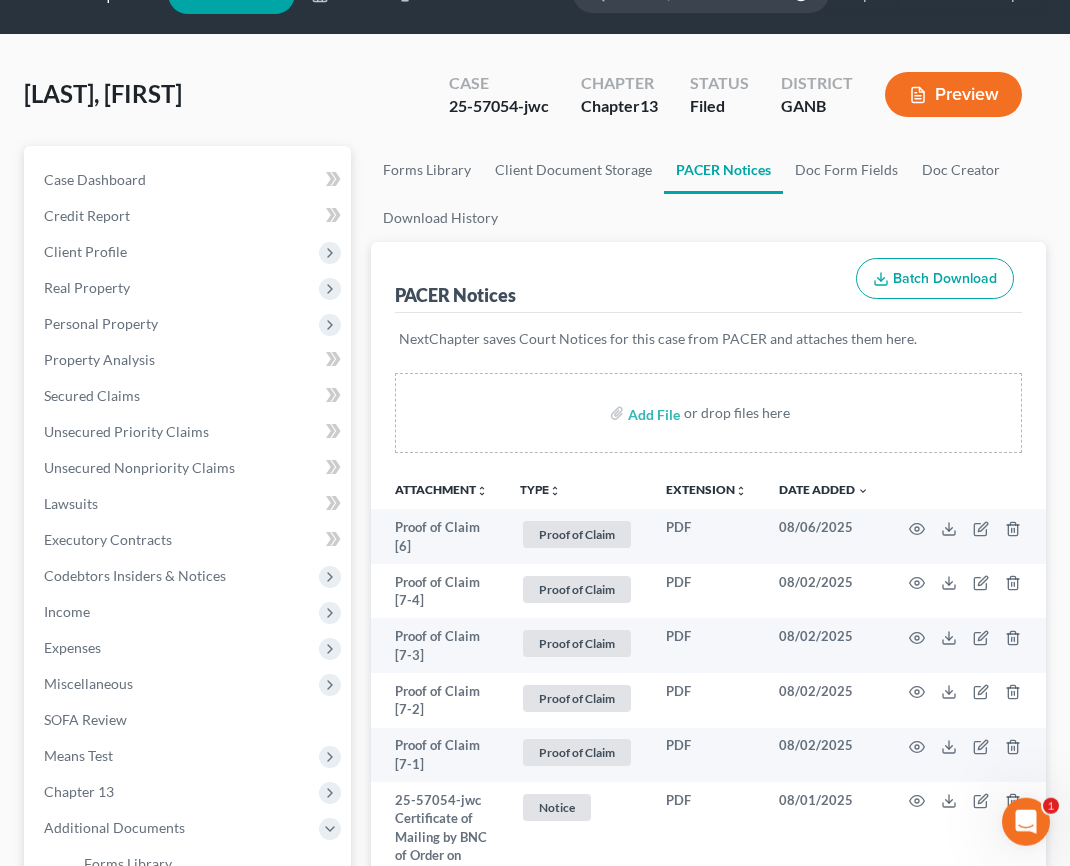 scroll, scrollTop: 0, scrollLeft: 0, axis: both 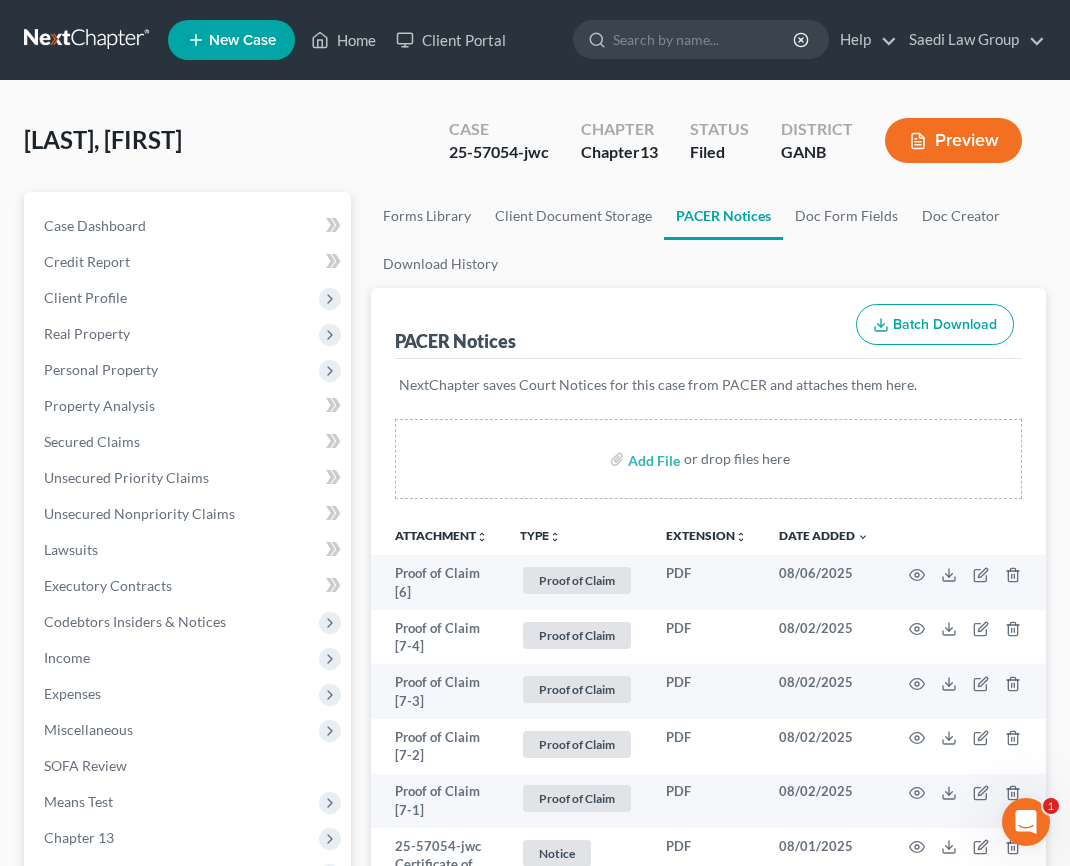 click on "unfold_more" at bounding box center (555, 537) 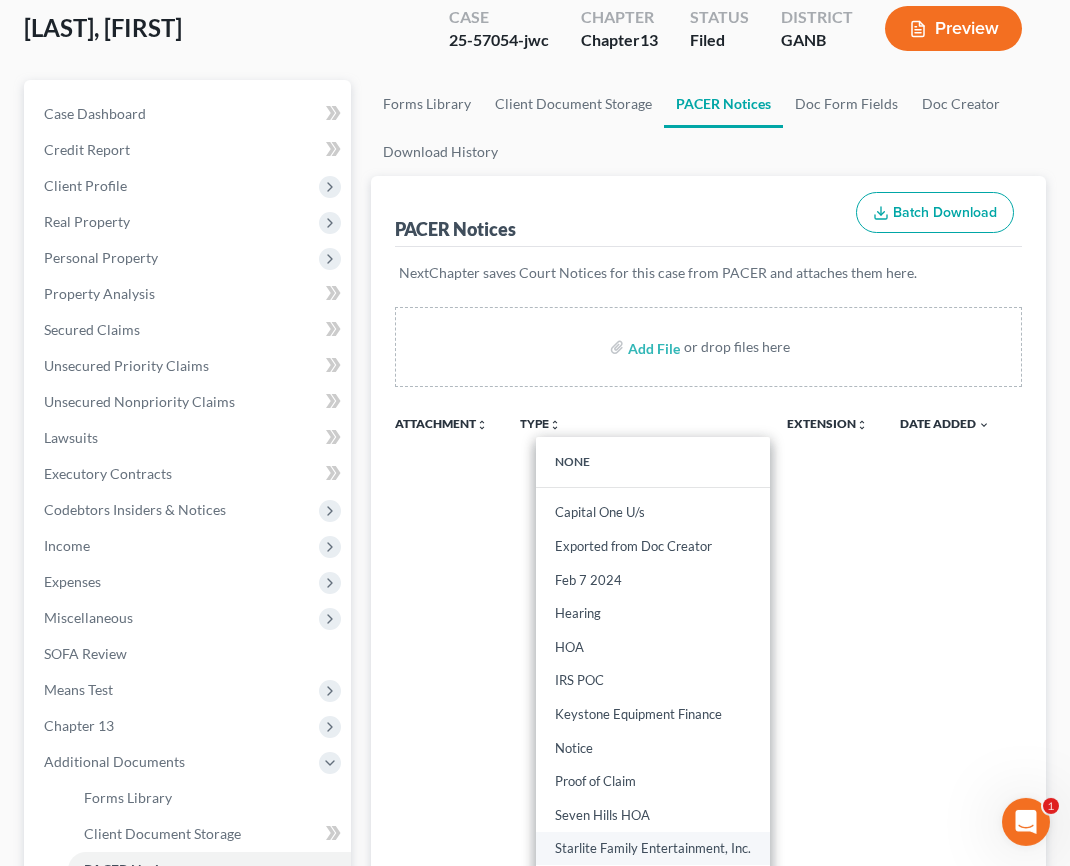 scroll, scrollTop: 192, scrollLeft: 0, axis: vertical 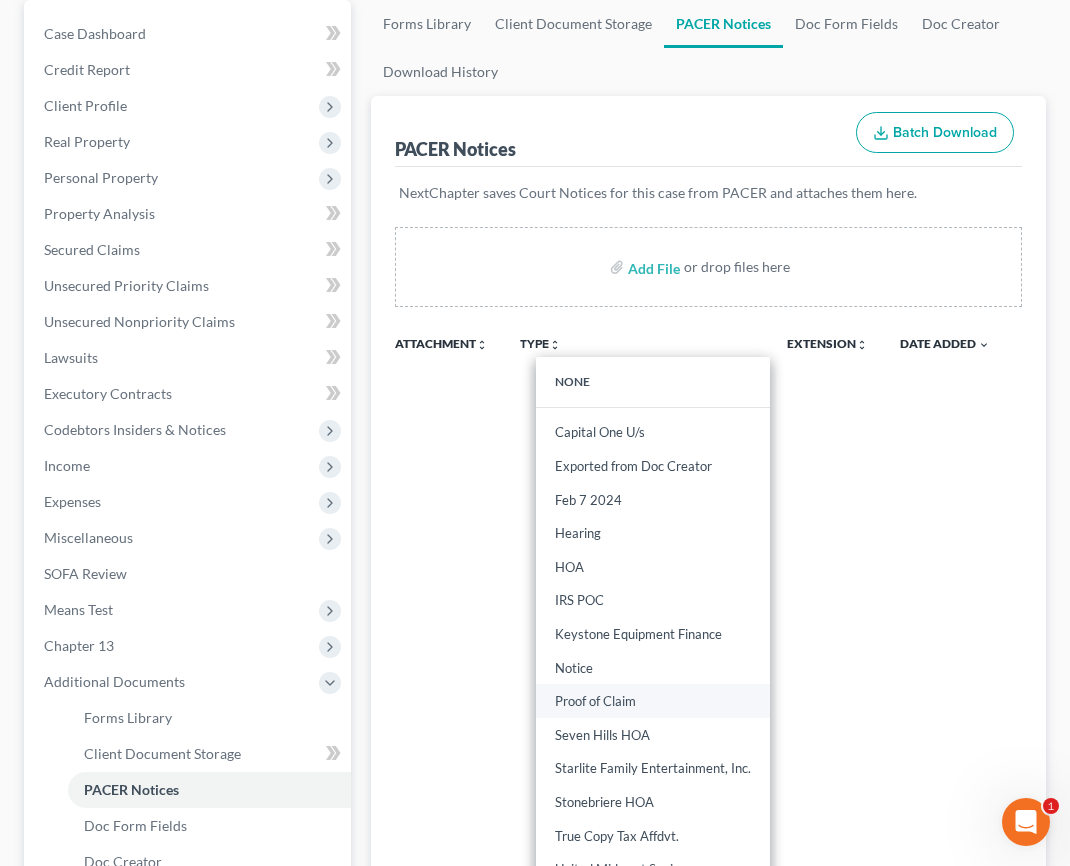 click on "Proof of Claim" at bounding box center [653, 701] 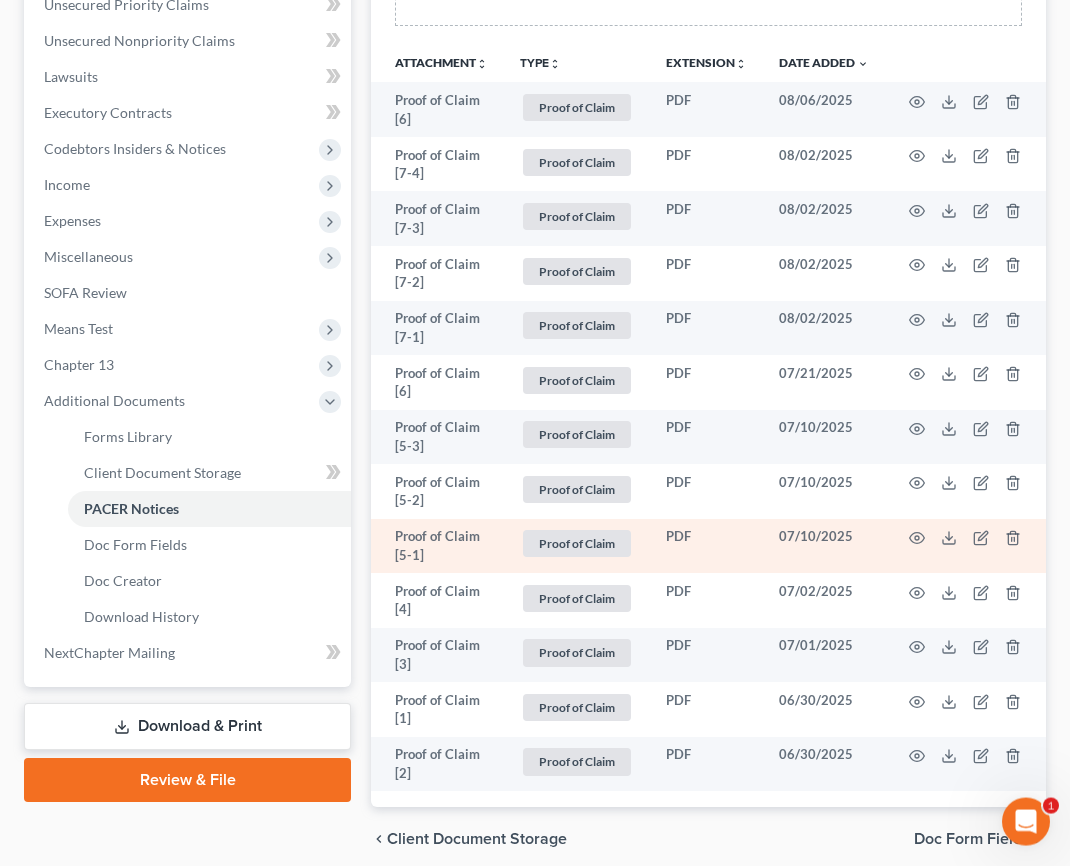 scroll, scrollTop: 568, scrollLeft: 0, axis: vertical 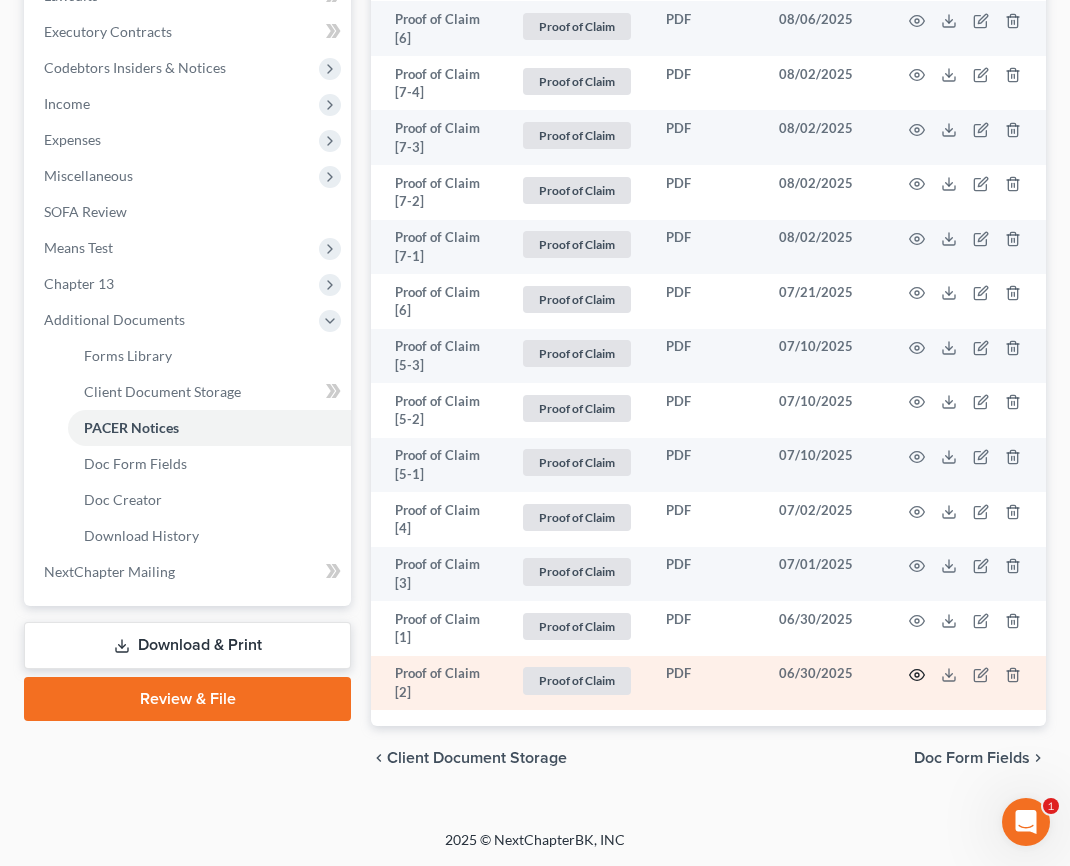 click 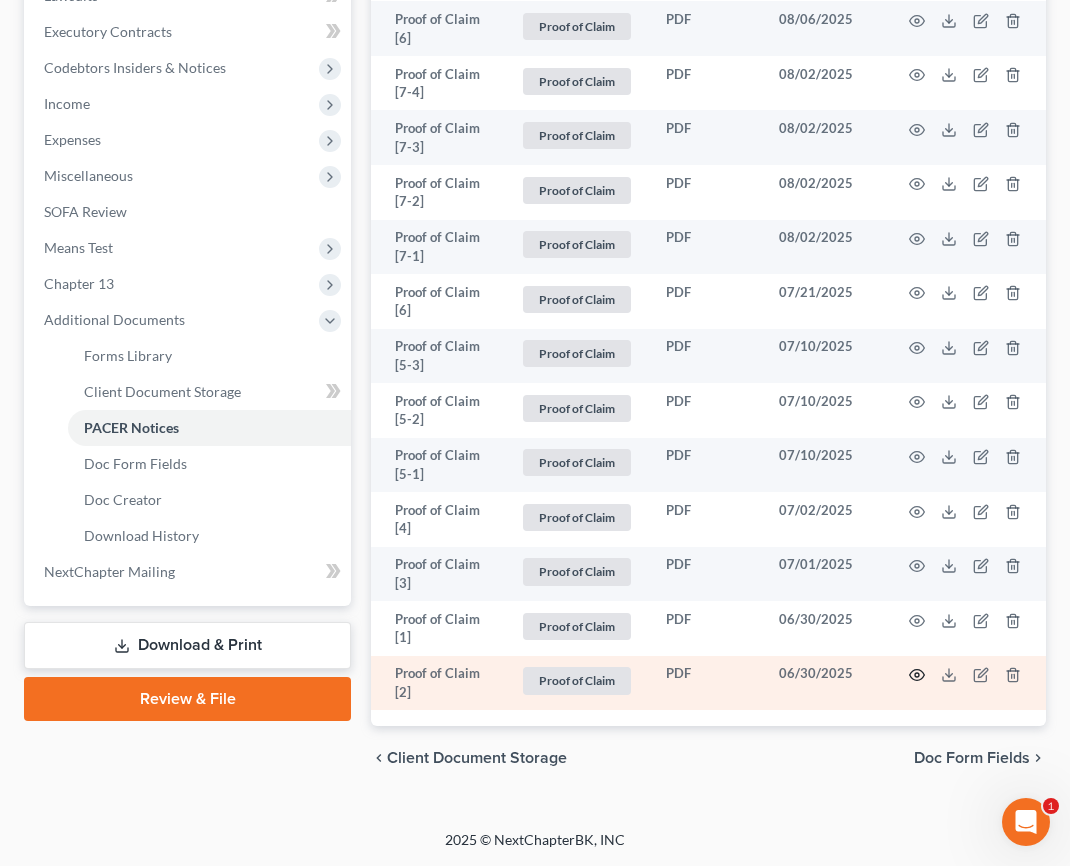 scroll, scrollTop: 553, scrollLeft: 0, axis: vertical 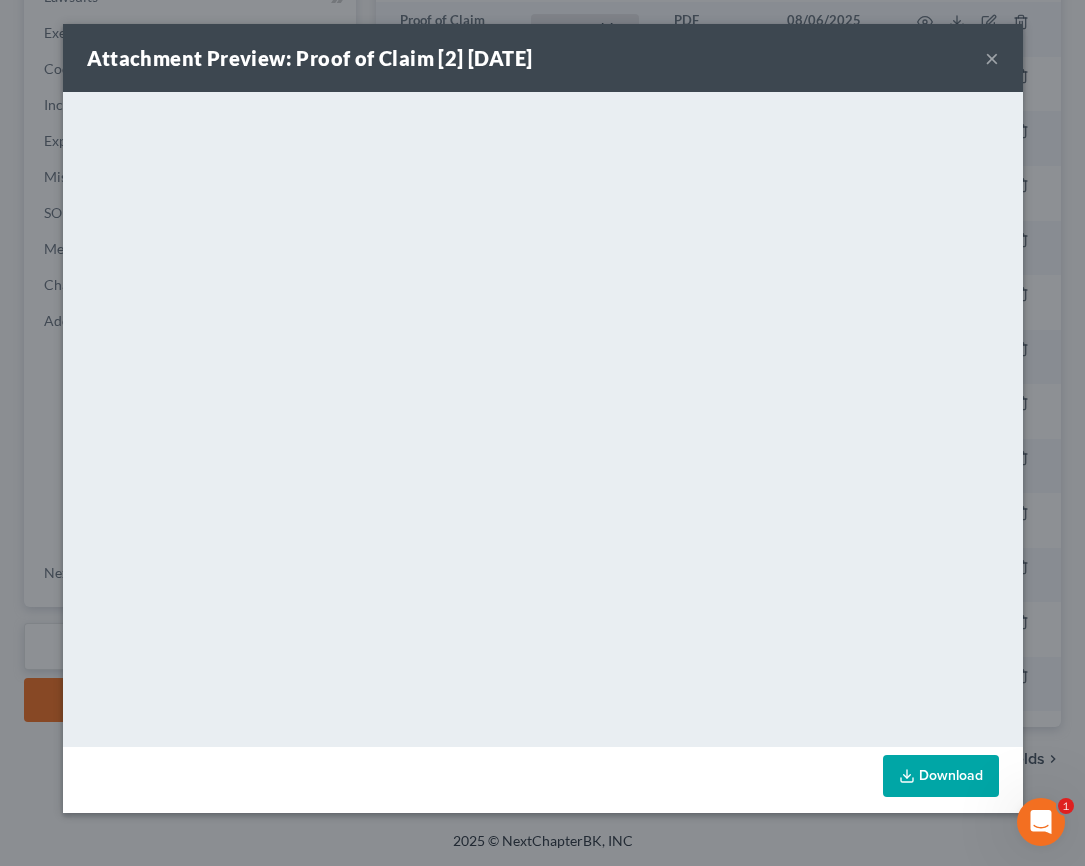 click on "×" at bounding box center [992, 58] 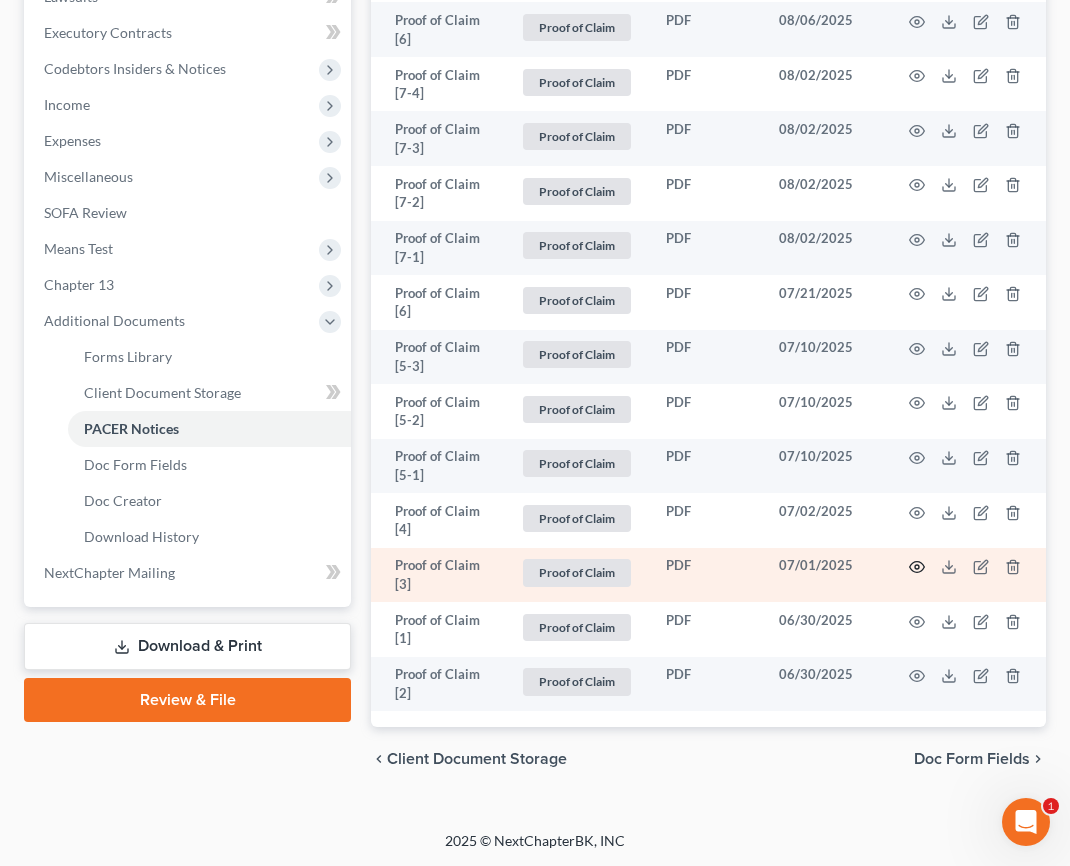 click 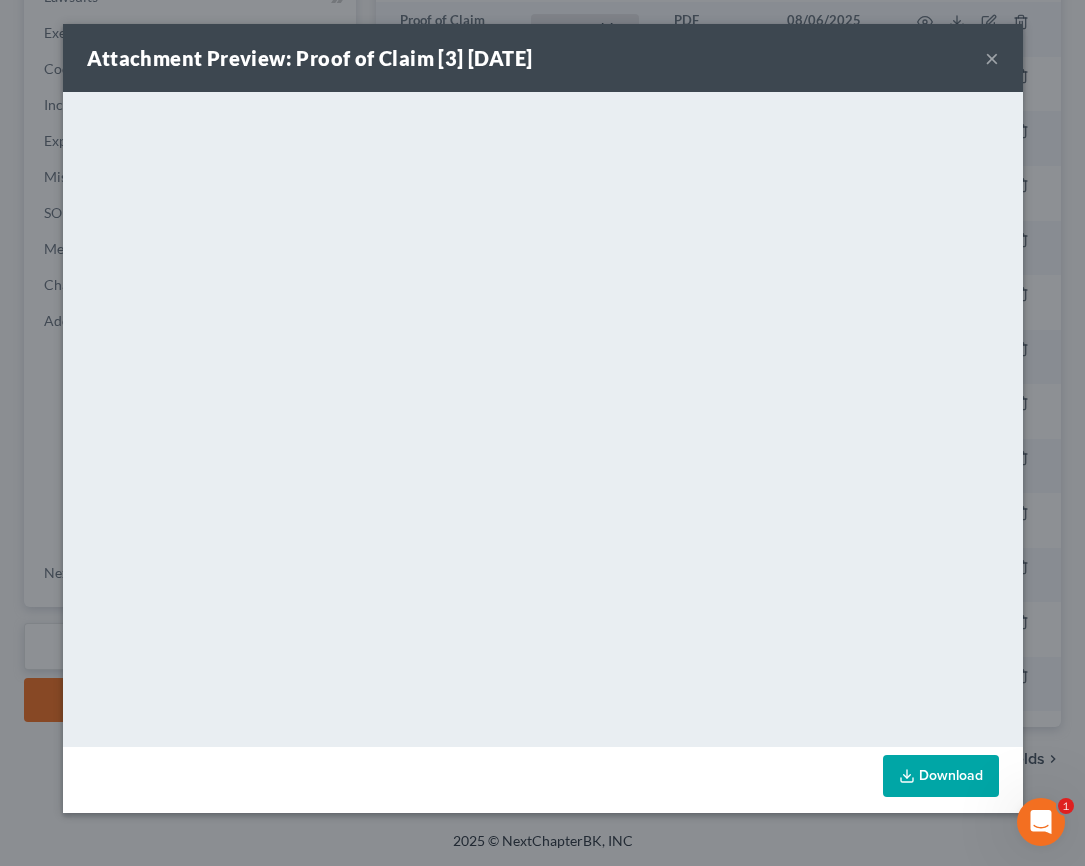 click on "×" at bounding box center (992, 58) 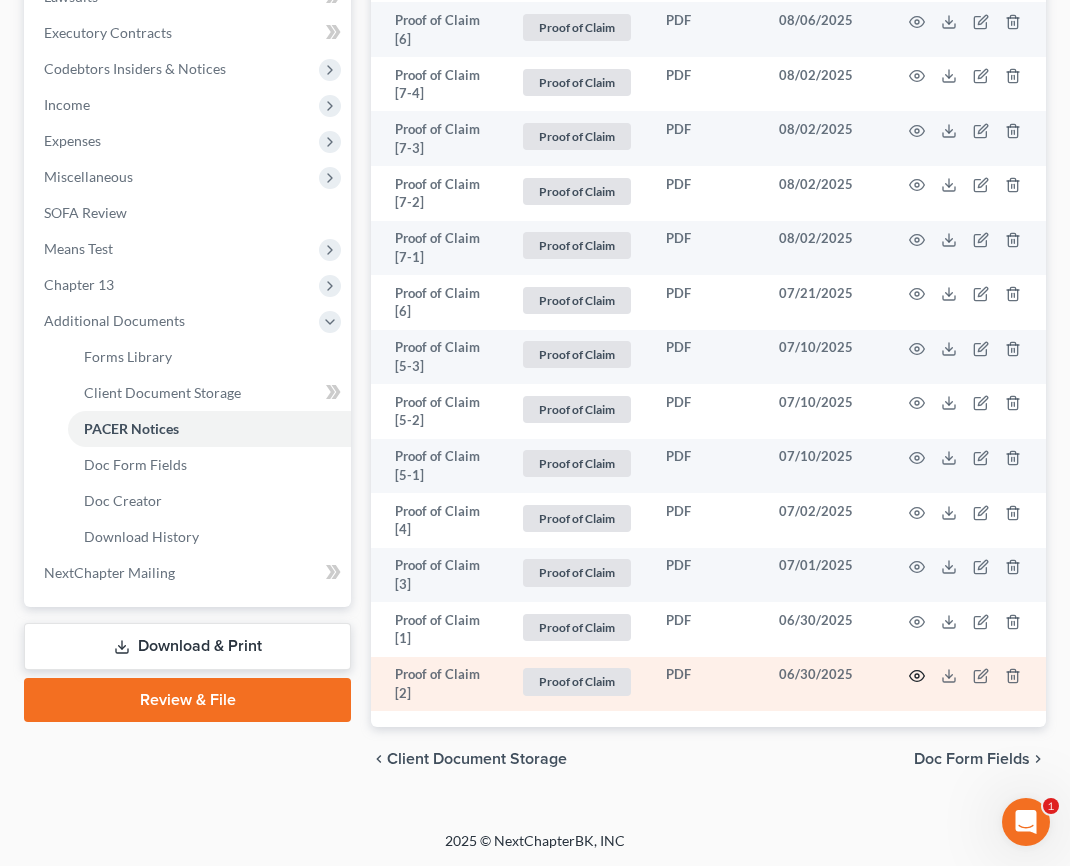 click 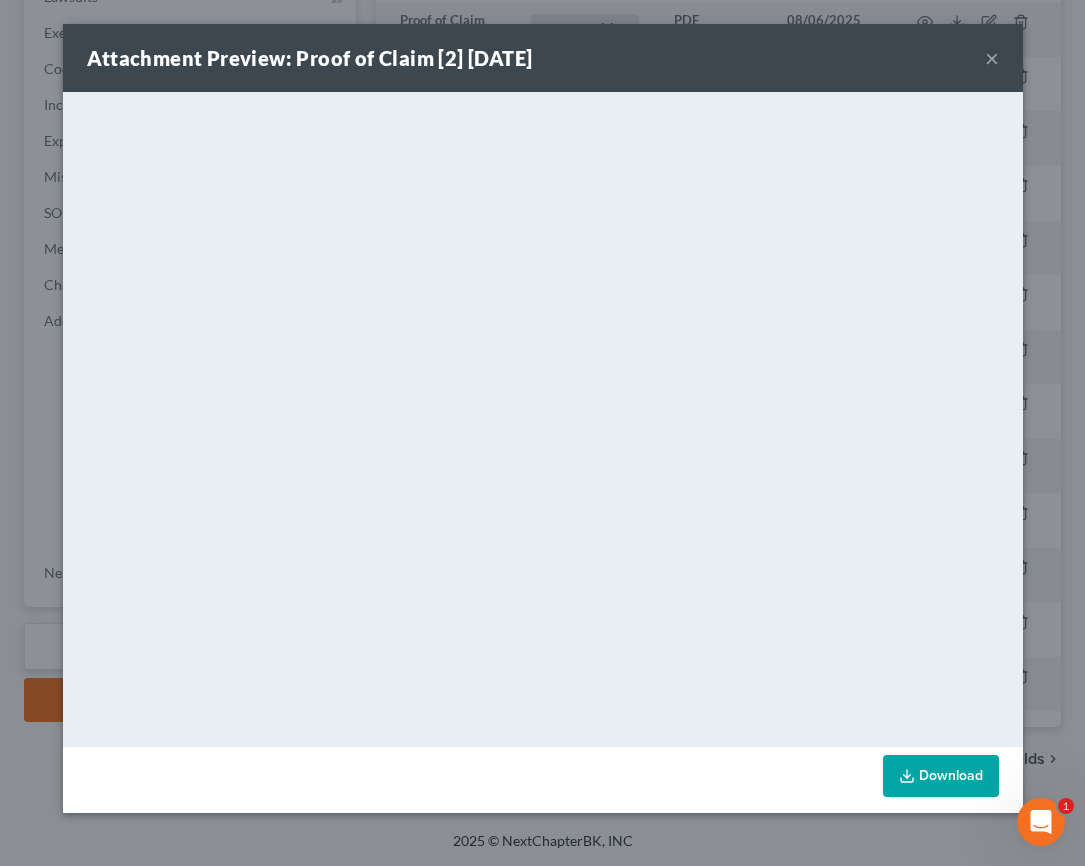 click on "×" at bounding box center [992, 58] 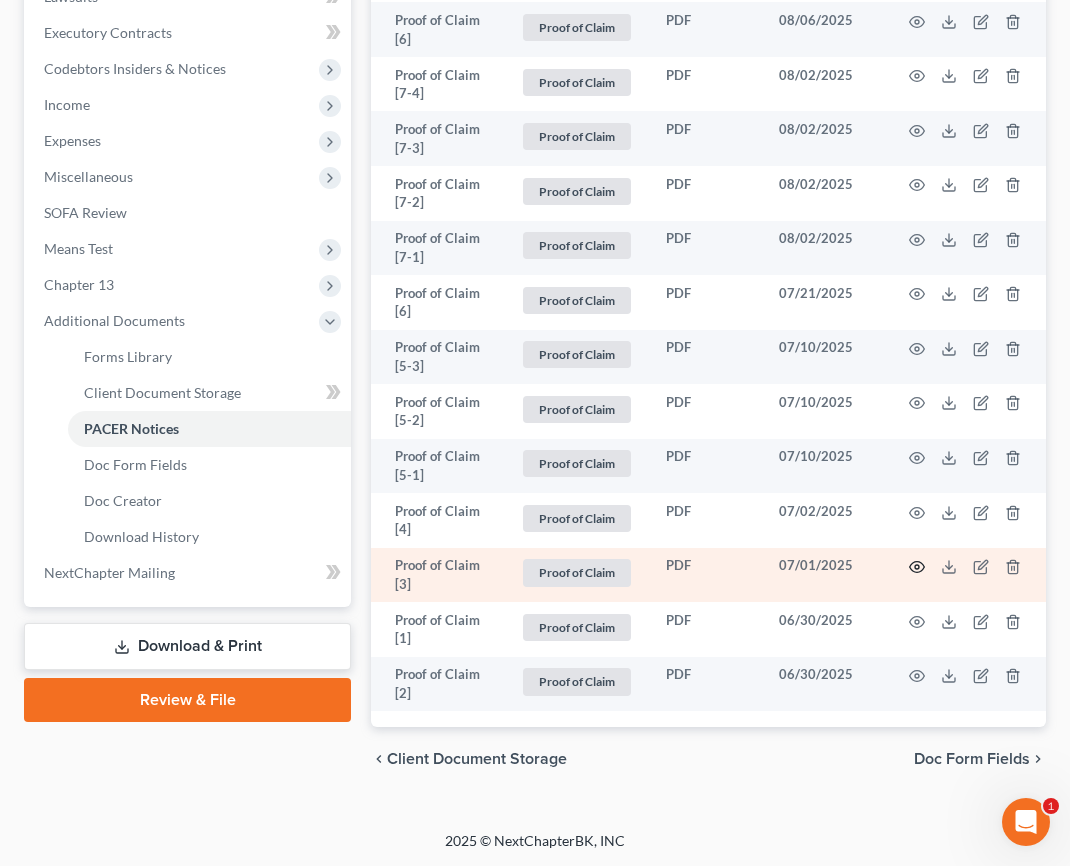 click 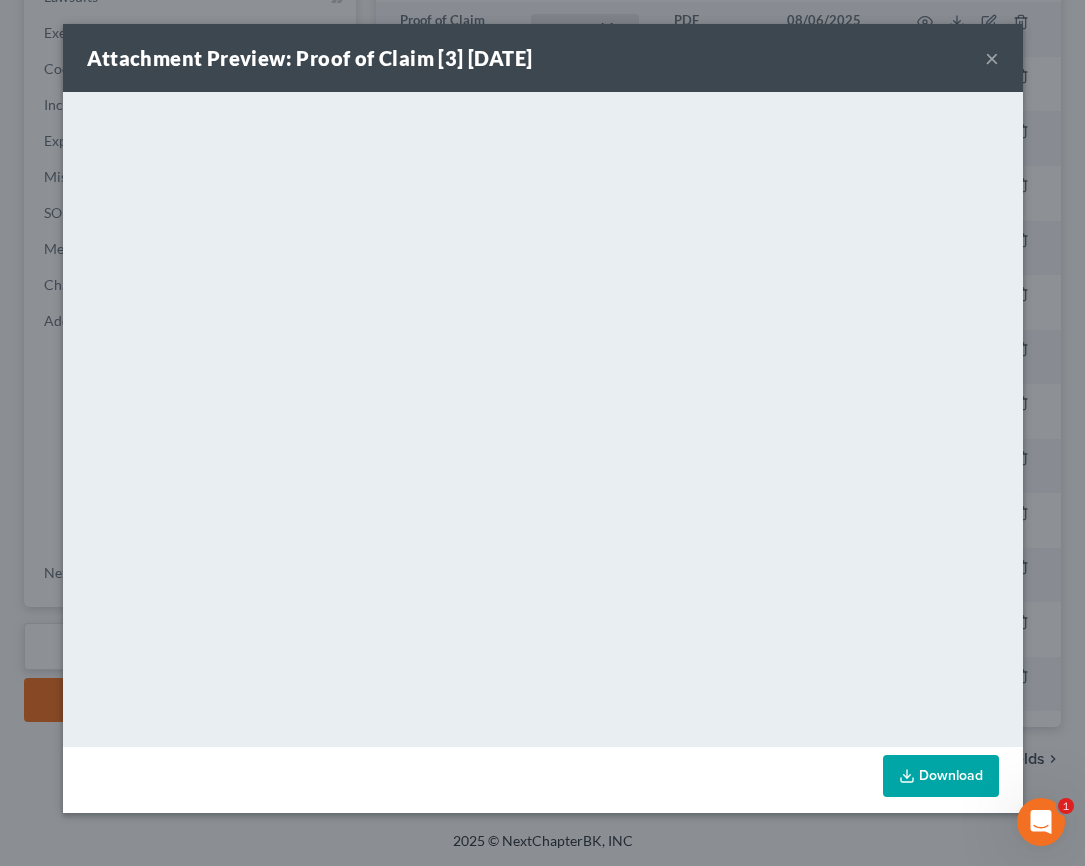 click on "×" at bounding box center (992, 58) 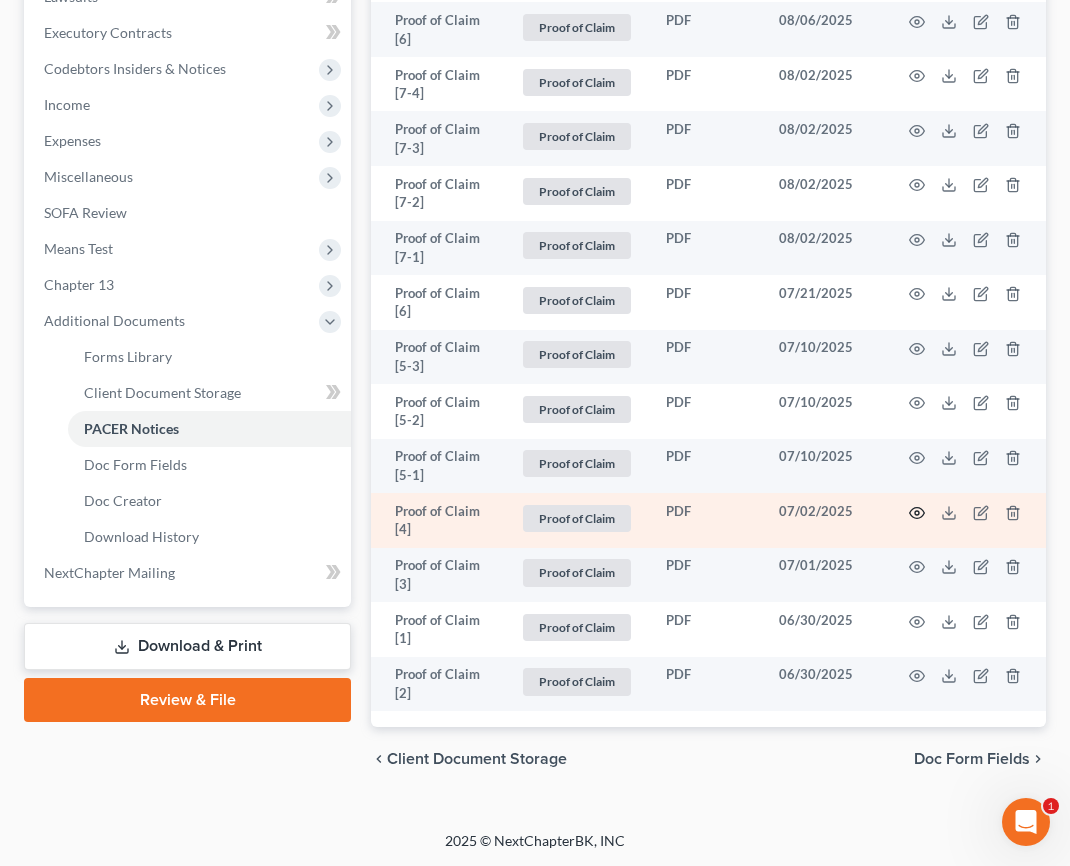 click 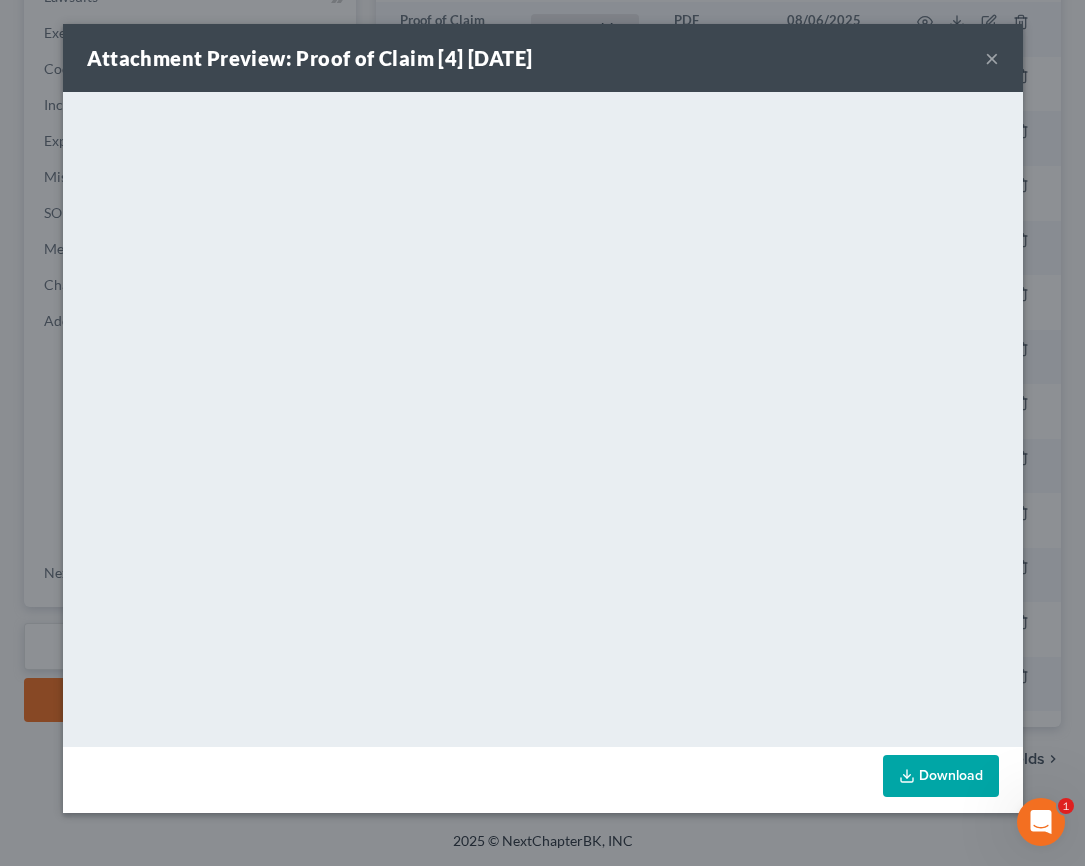 click on "×" at bounding box center (992, 58) 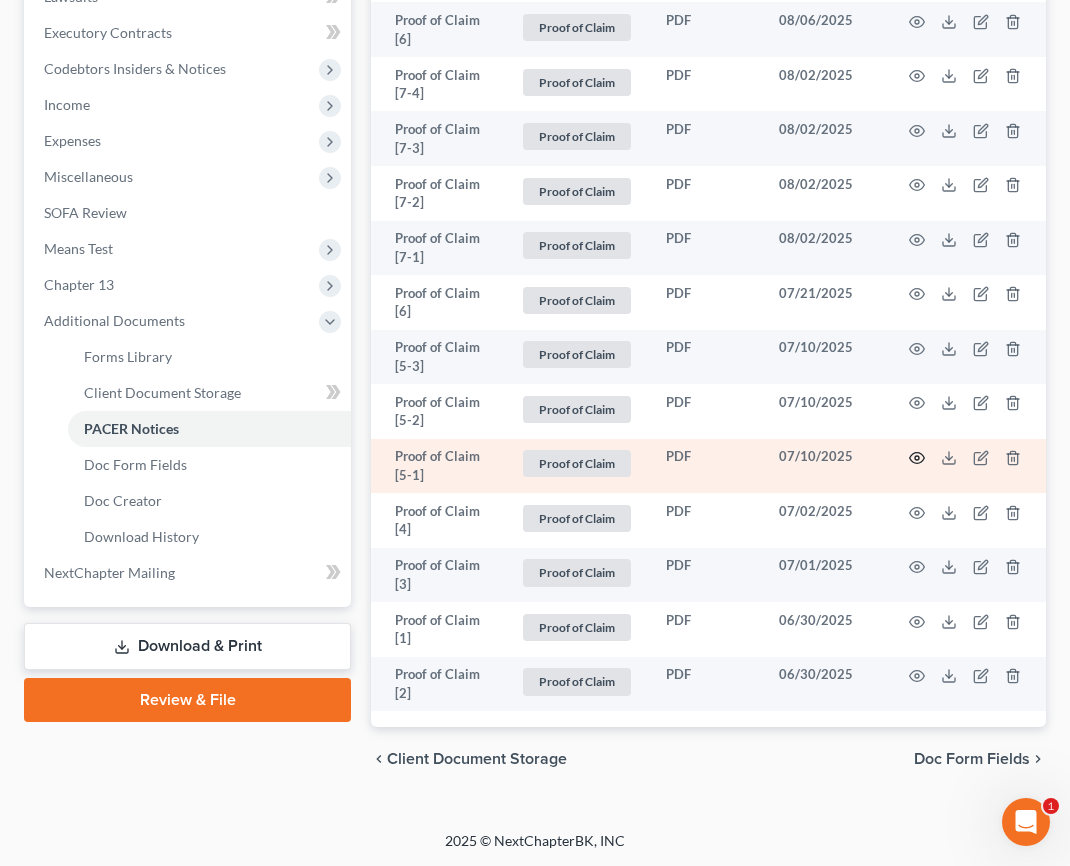 click 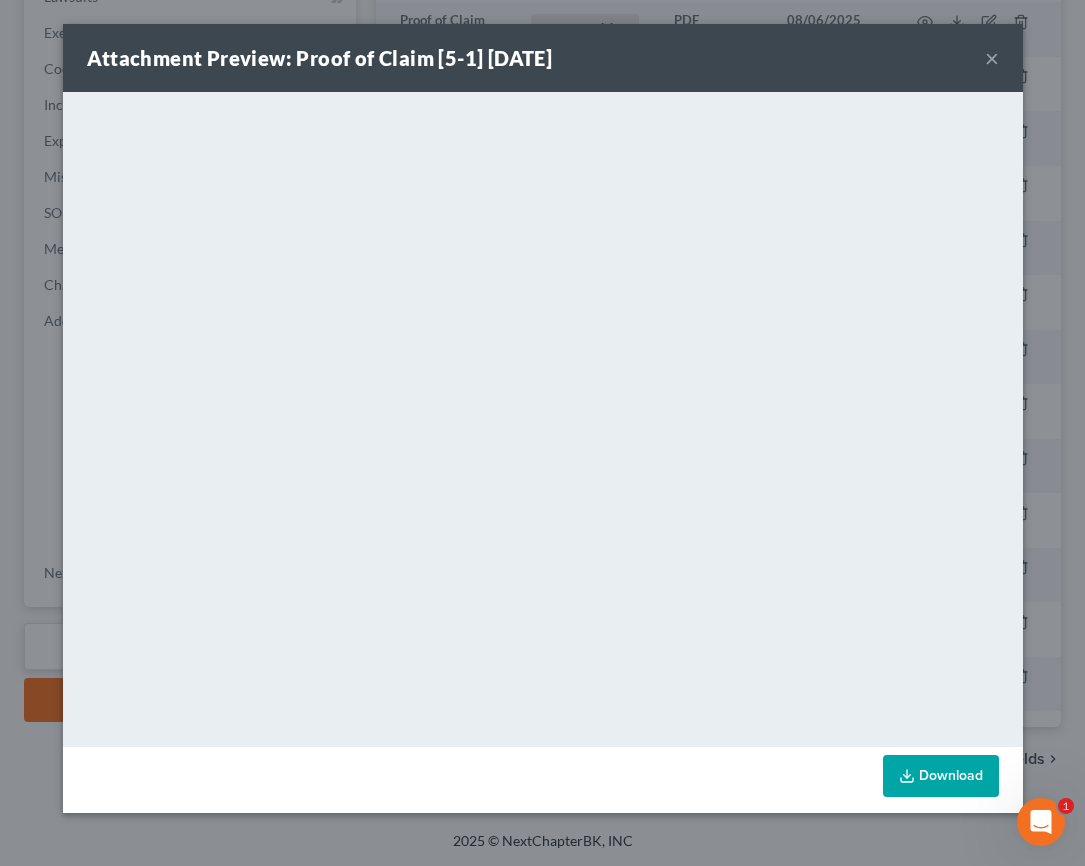 click on "×" at bounding box center [992, 58] 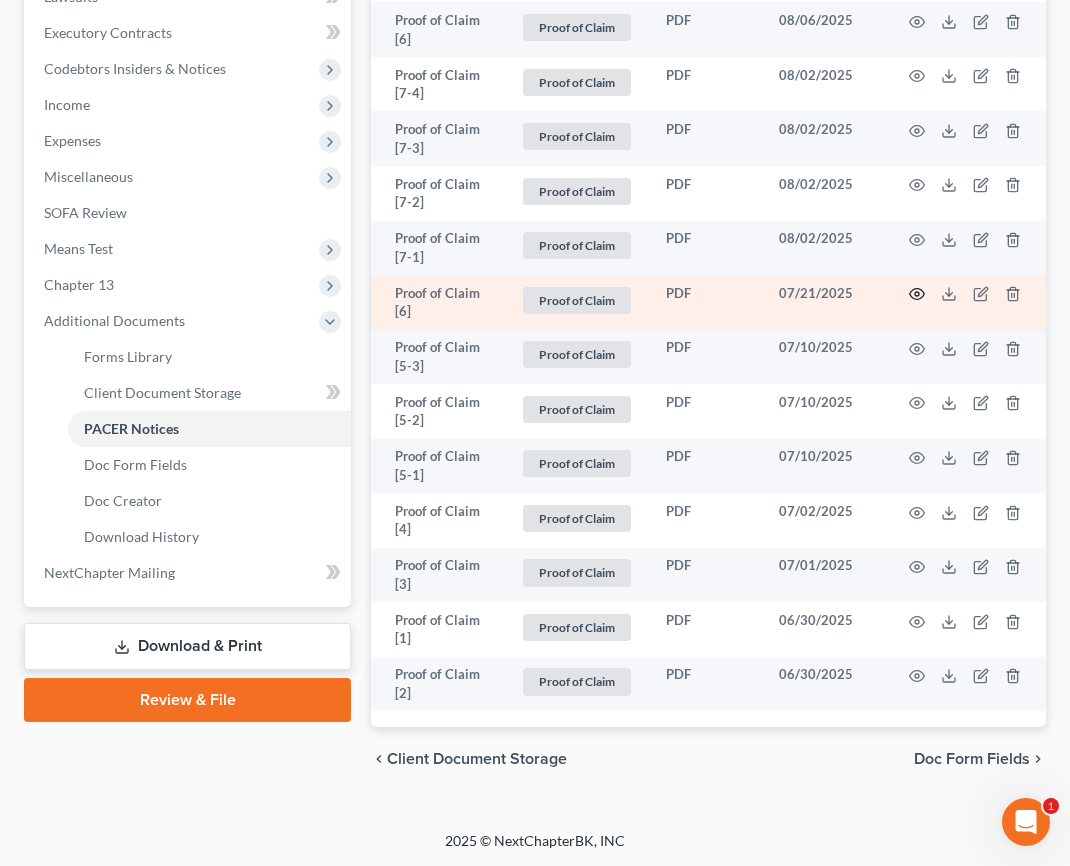 click 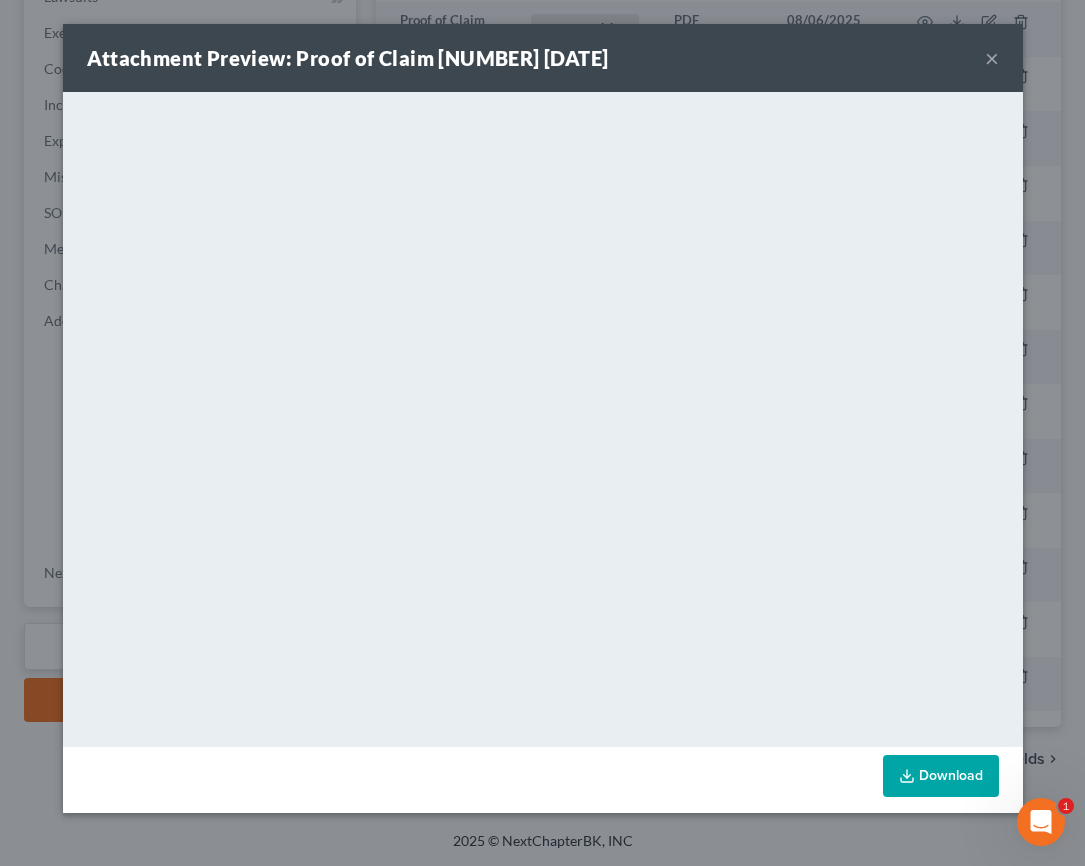 click on "×" at bounding box center [992, 58] 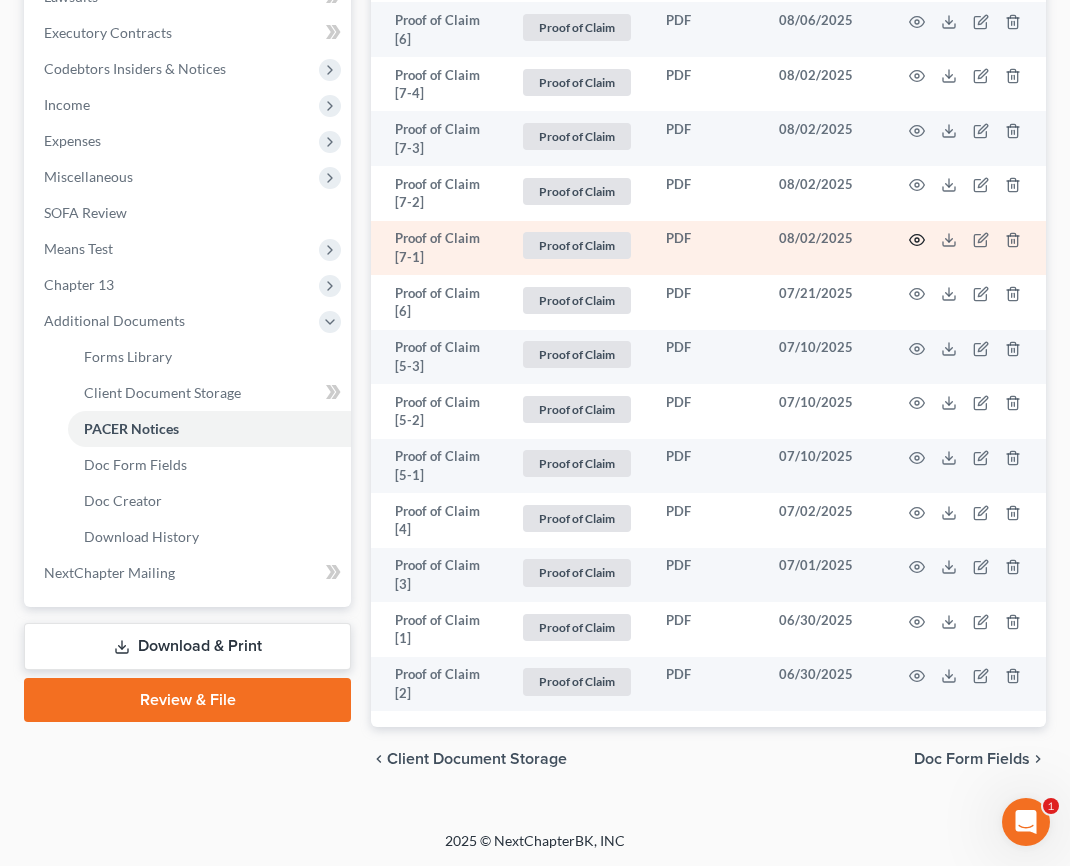 click 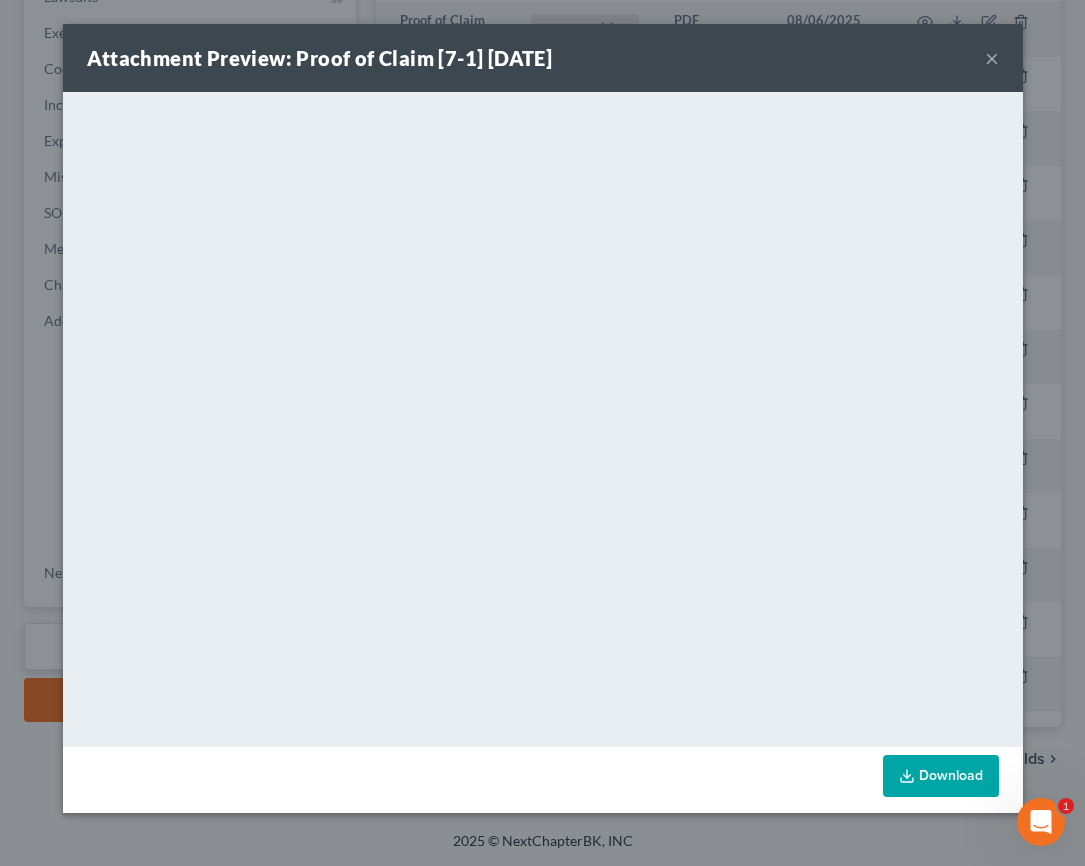 click on "×" at bounding box center [992, 58] 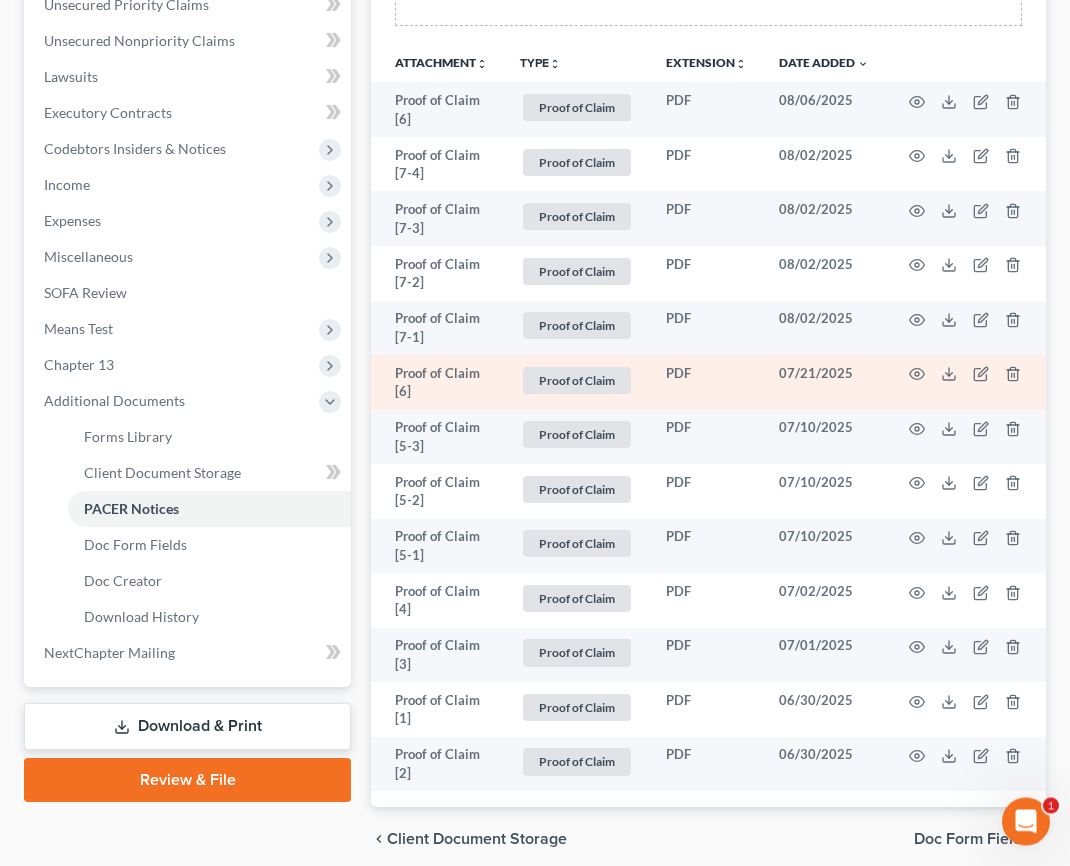 scroll, scrollTop: 377, scrollLeft: 0, axis: vertical 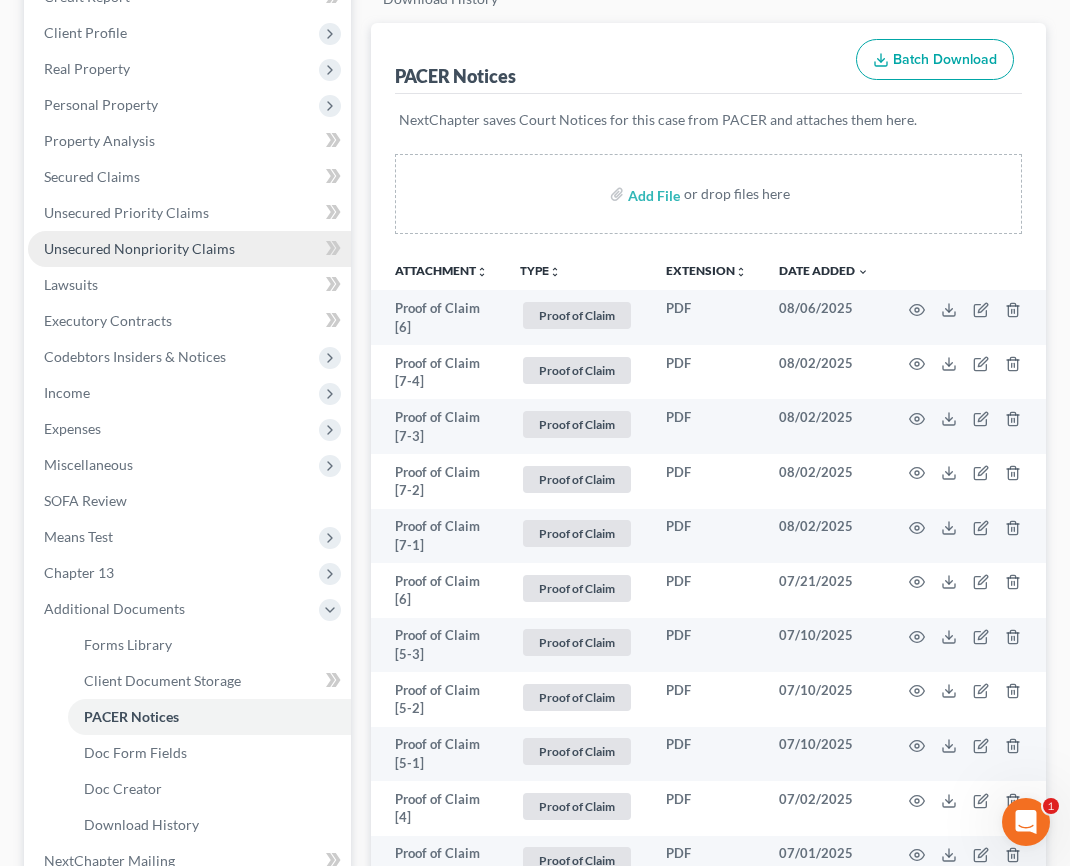 click on "Unsecured Nonpriority Claims" at bounding box center (189, 249) 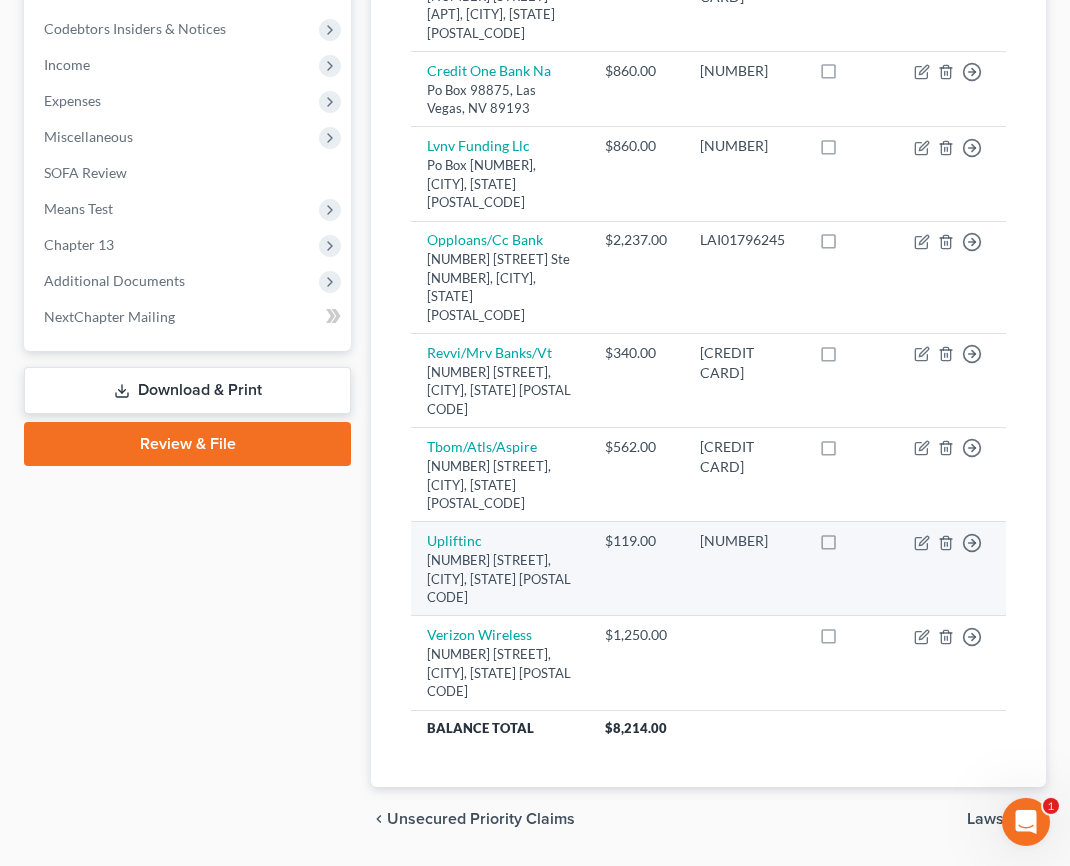 scroll, scrollTop: 569, scrollLeft: 0, axis: vertical 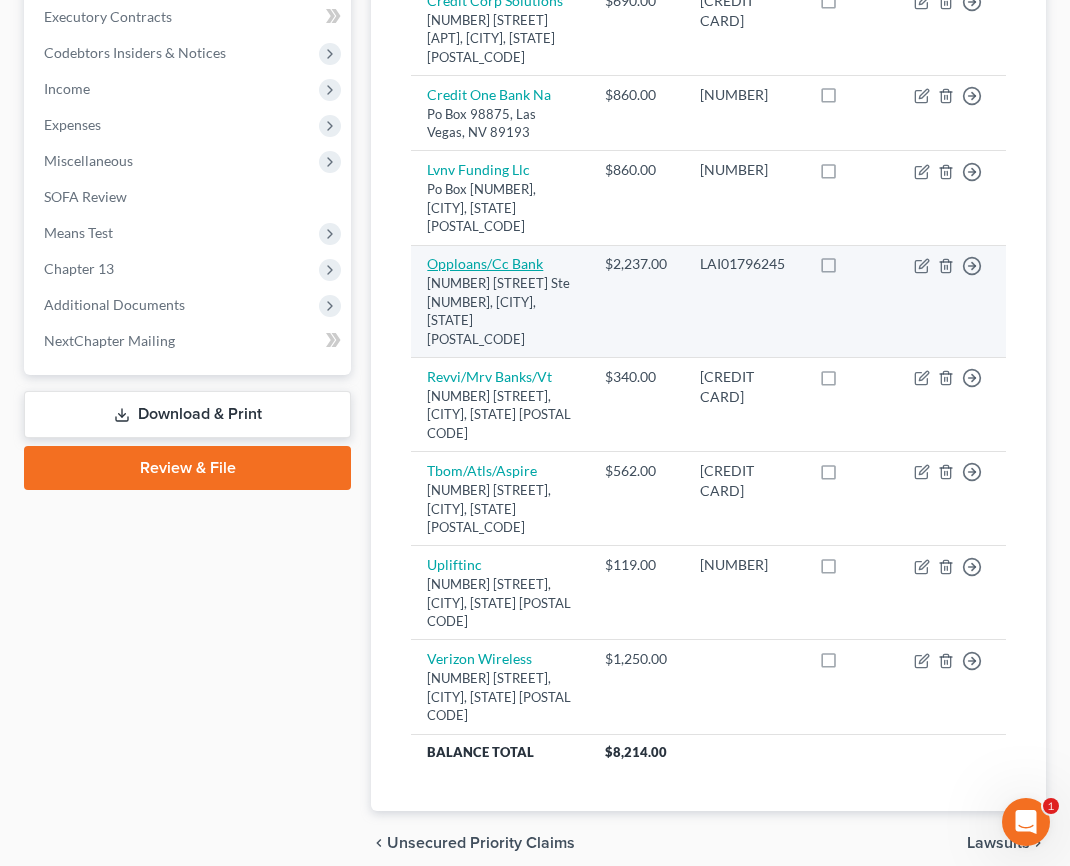 click on "Opploans/Cc Bank" at bounding box center [485, 263] 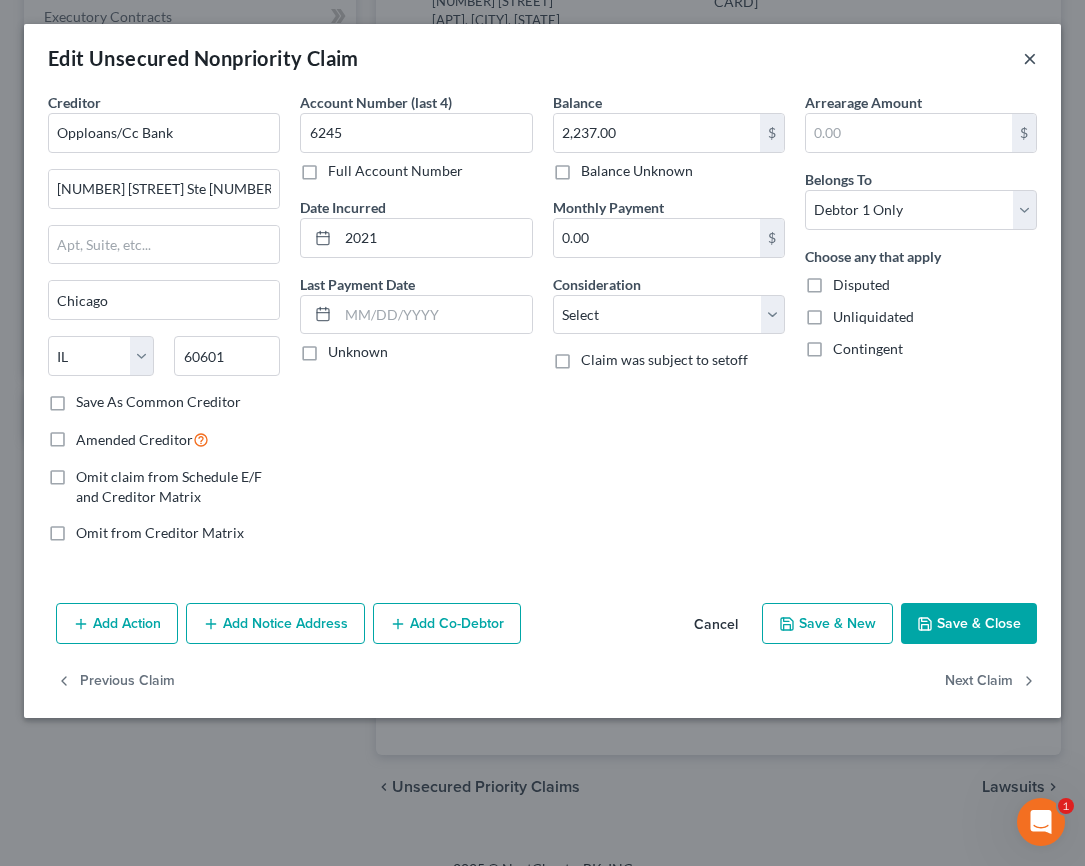 click on "×" at bounding box center [1030, 58] 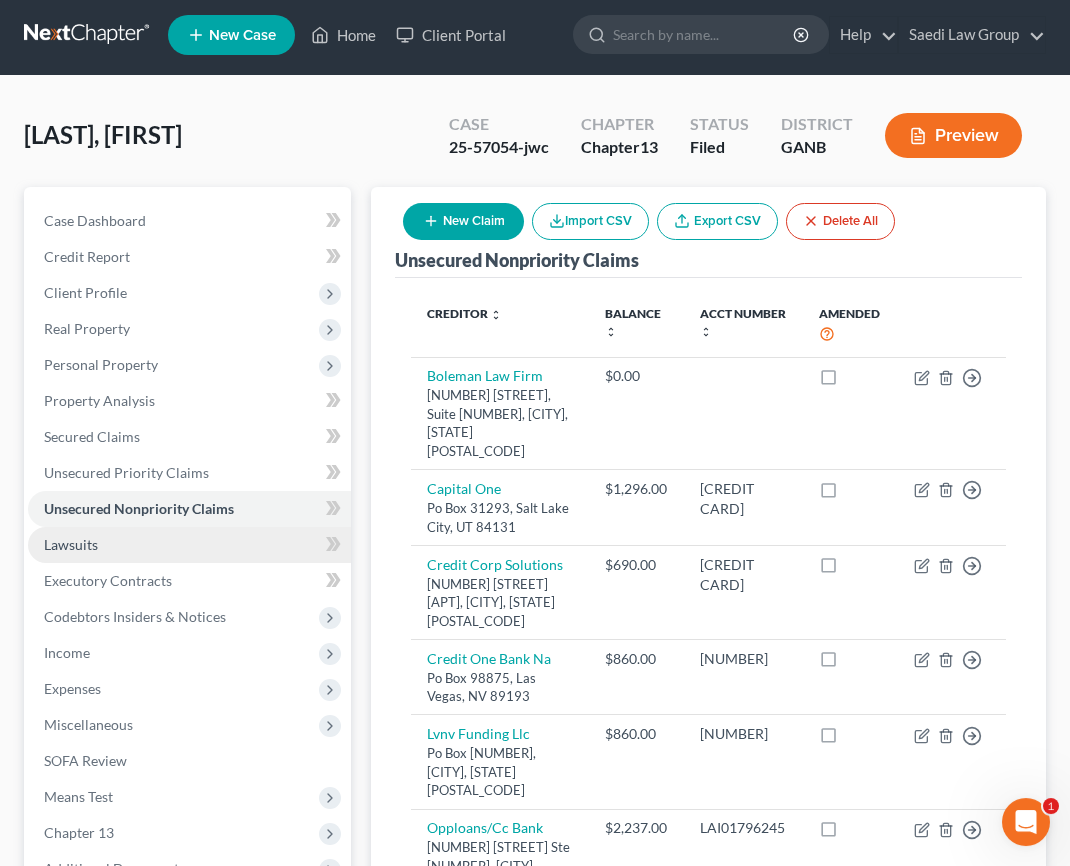 scroll, scrollTop: 0, scrollLeft: 0, axis: both 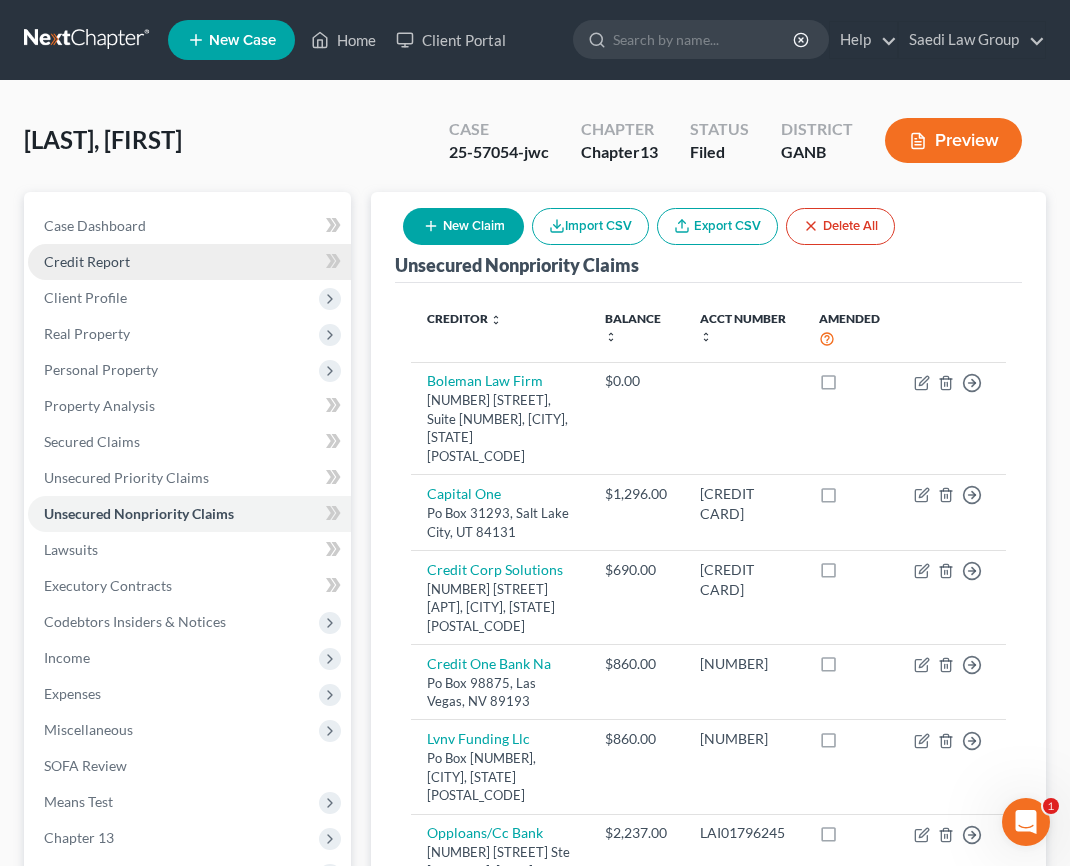 click on "Credit Report" at bounding box center [189, 262] 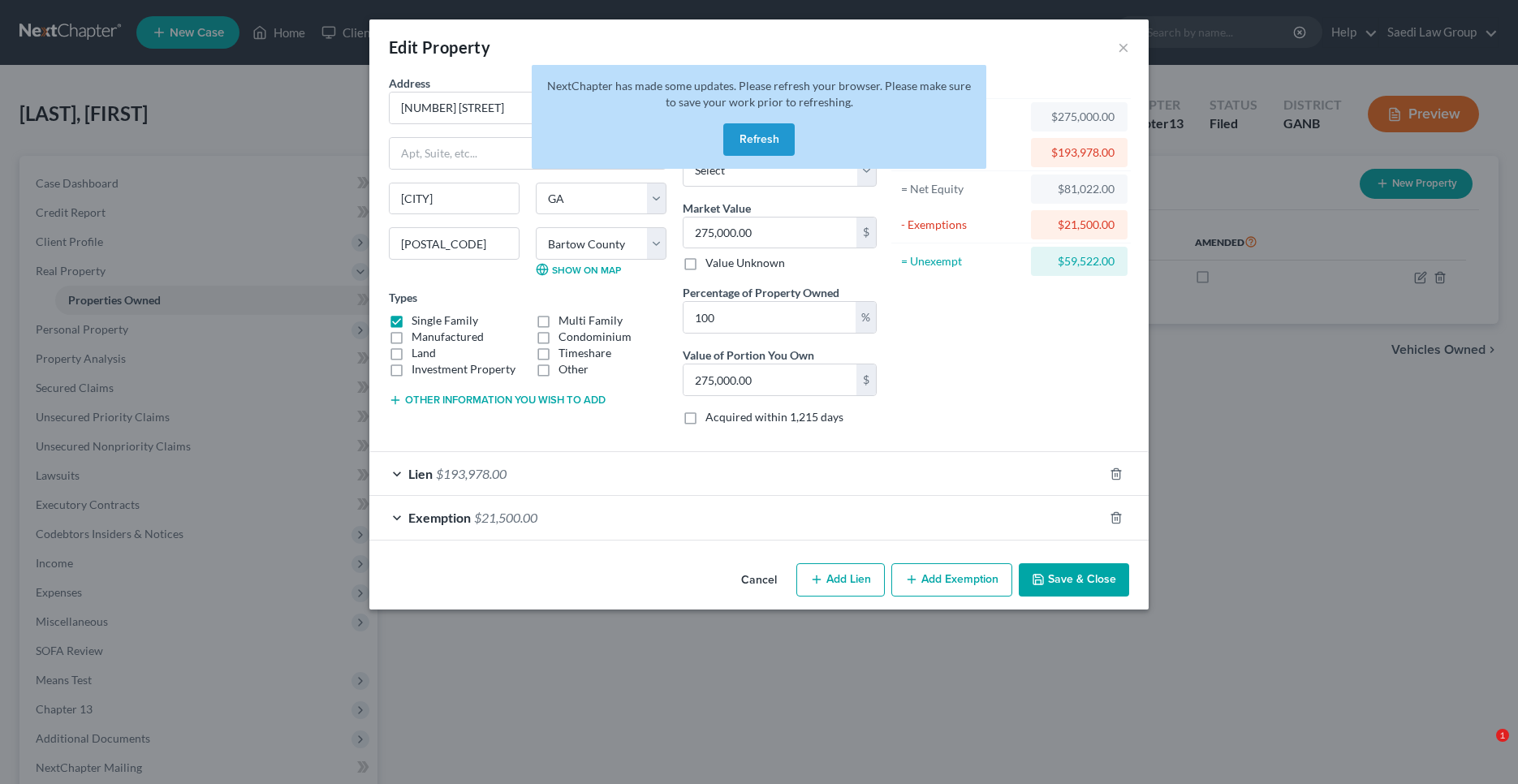 select on "10" 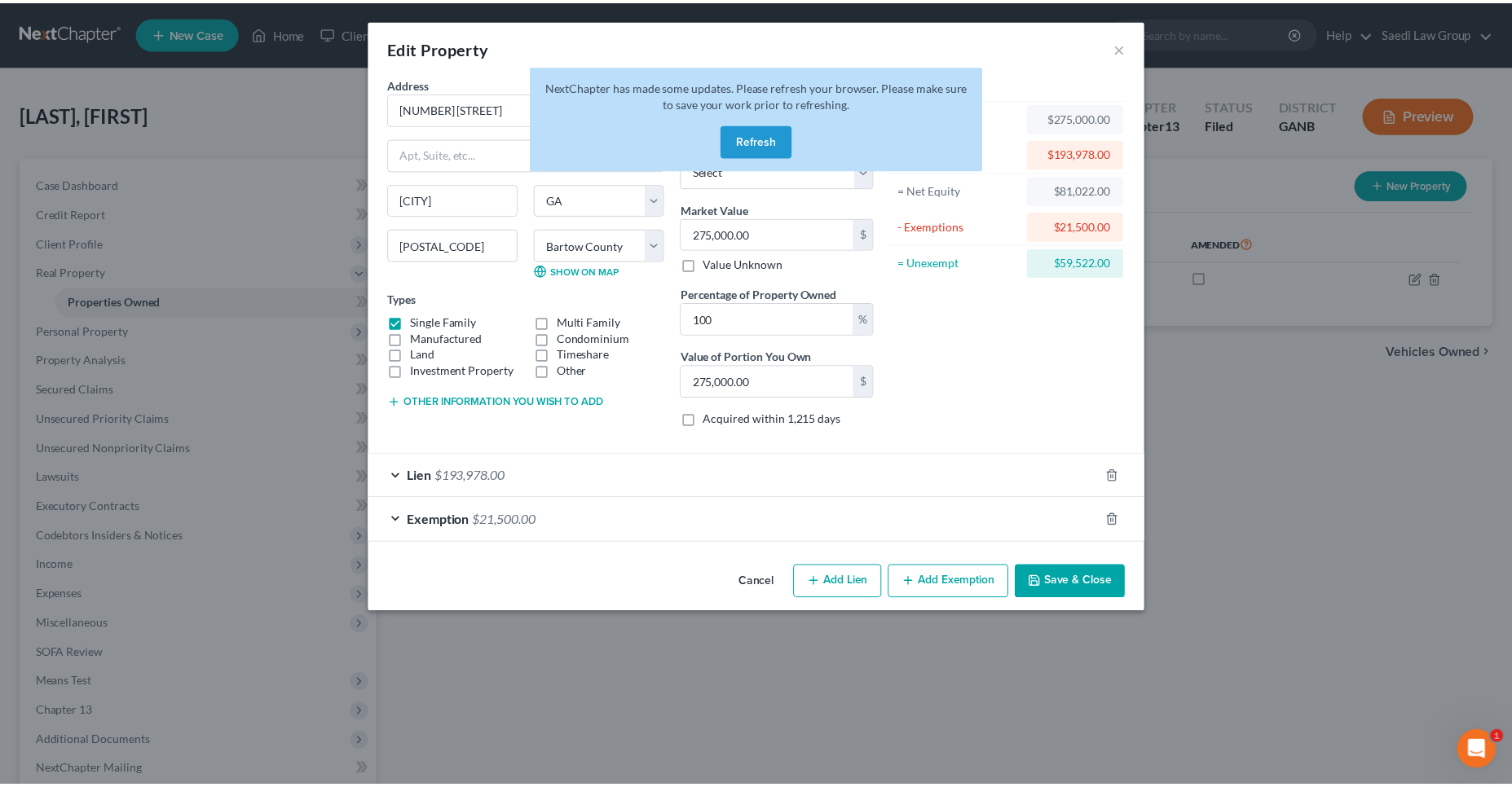 scroll, scrollTop: 0, scrollLeft: 0, axis: both 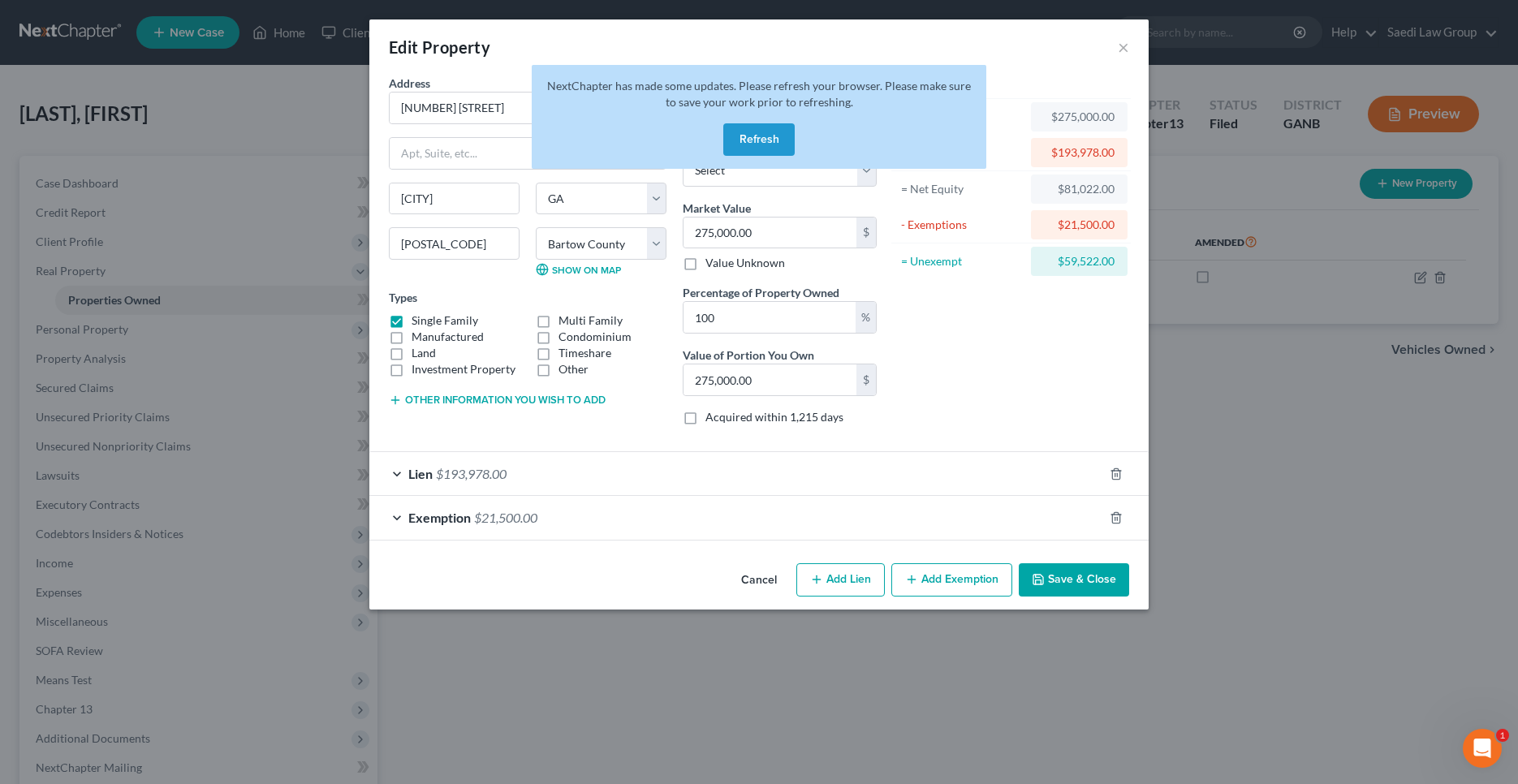 click on "Edit Property ×" at bounding box center [759, 47] 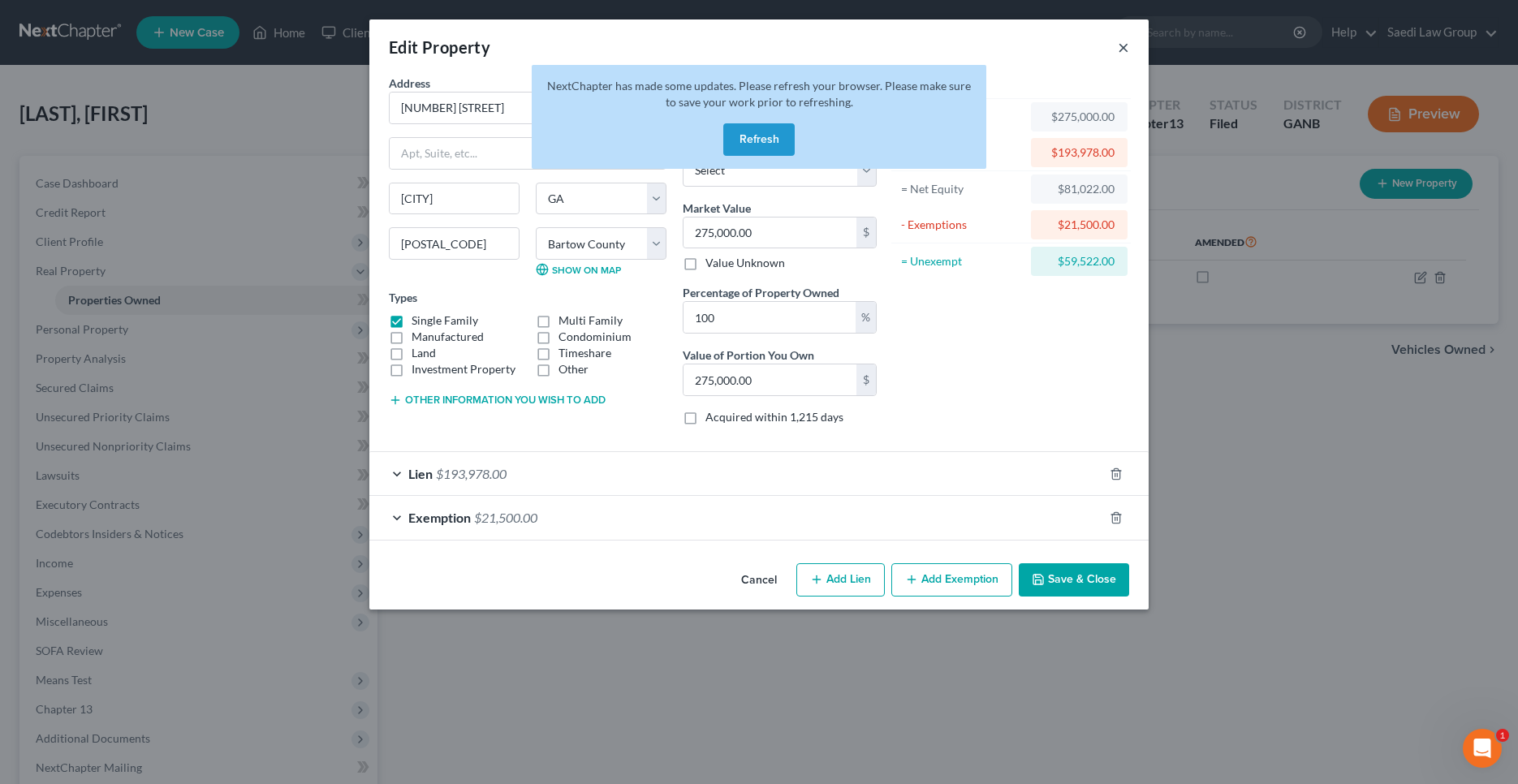 click on "×" at bounding box center (1123, 47) 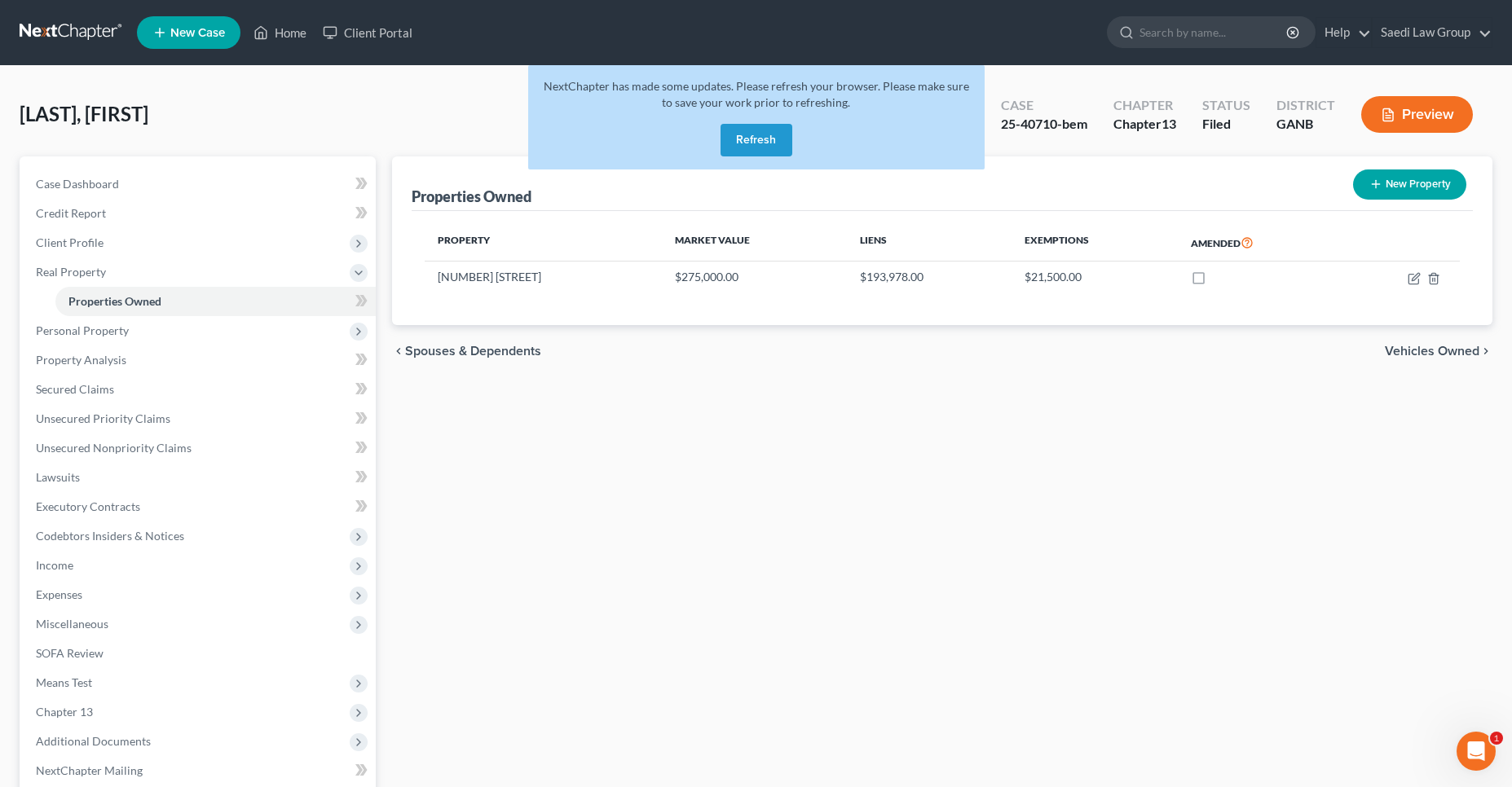 click on "Refresh" at bounding box center (756, 140) 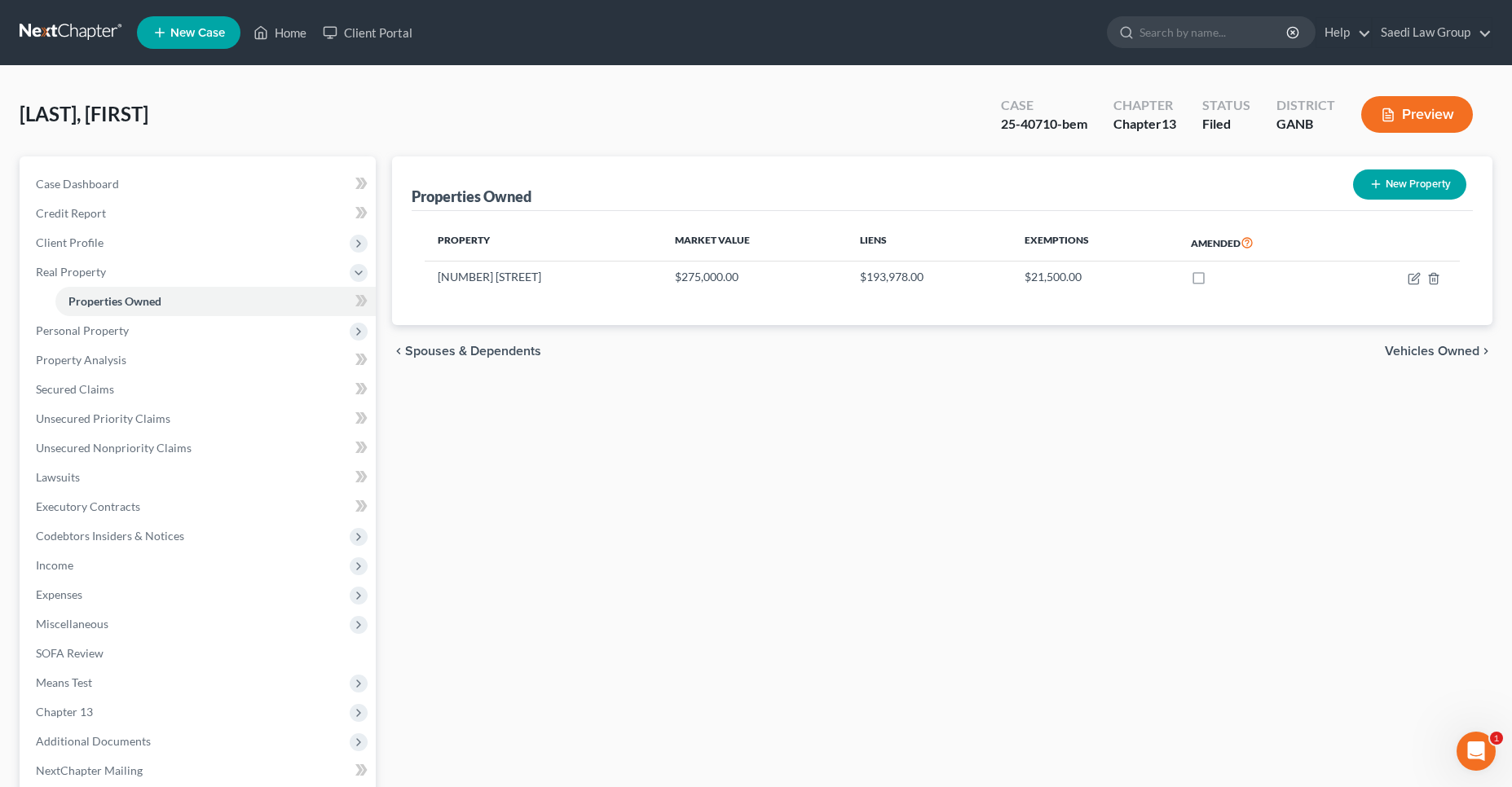 scroll, scrollTop: 0, scrollLeft: 0, axis: both 